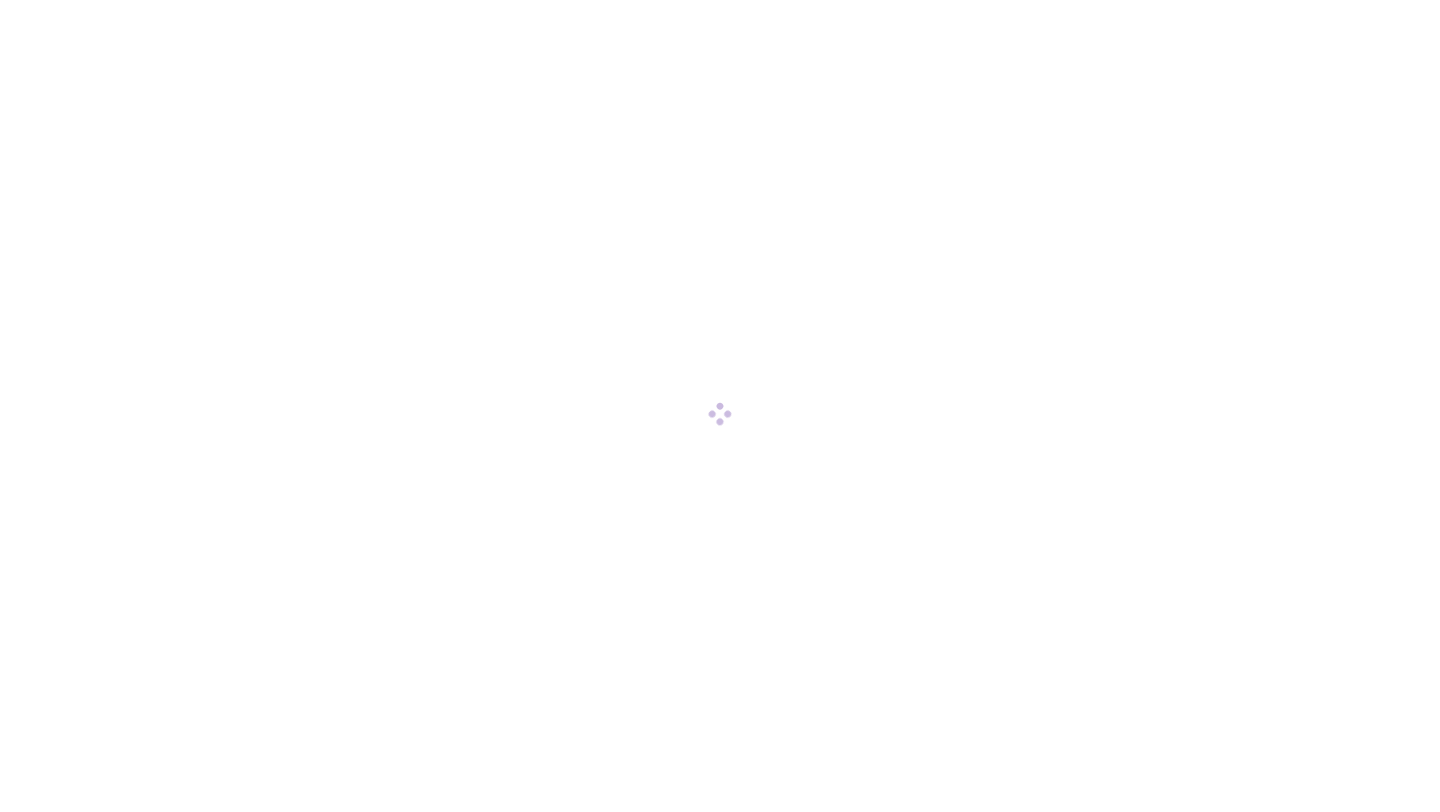 scroll, scrollTop: 0, scrollLeft: 0, axis: both 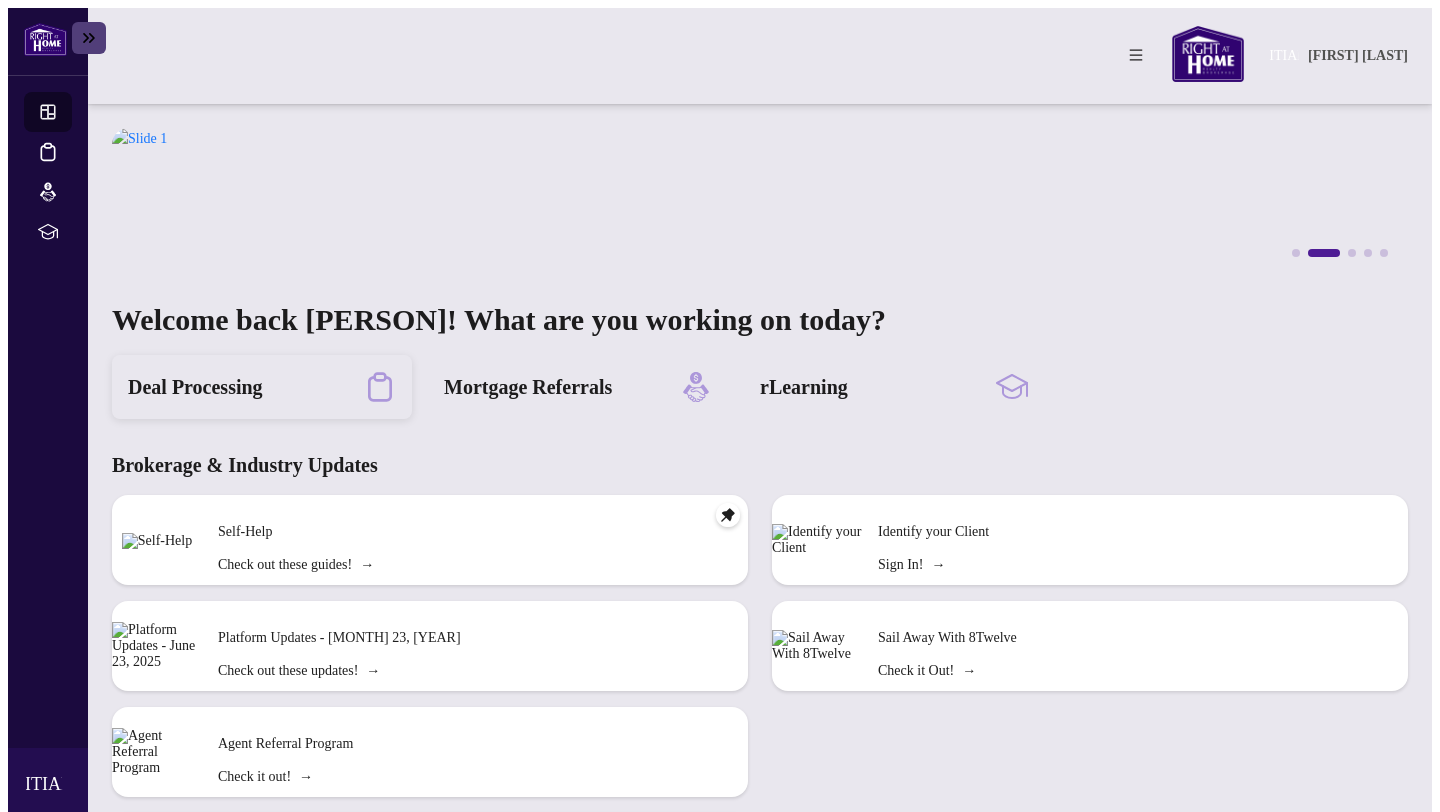 click on "Deal Processing" at bounding box center (262, 387) 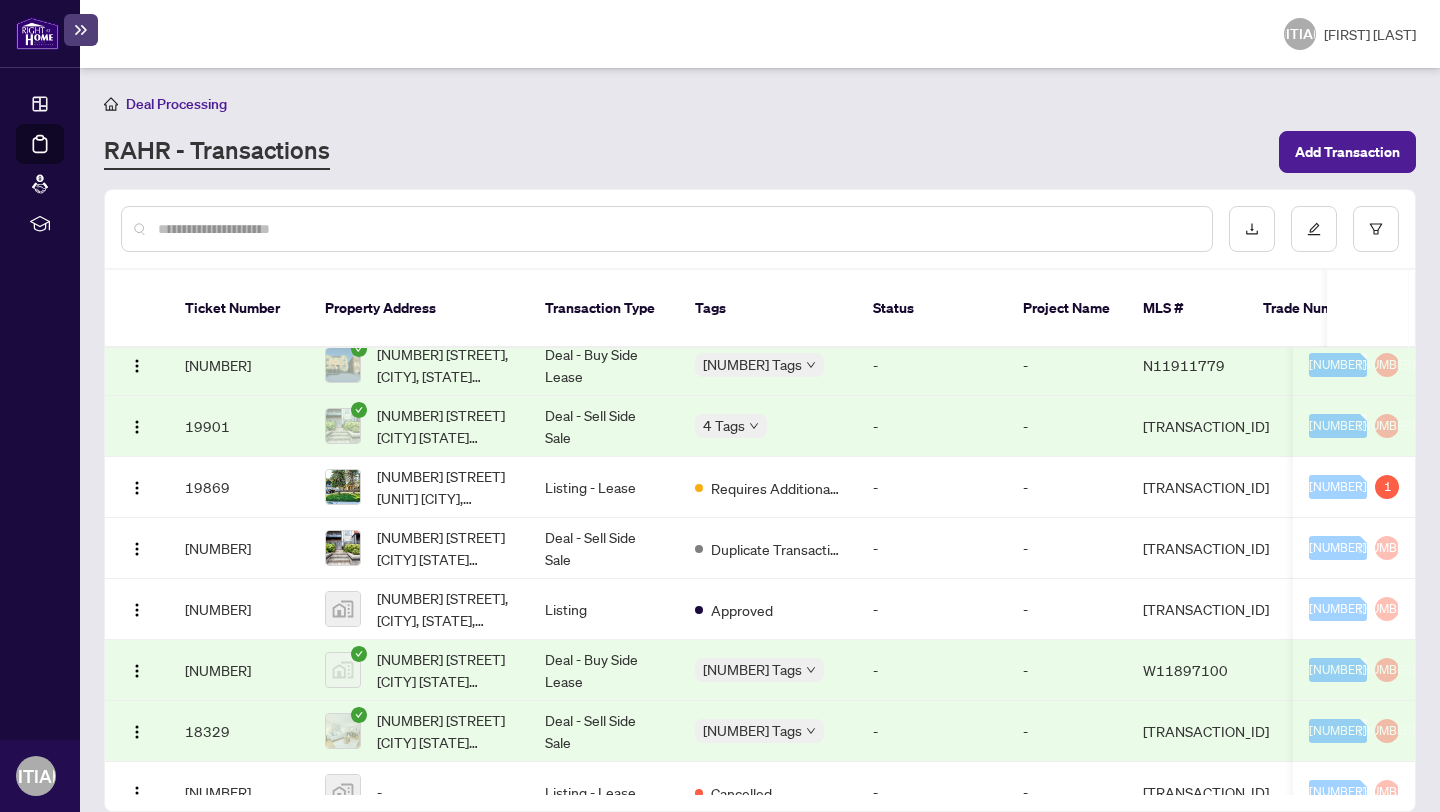 scroll, scrollTop: 852, scrollLeft: 0, axis: vertical 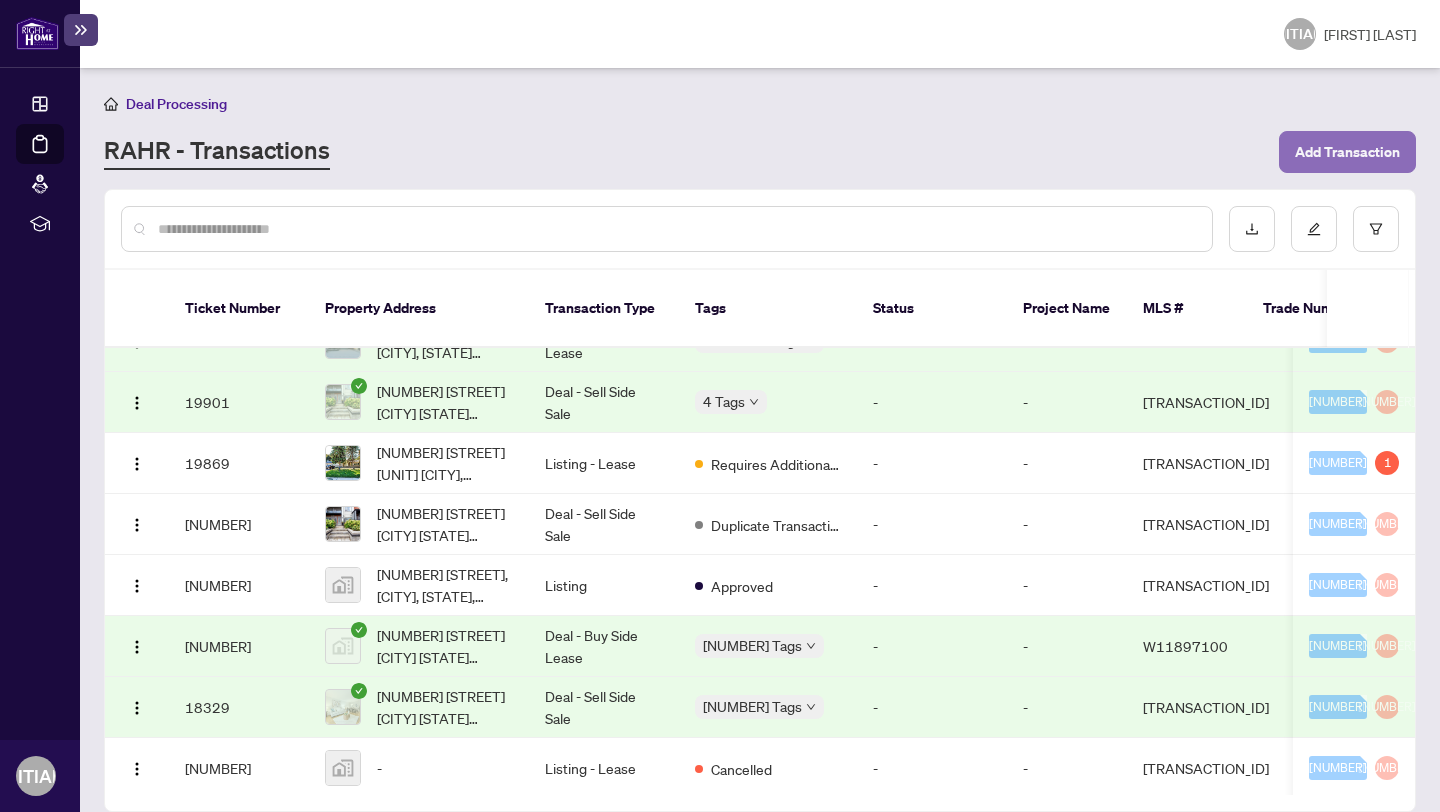 click on "Add Transaction" at bounding box center (1347, 152) 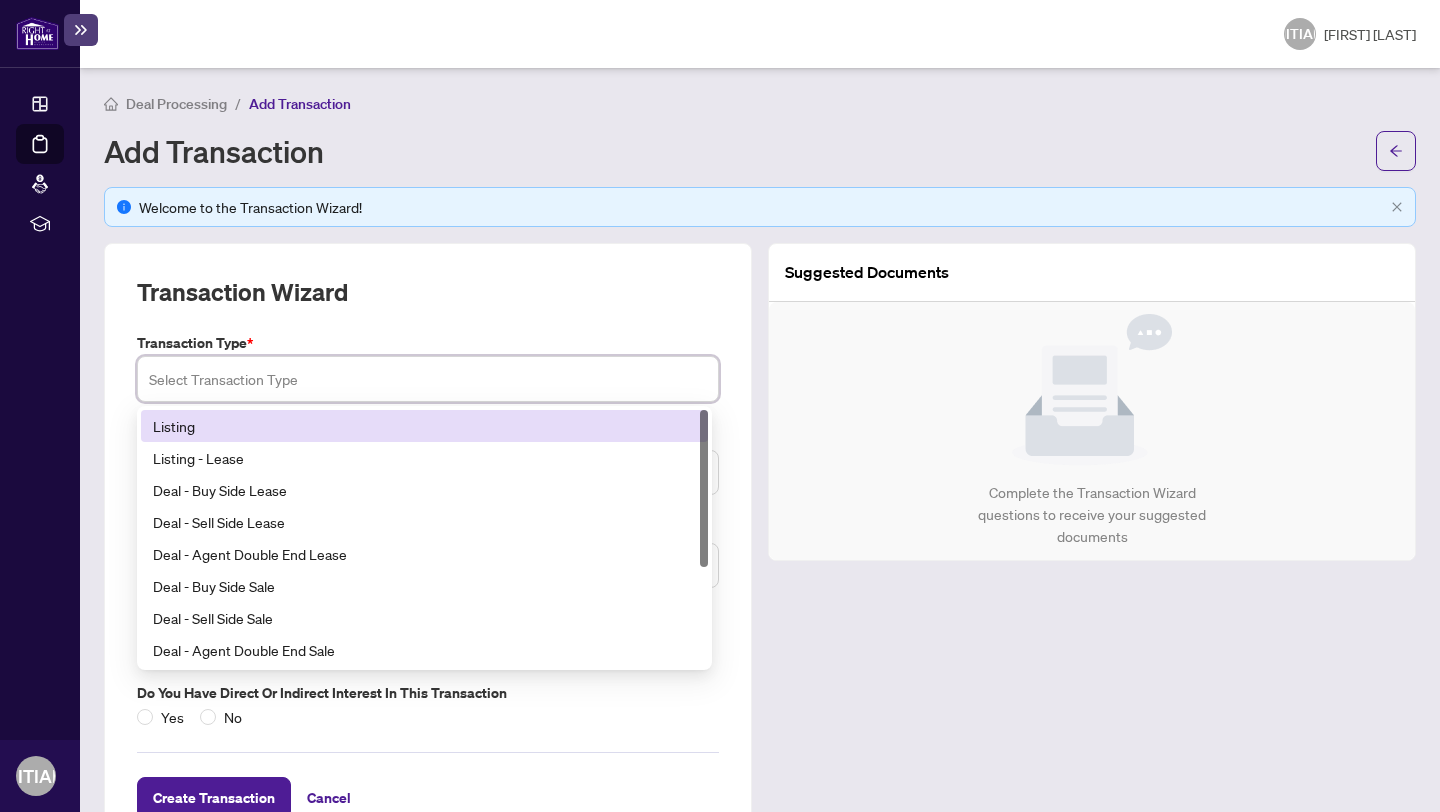 click at bounding box center [428, 379] 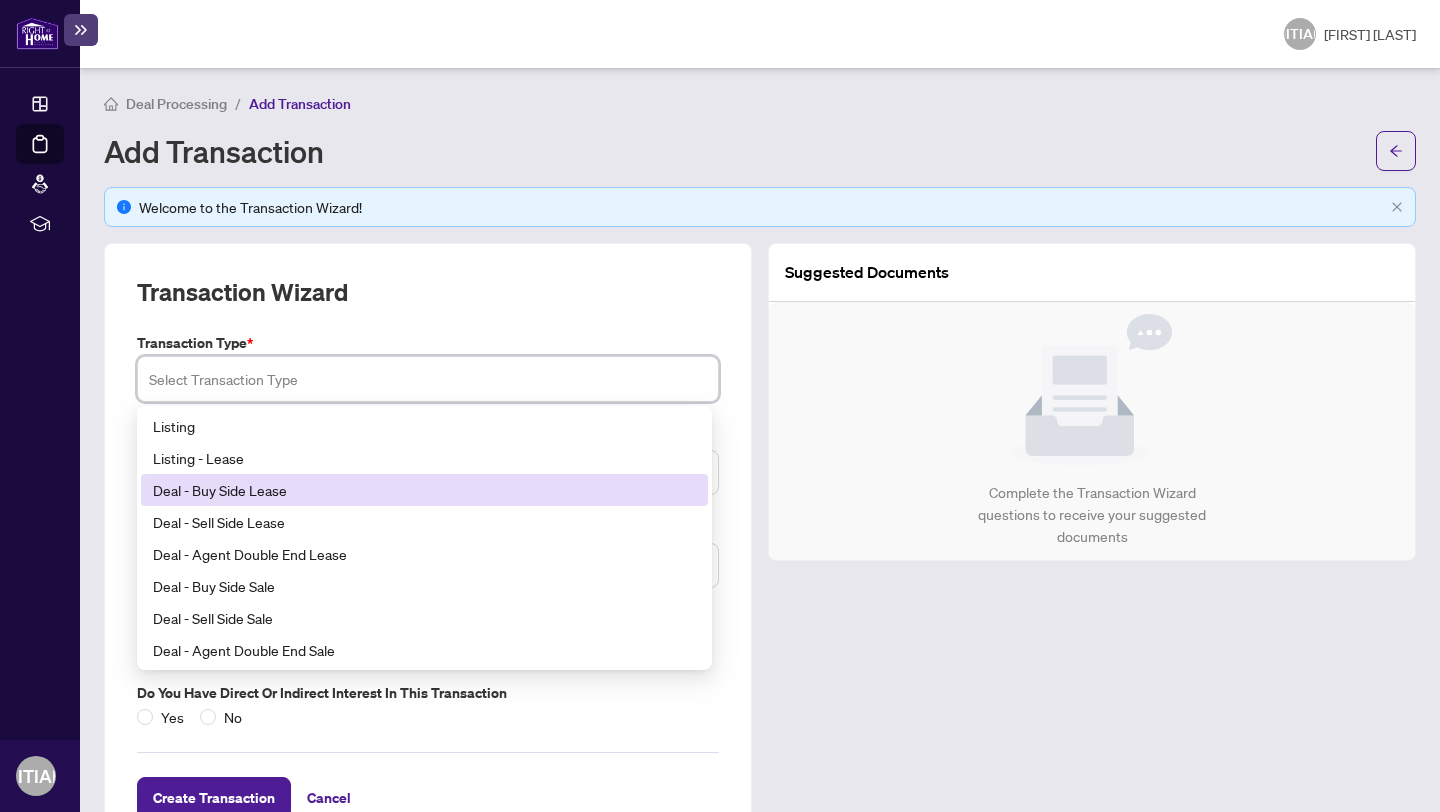 click on "Deal - Buy Side Lease" at bounding box center [424, 490] 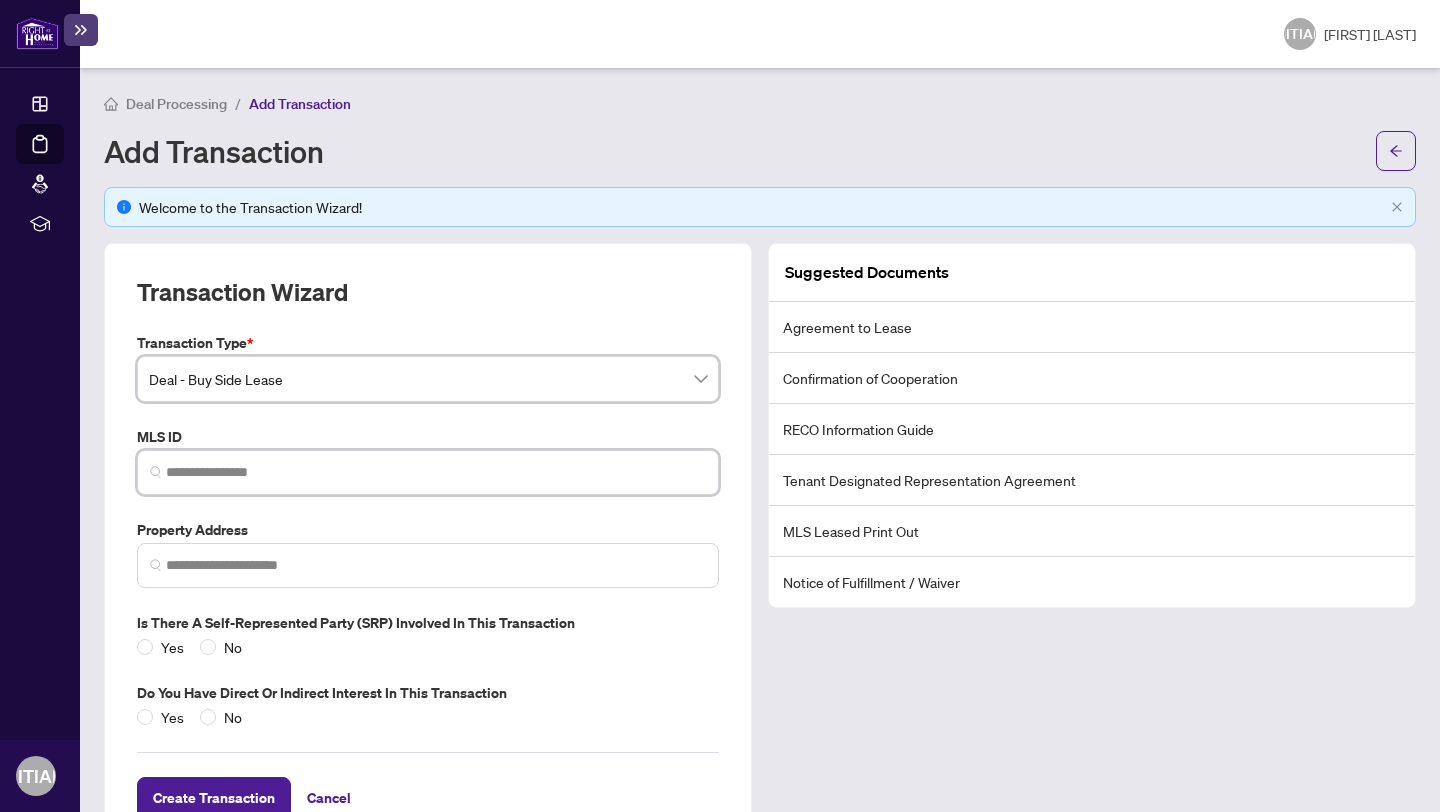 click at bounding box center (436, 472) 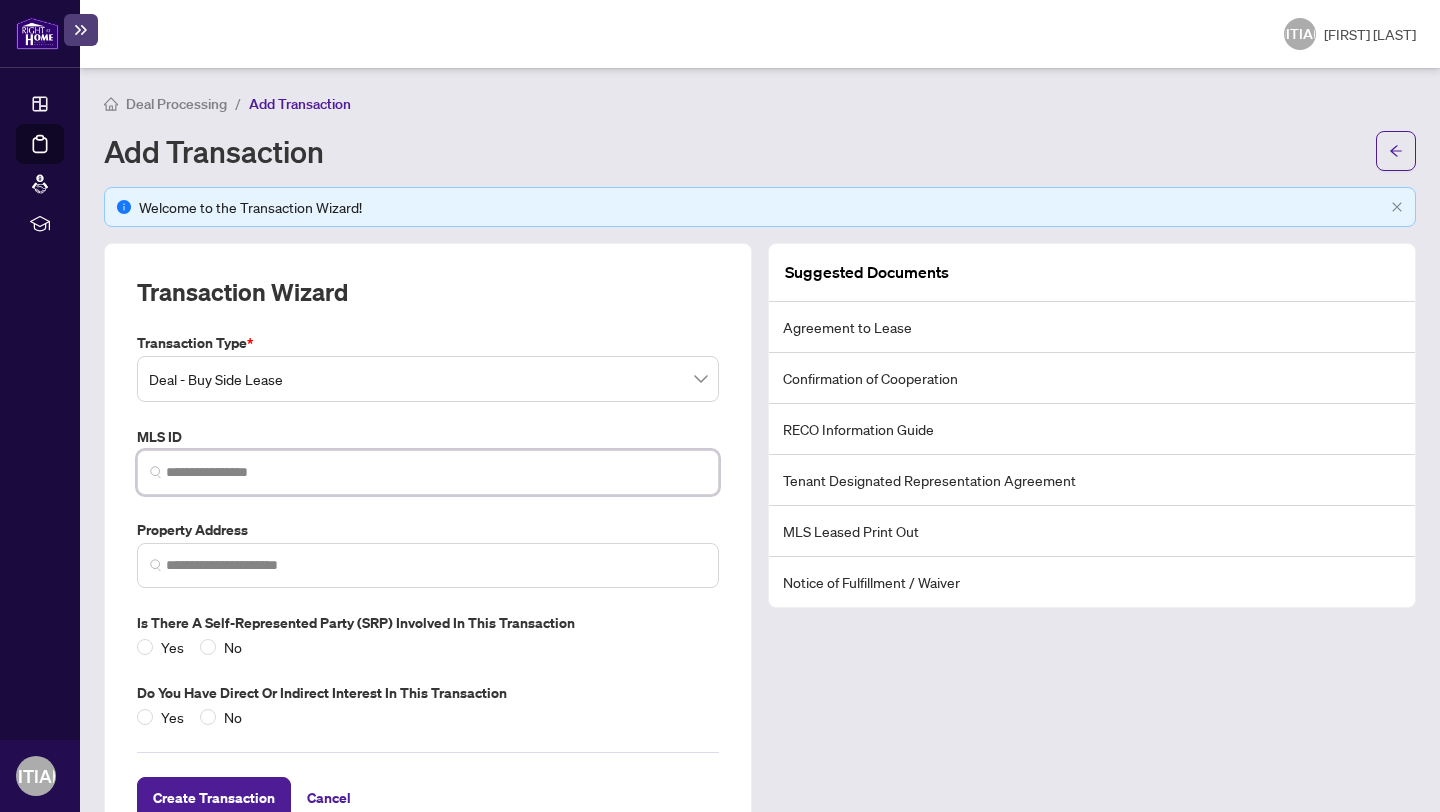 click at bounding box center (436, 472) 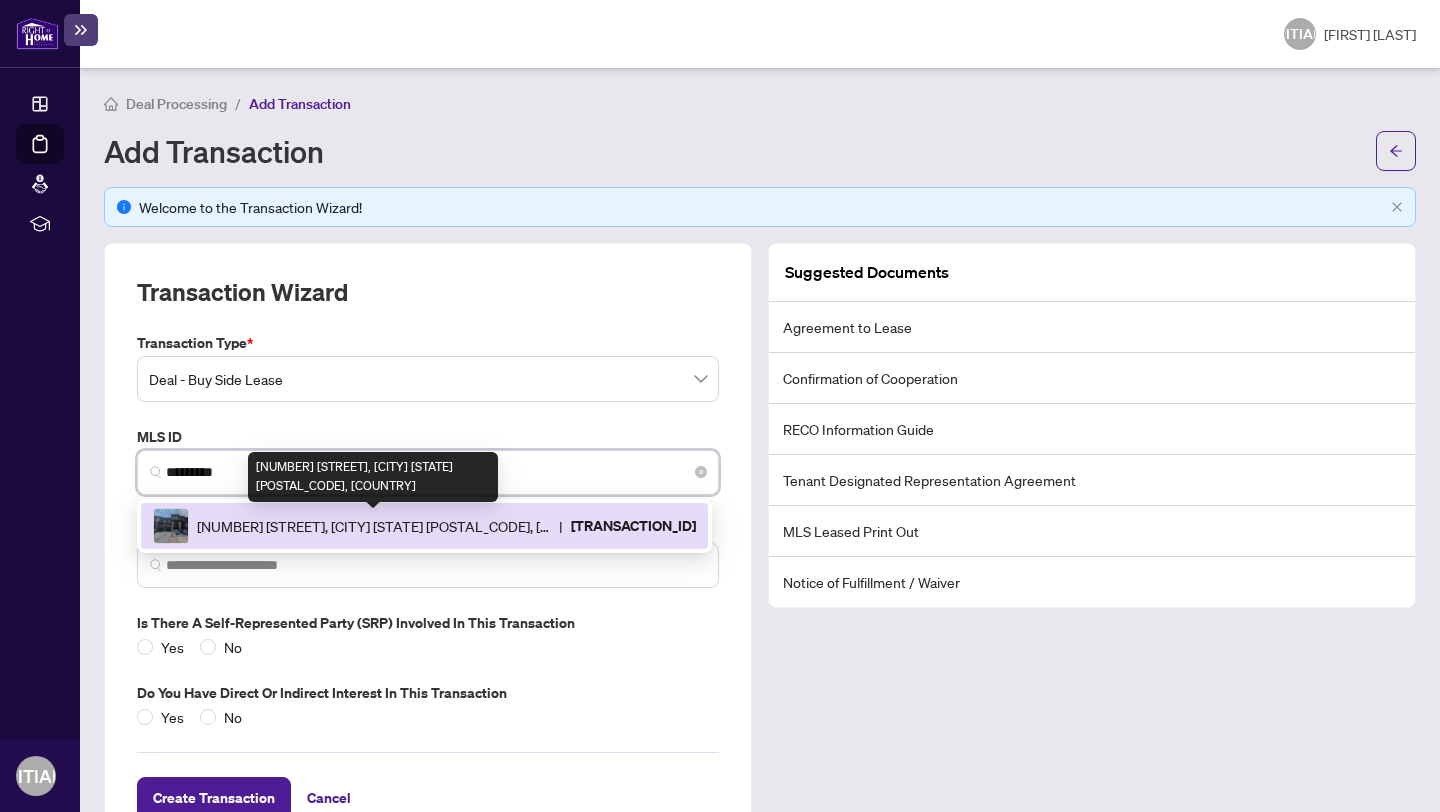 click on "[NUMBER] [STREET], [CITY] [STATE] [POSTAL_CODE], [COUNTRY]" at bounding box center (374, 526) 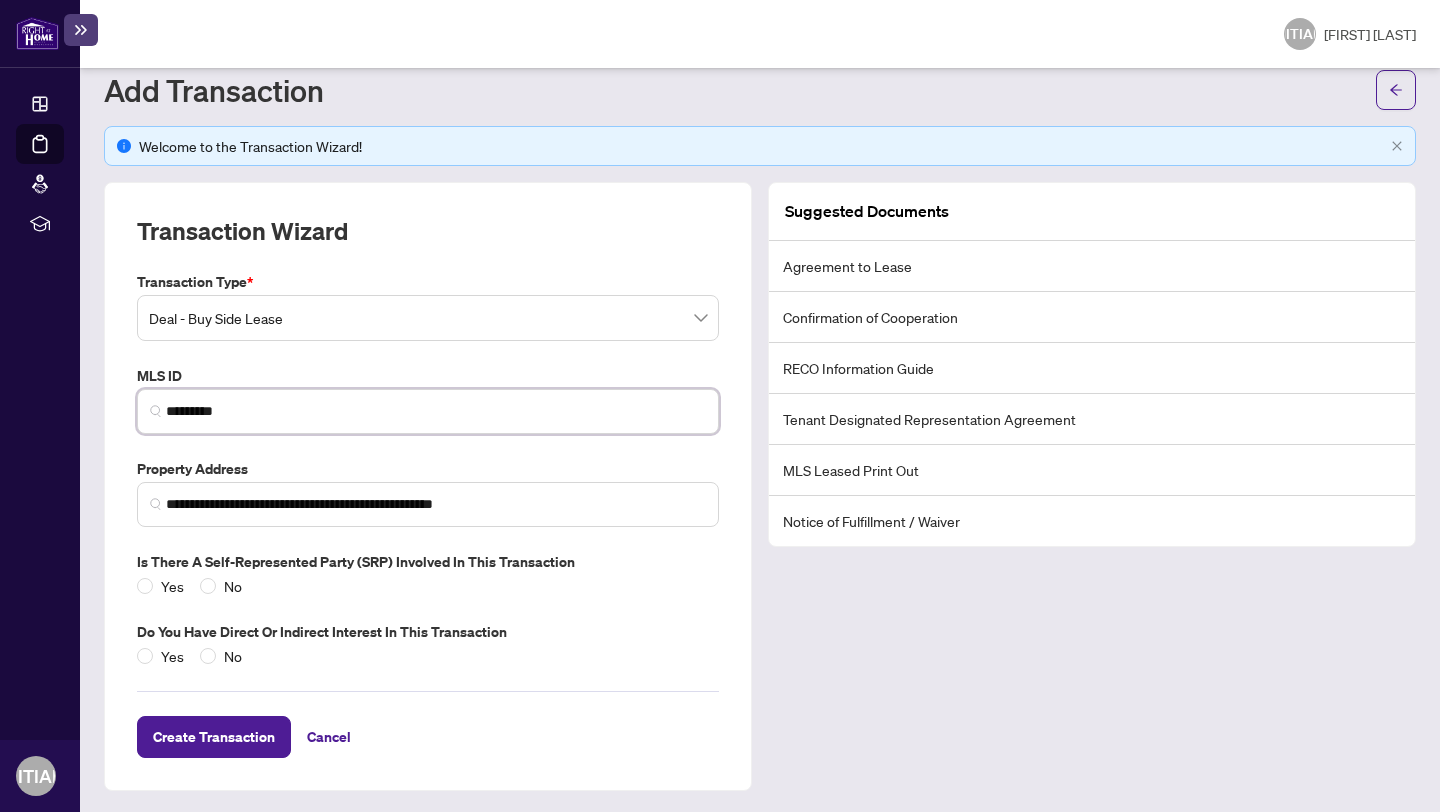 scroll, scrollTop: 63, scrollLeft: 0, axis: vertical 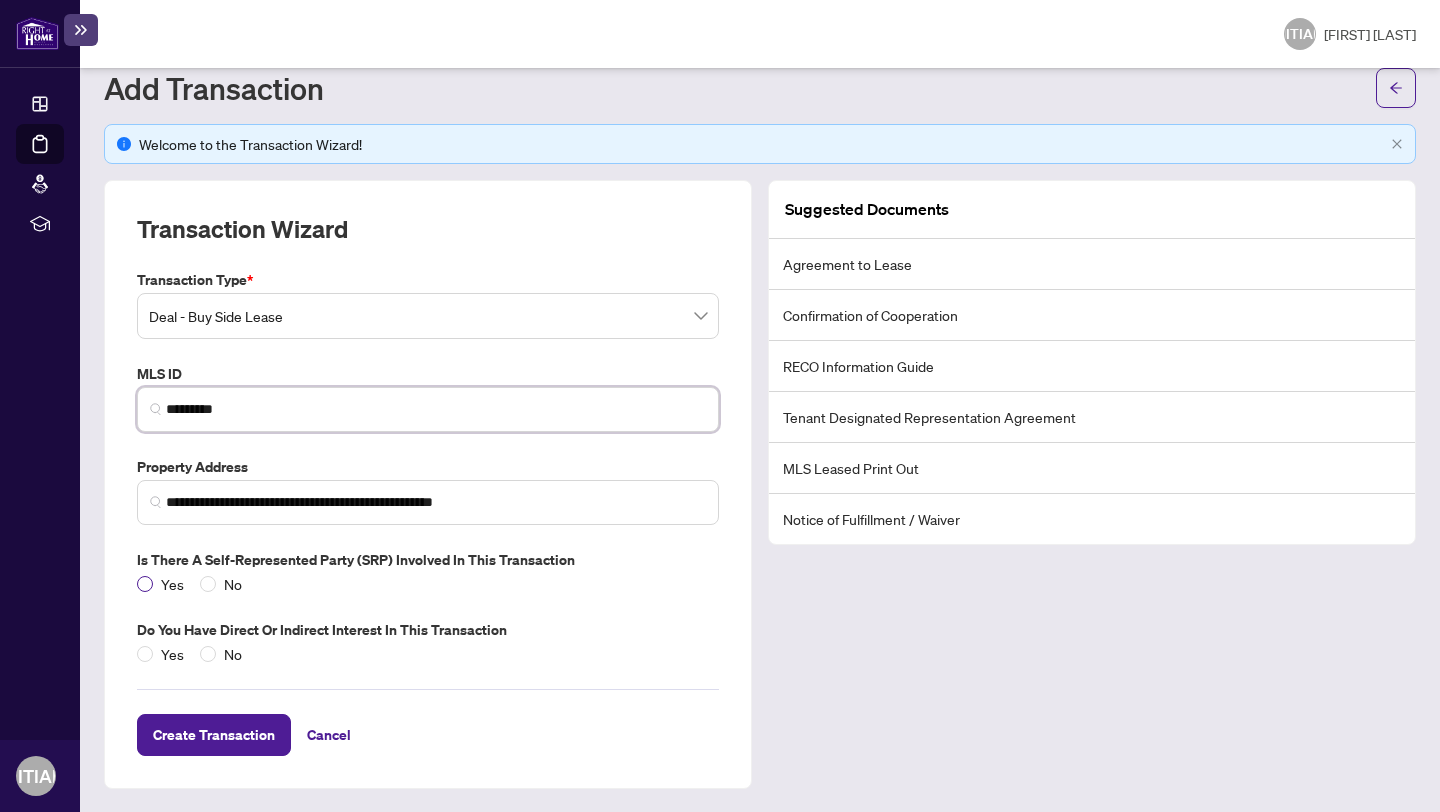 type on "*********" 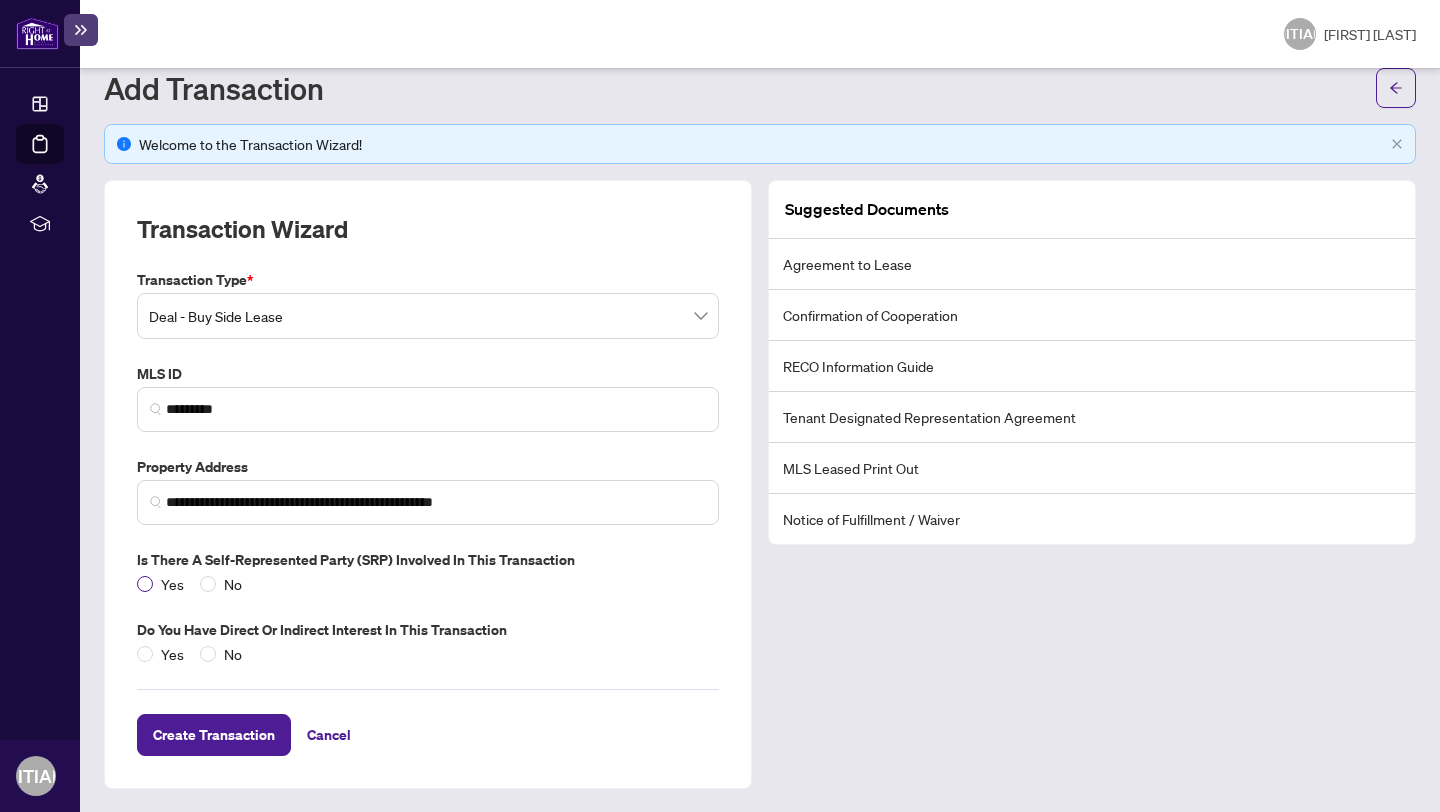 click on "Yes" at bounding box center (172, 584) 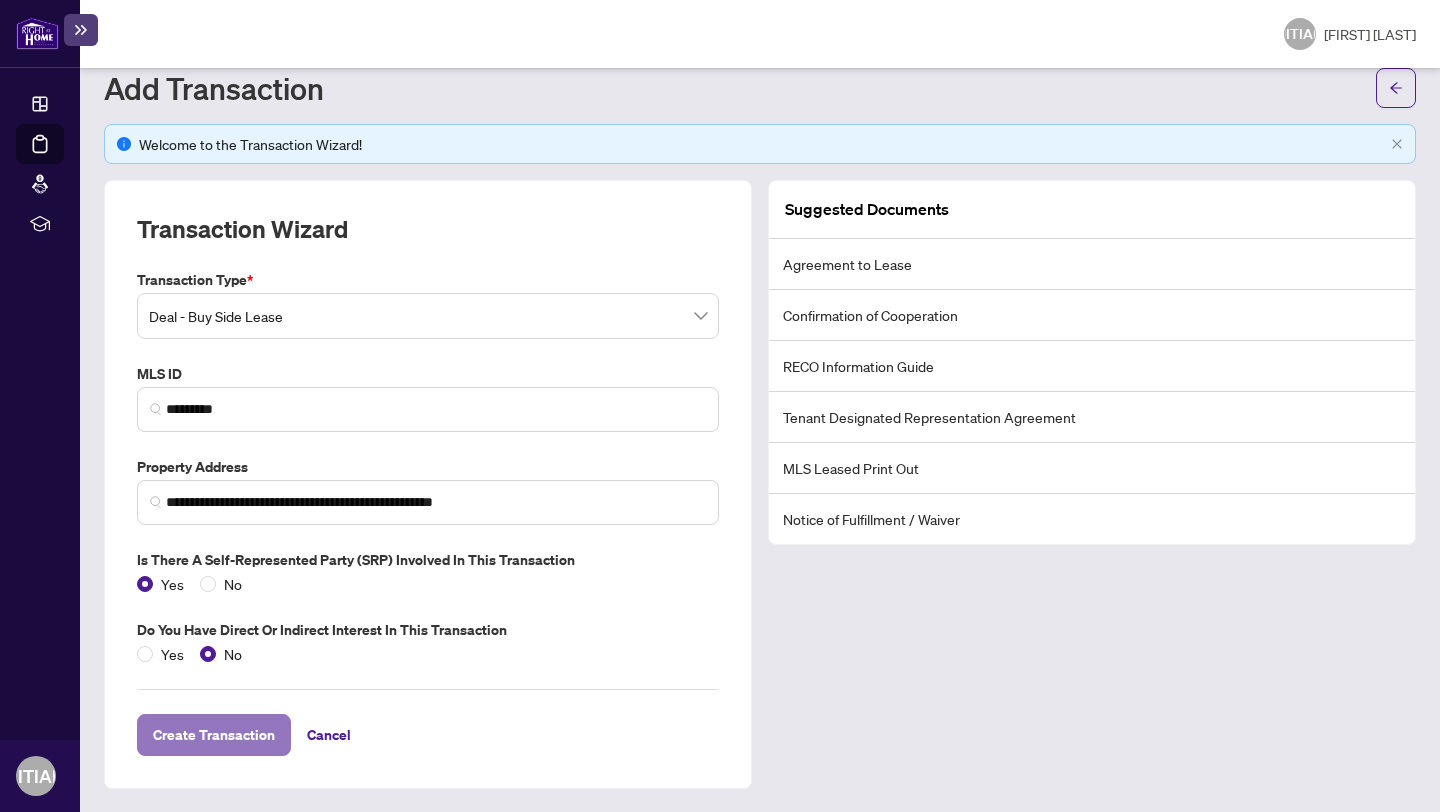 click on "Create Transaction" at bounding box center [214, 735] 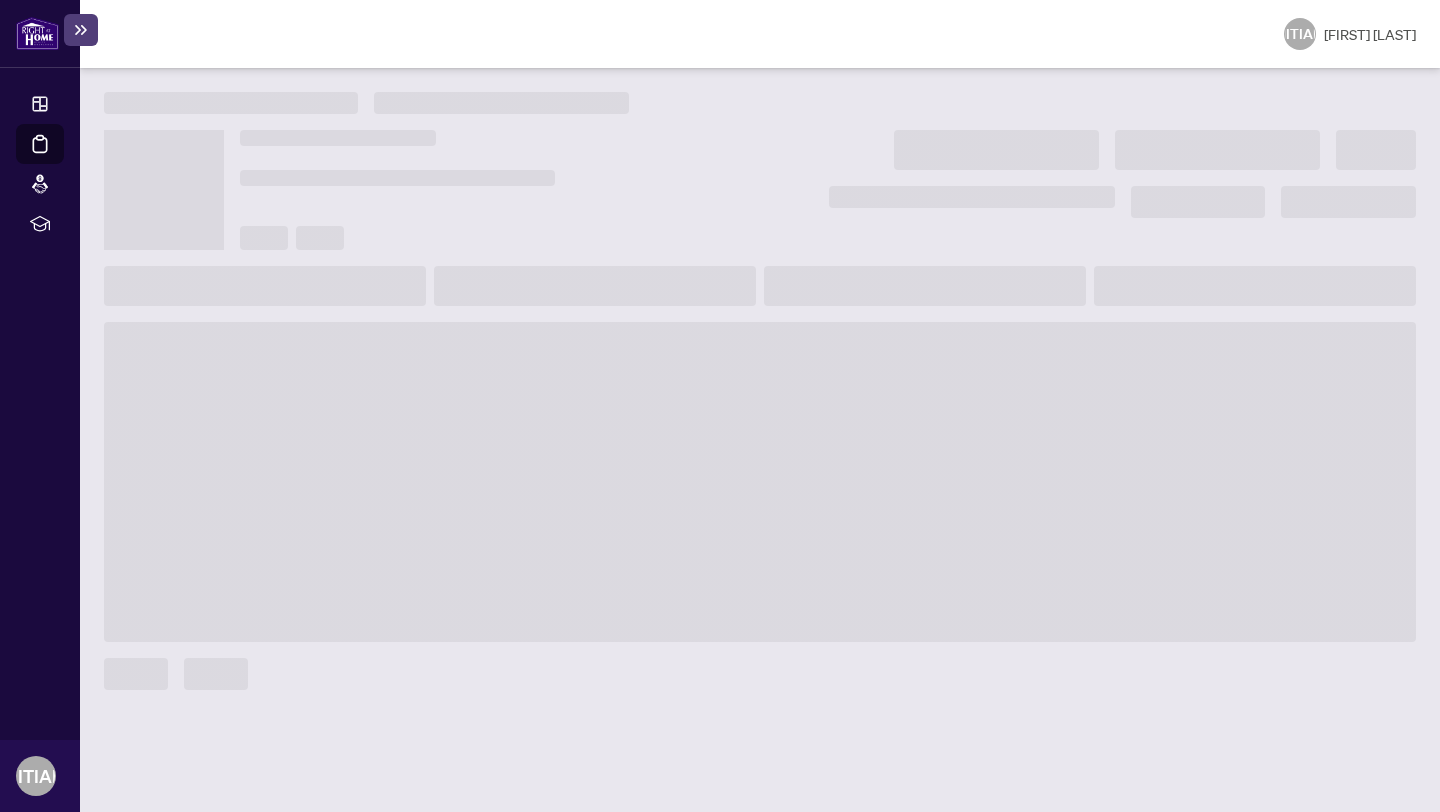 scroll, scrollTop: 0, scrollLeft: 0, axis: both 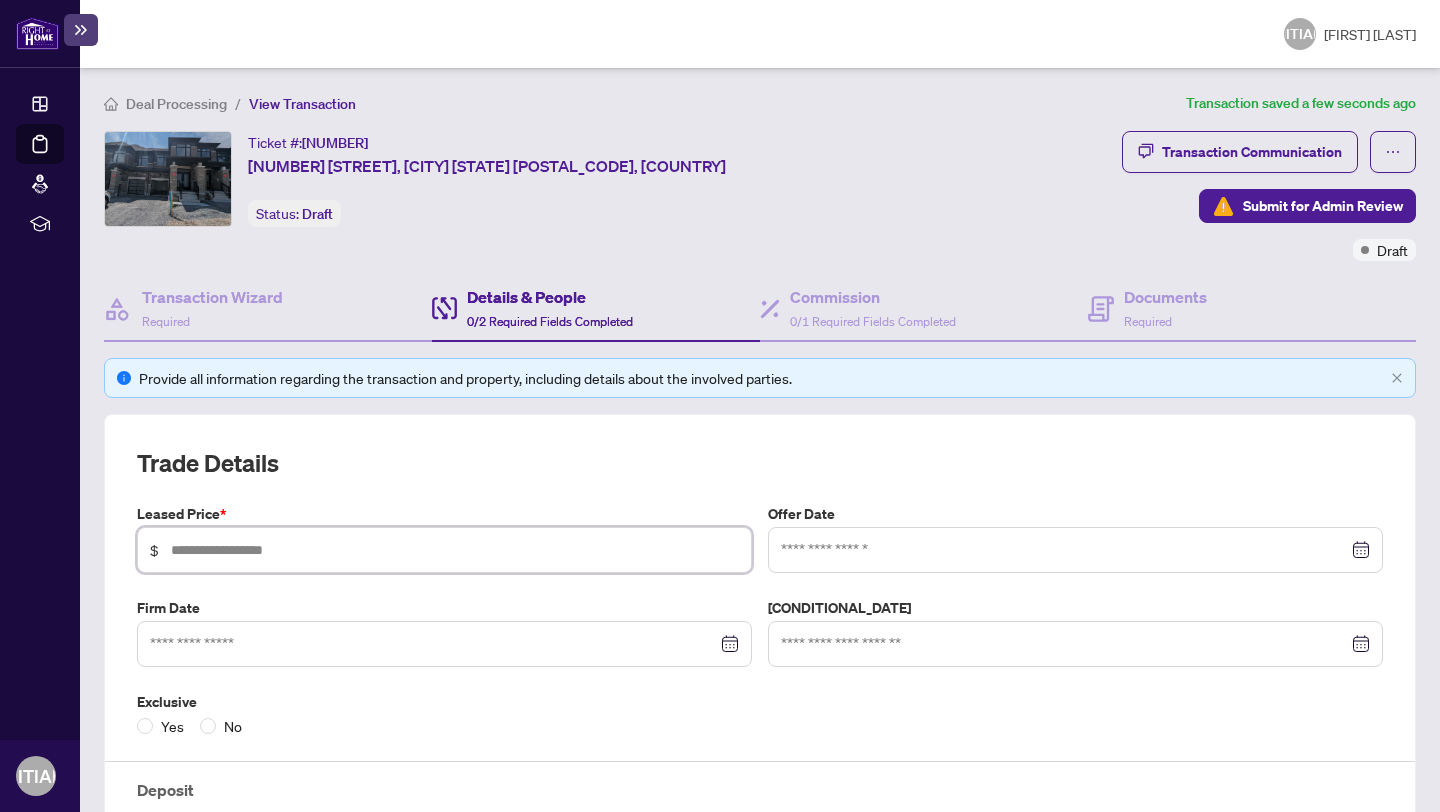 click at bounding box center (455, 550) 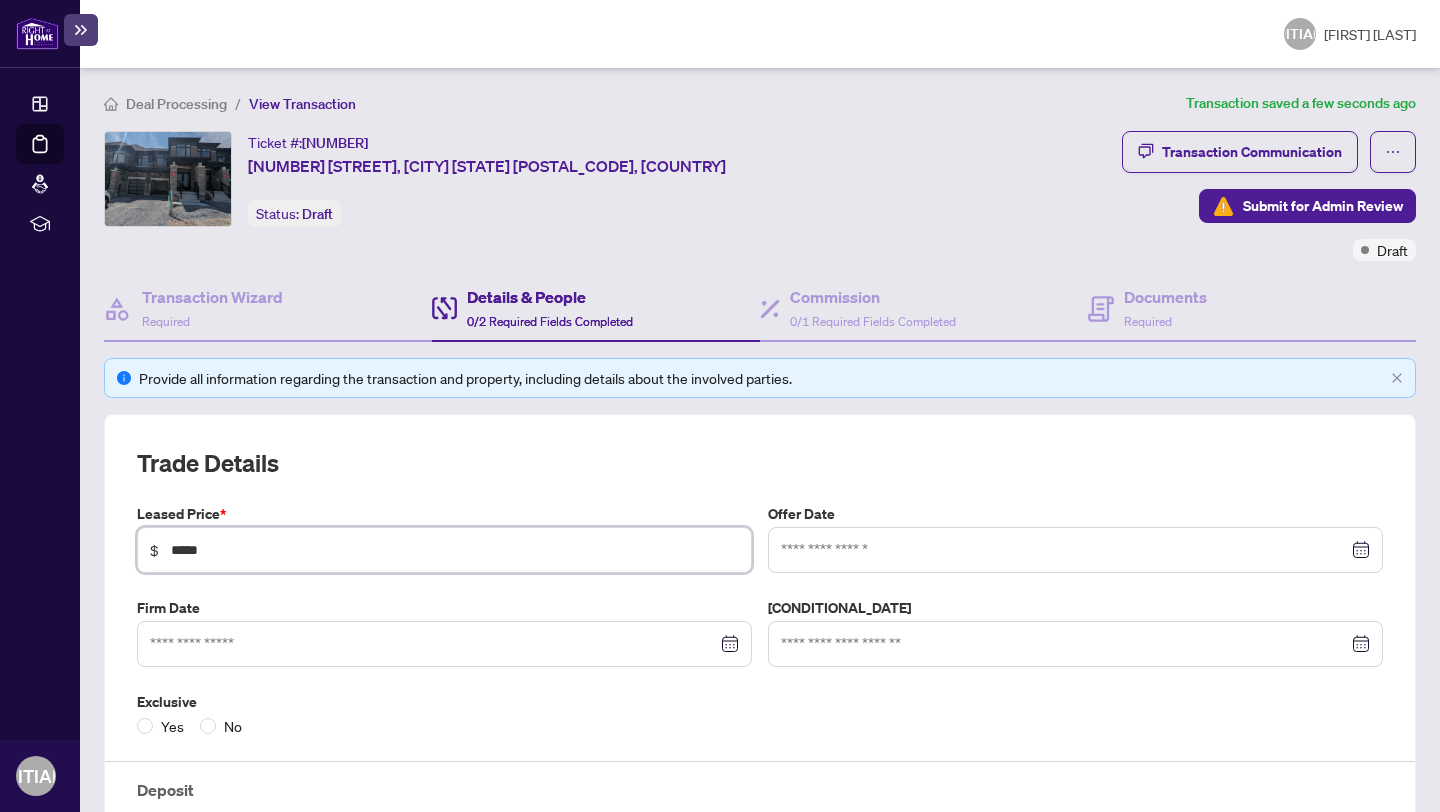 type on "*****" 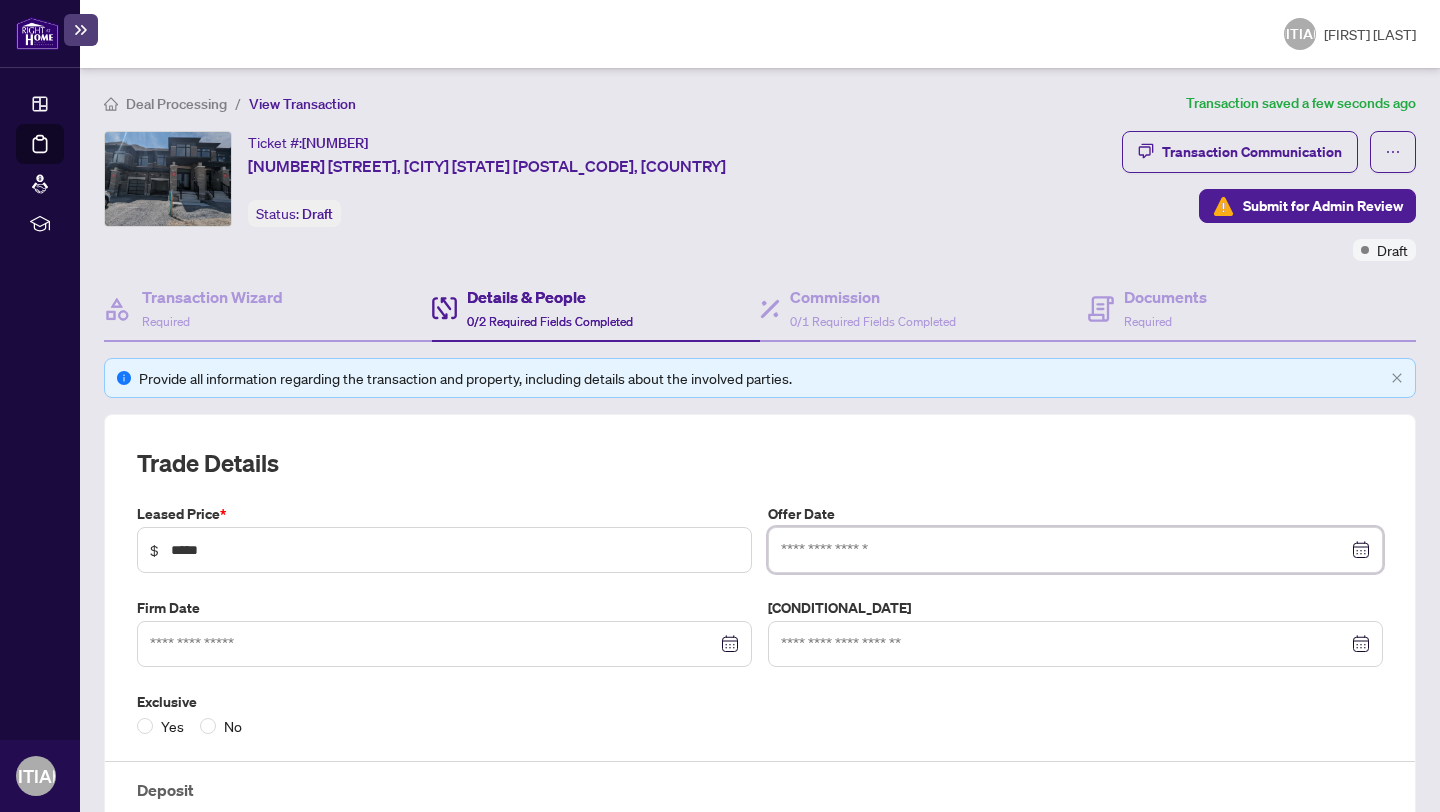 click at bounding box center [1064, 550] 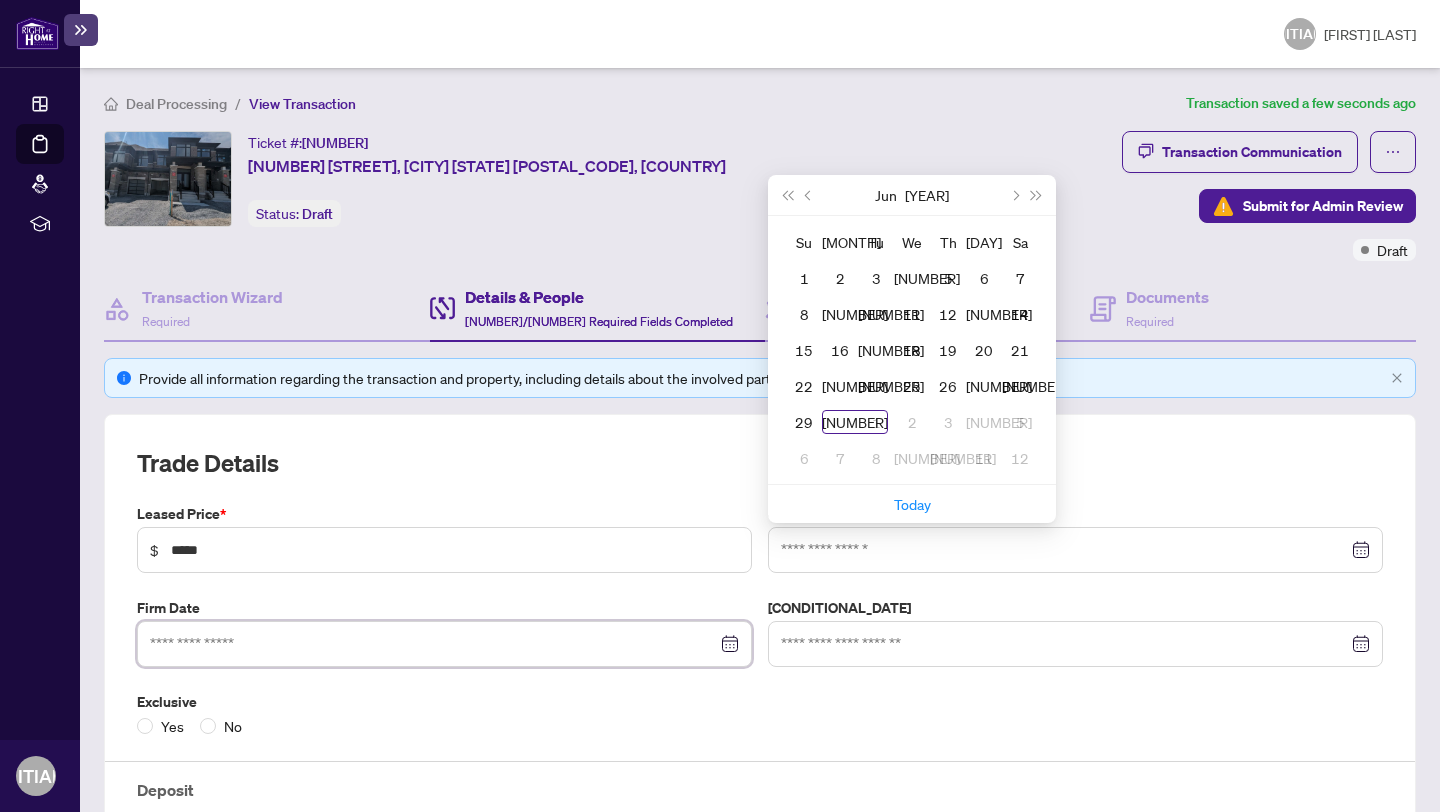click at bounding box center [433, 644] 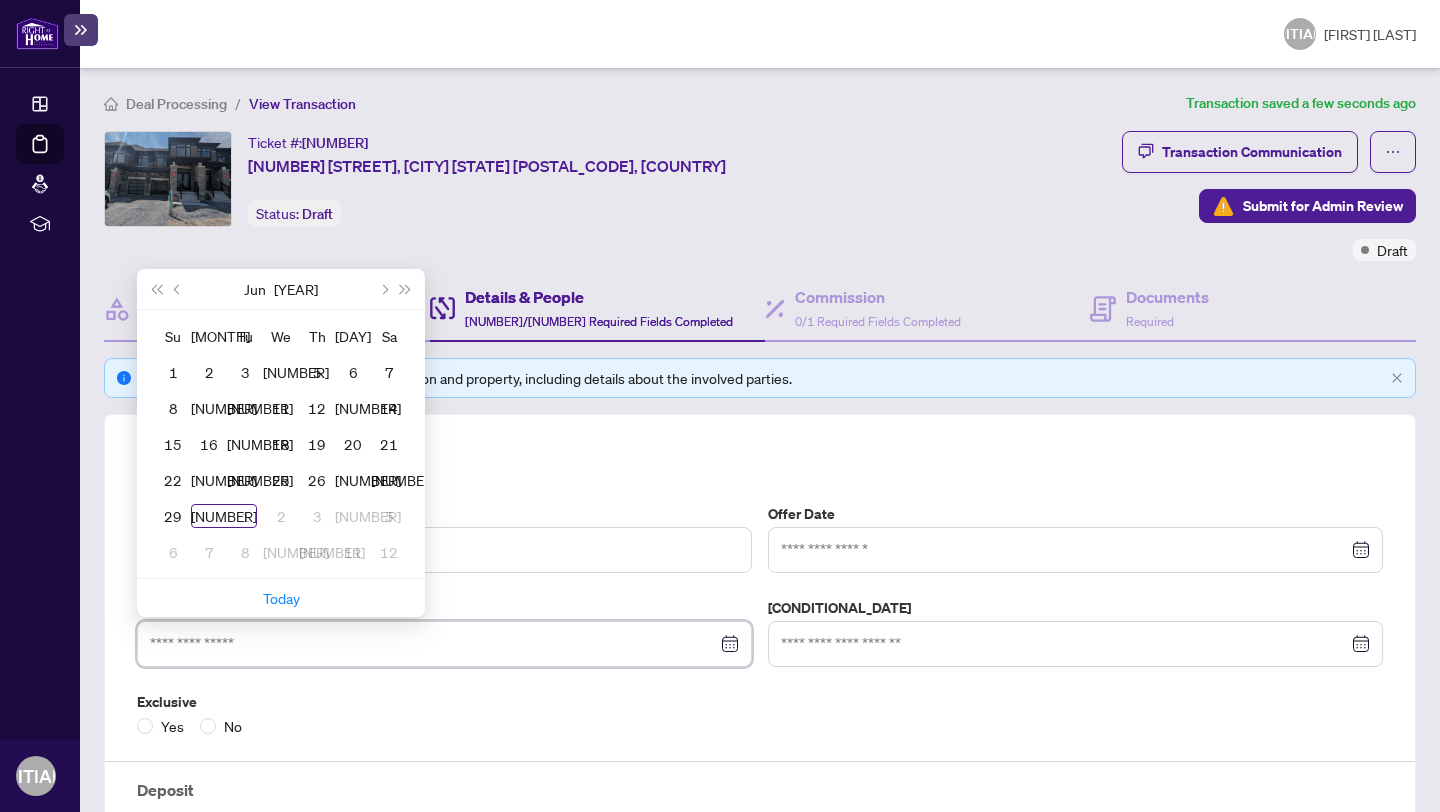 click at bounding box center [433, 644] 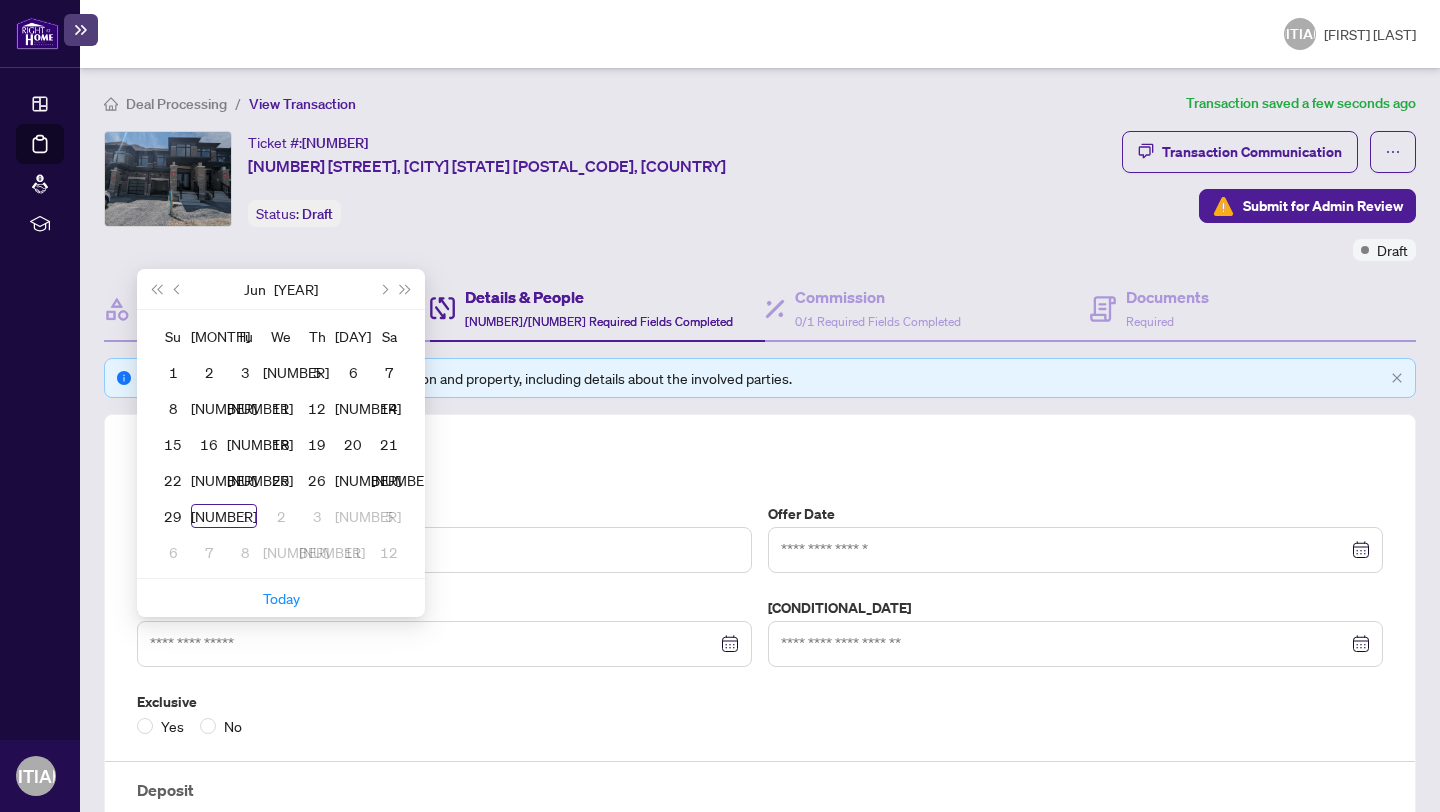 click on "Leased Price * $[PRICE] Offer Date [MONTH] 2025 Su Mo Tu We Th Fr Sa 1 2 3 4 5 6 7 8 9 10 11 12 13 14 15 16 17 18 19 20 21 22 23 24 25 26 27 28 29 30 1 2 3 4 5 6 7 8 9 10 11 12 Today Firm Date [MONTH] 2025 Su Mo Tu We Th Fr Sa 1 2 3 4 5 6 7 8 9 10 11 12 13 14 15 16 17 18 19 20 21 22 23 24 25 26 27 28 29 30 1 2 3 4 5 6 7 8 9 10 11 12 Today Conditional Date Exclusive Yes No Deposit No deposit added yet. Add Deposit Unit/Lot Number Lease Commencement Date * Mutual Release Date" at bounding box center [760, 815] 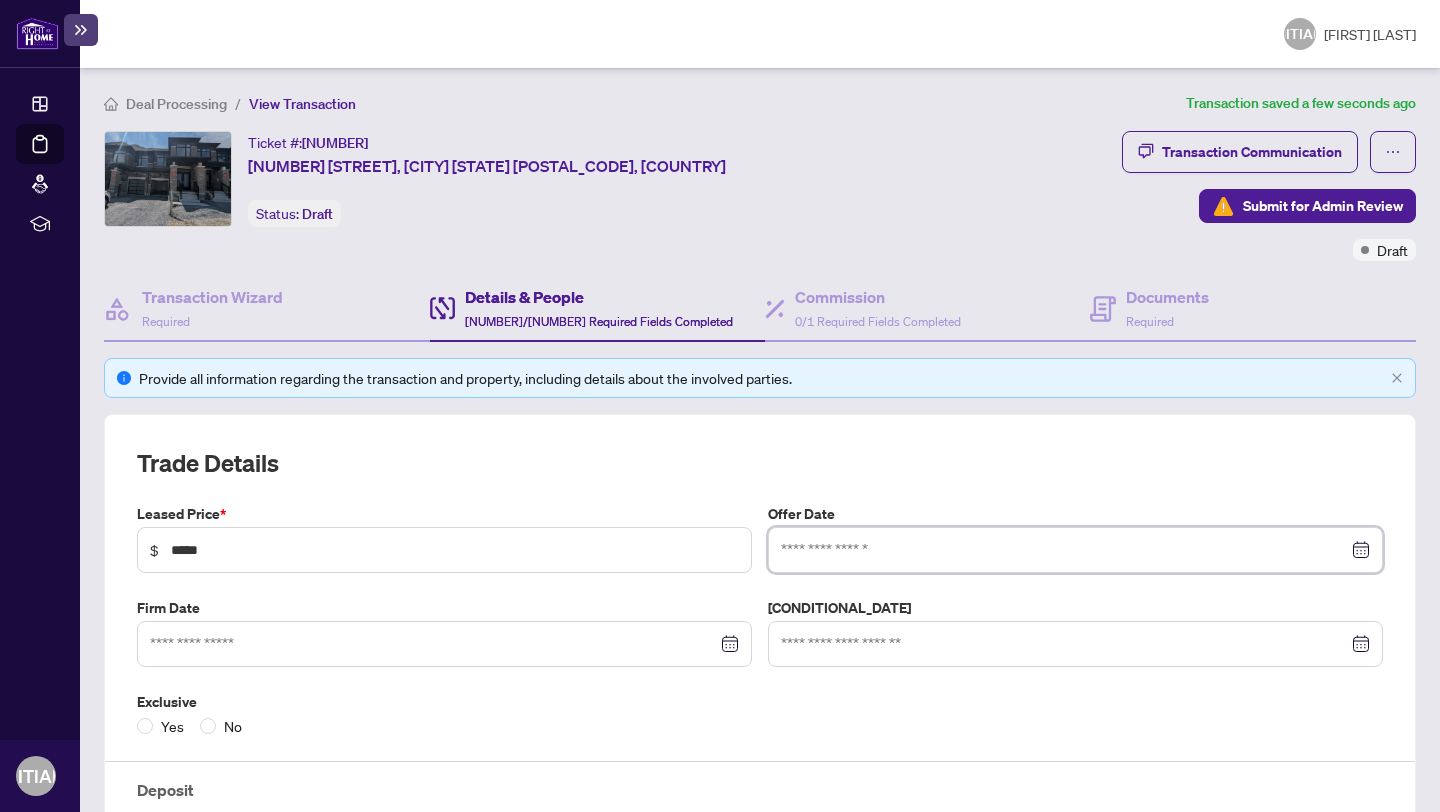 click at bounding box center [1064, 550] 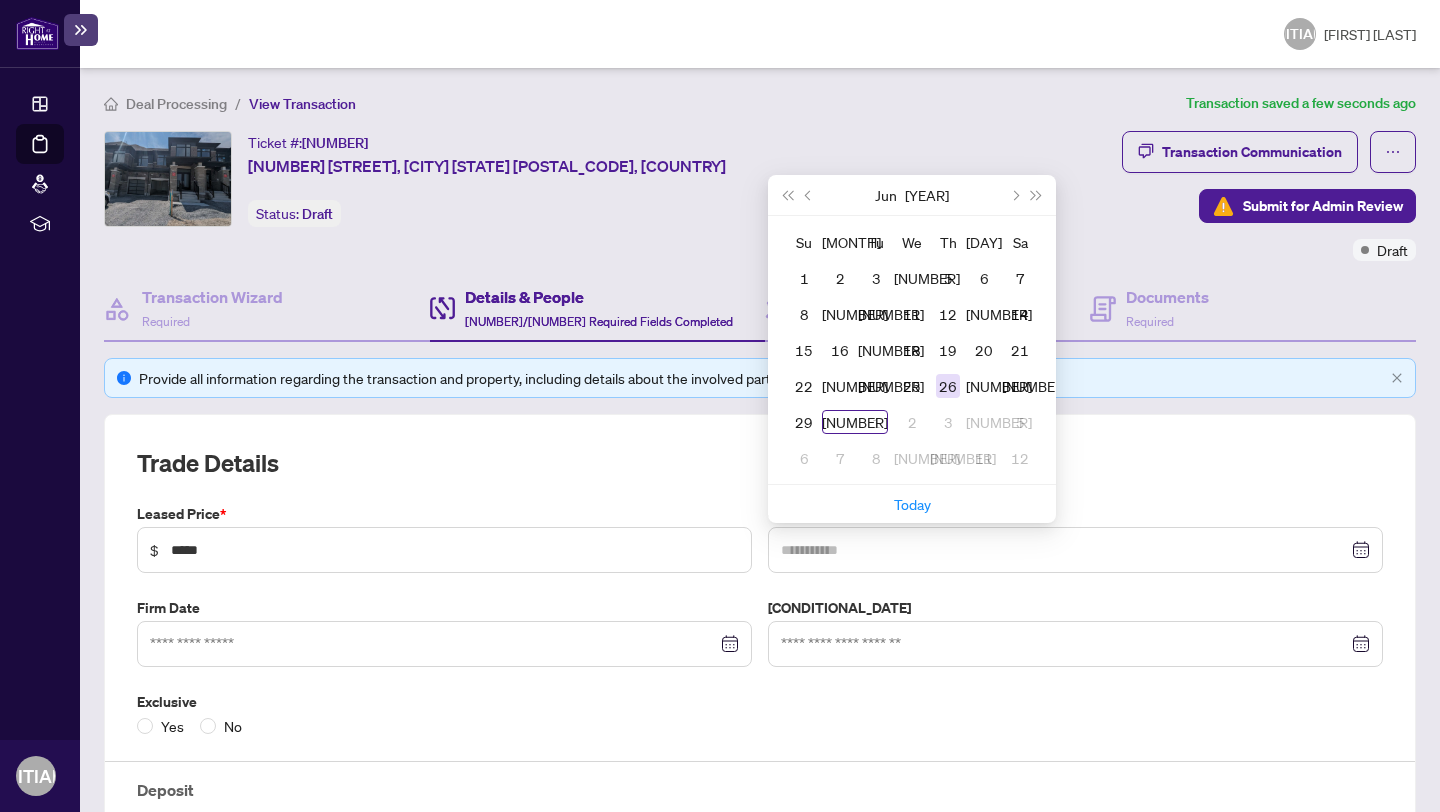 click on "26" at bounding box center (948, 386) 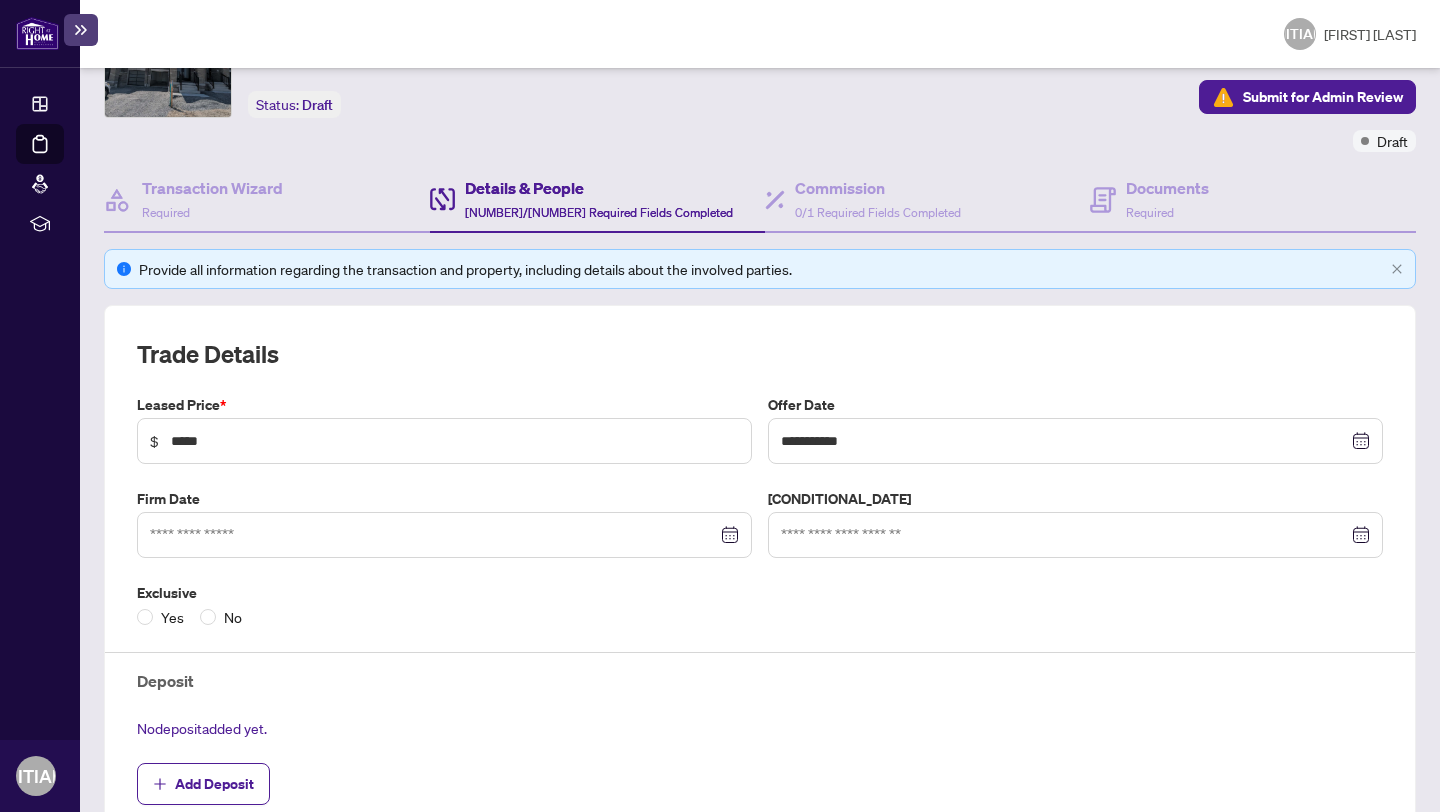 scroll, scrollTop: 195, scrollLeft: 0, axis: vertical 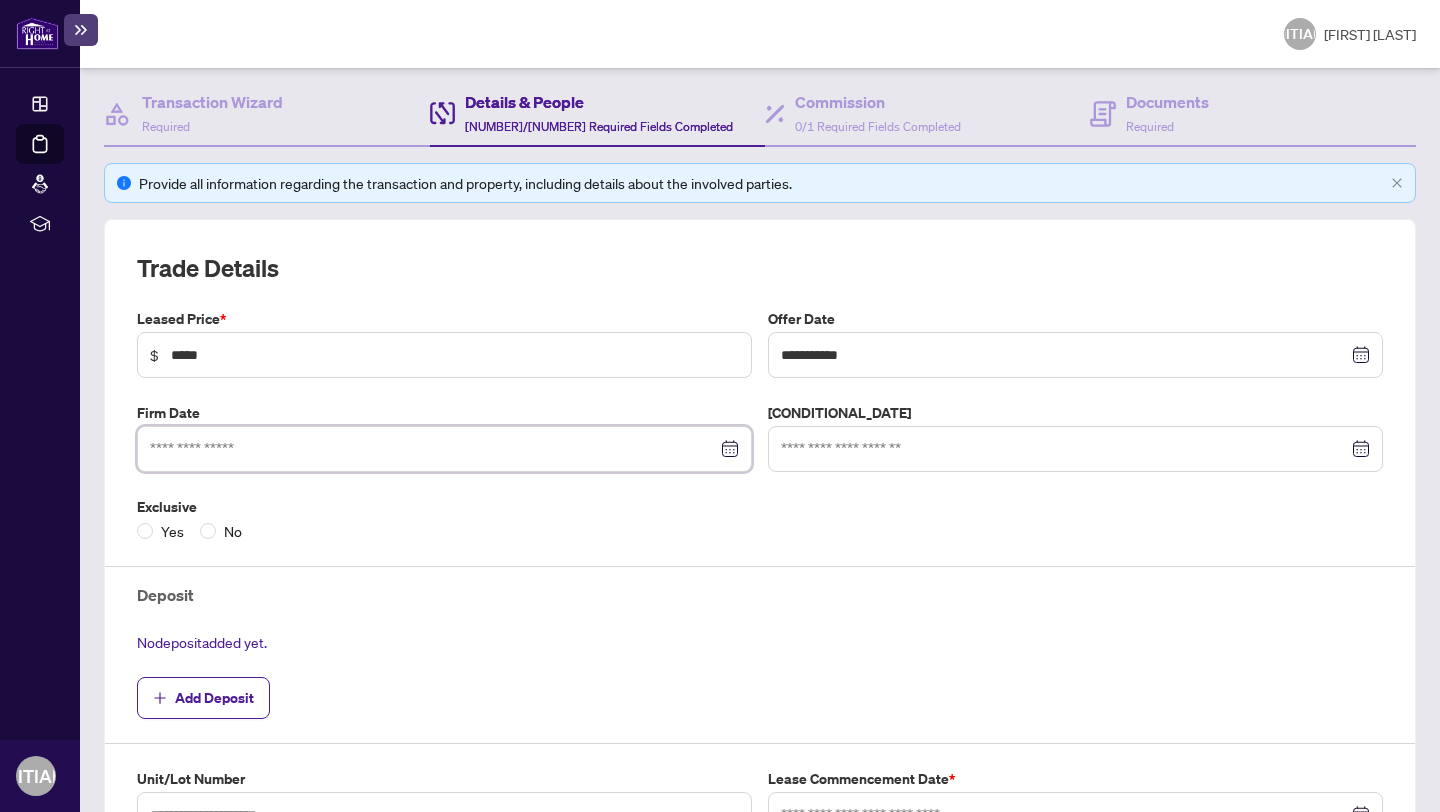 click at bounding box center [433, 449] 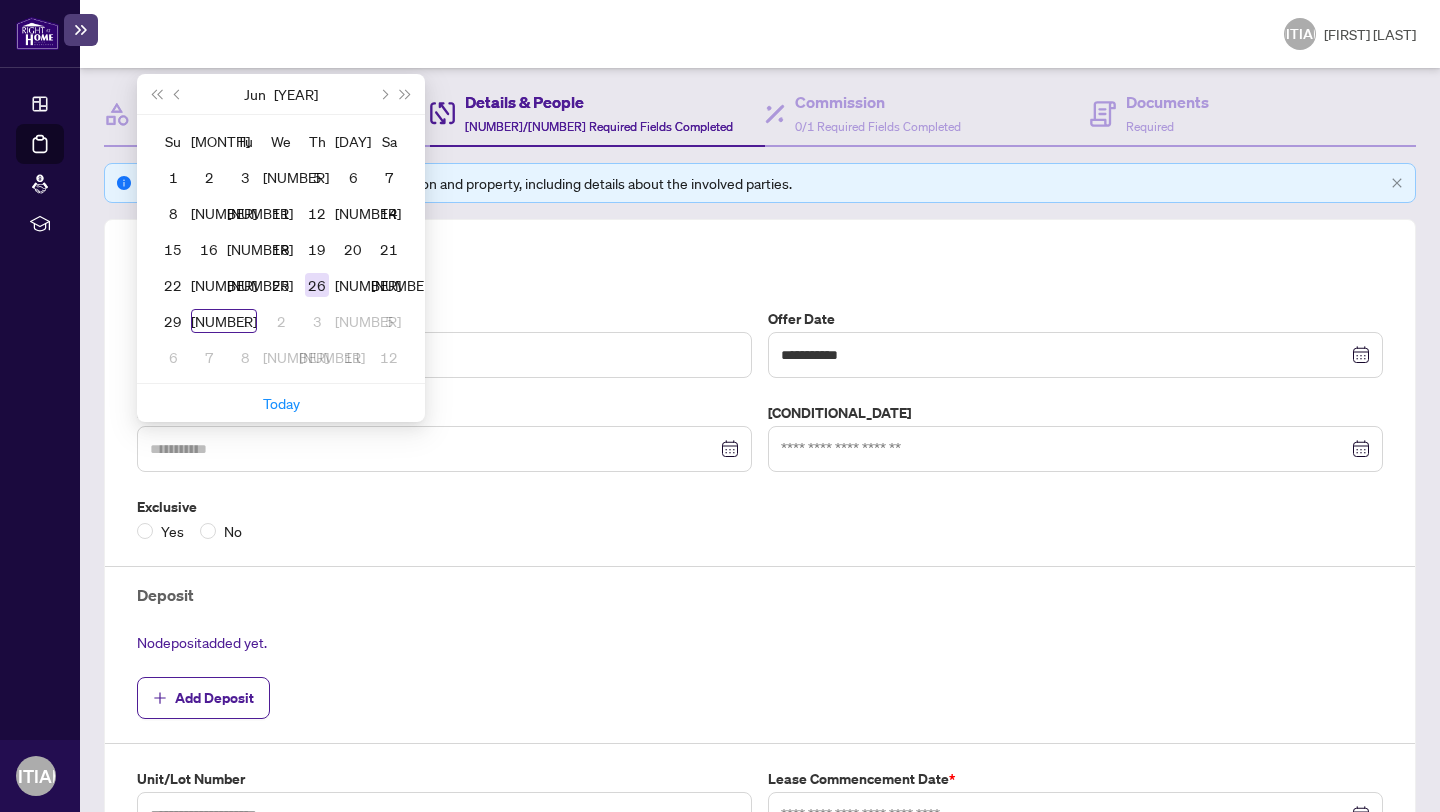 click on "26" at bounding box center (0, 0) 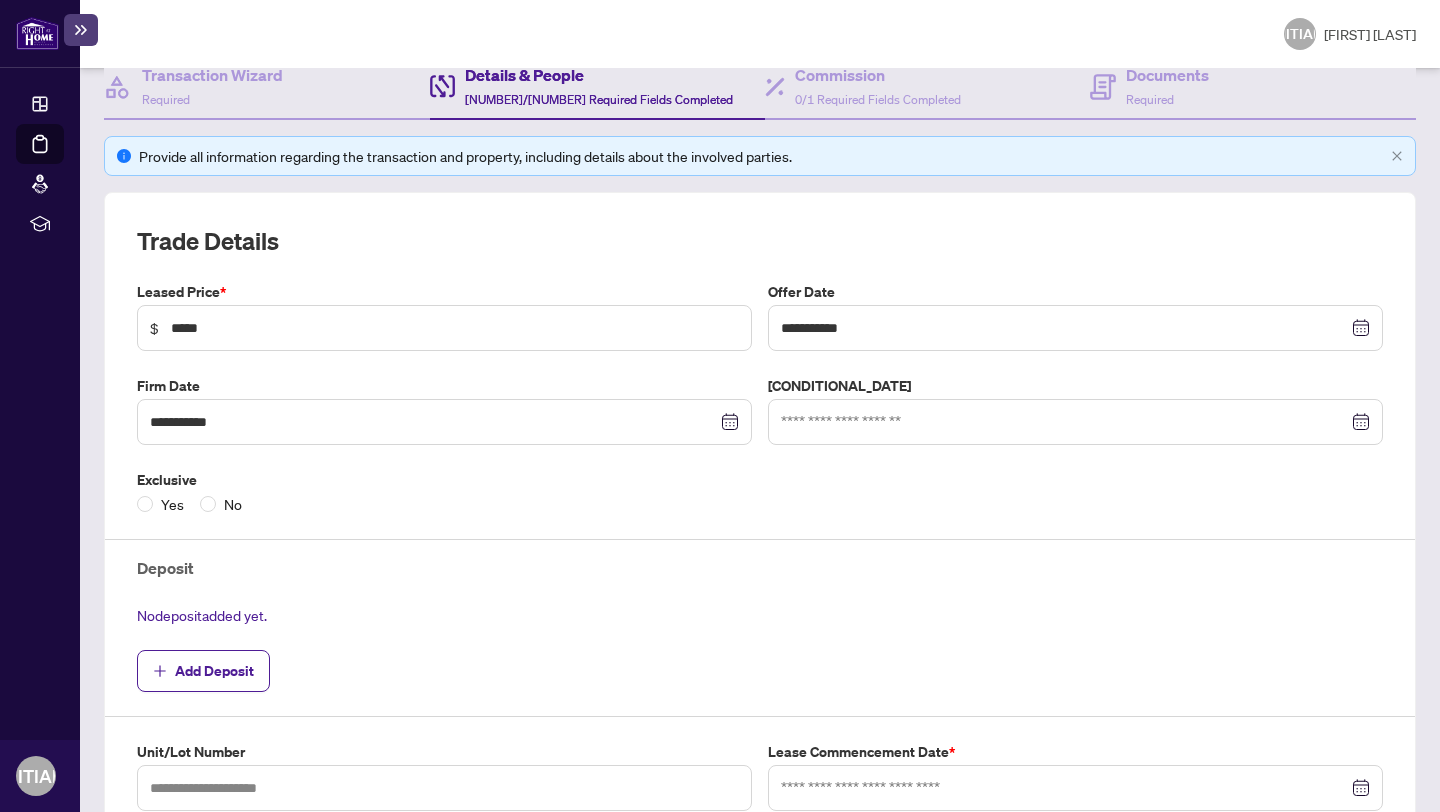 scroll, scrollTop: 254, scrollLeft: 0, axis: vertical 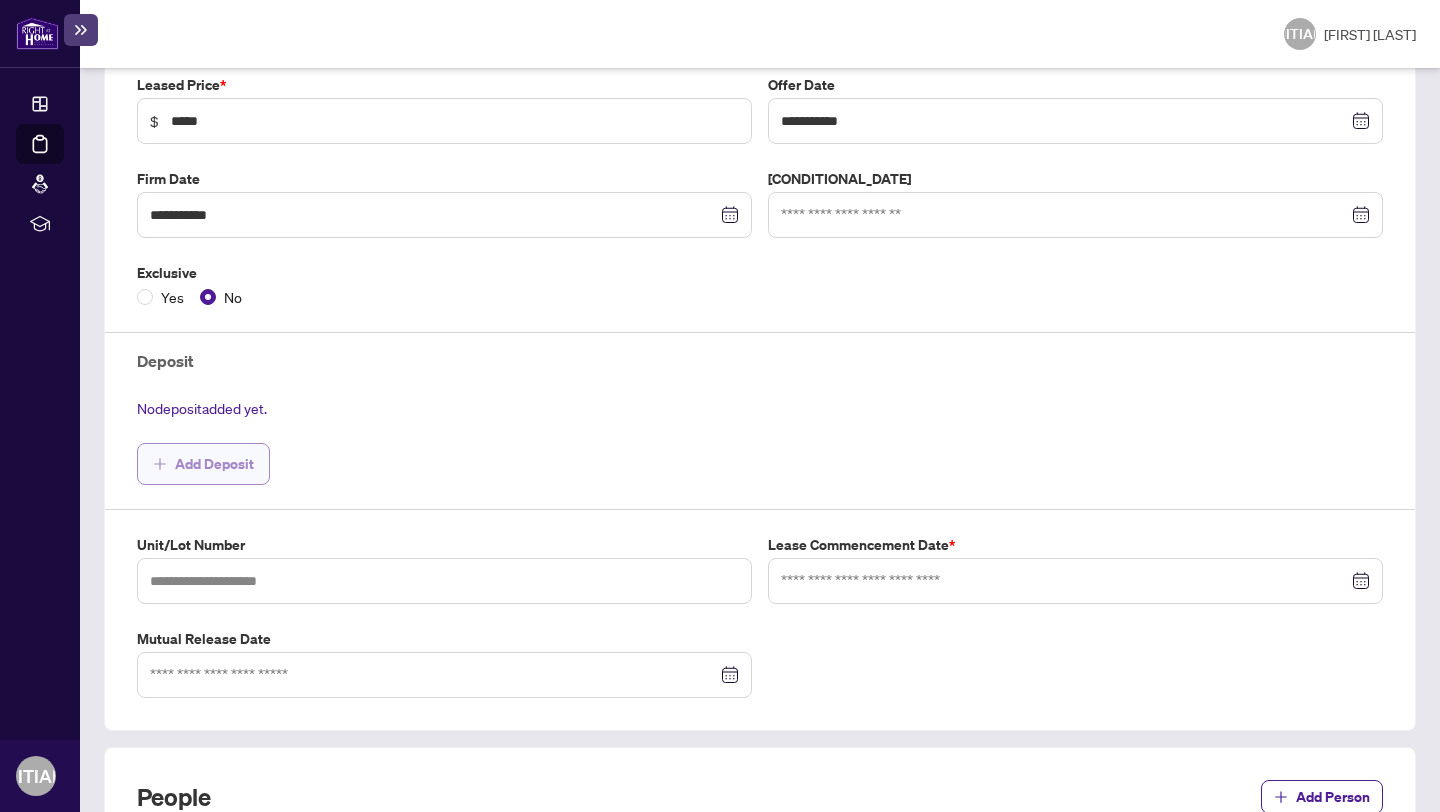 click on "Add Deposit" at bounding box center (214, 464) 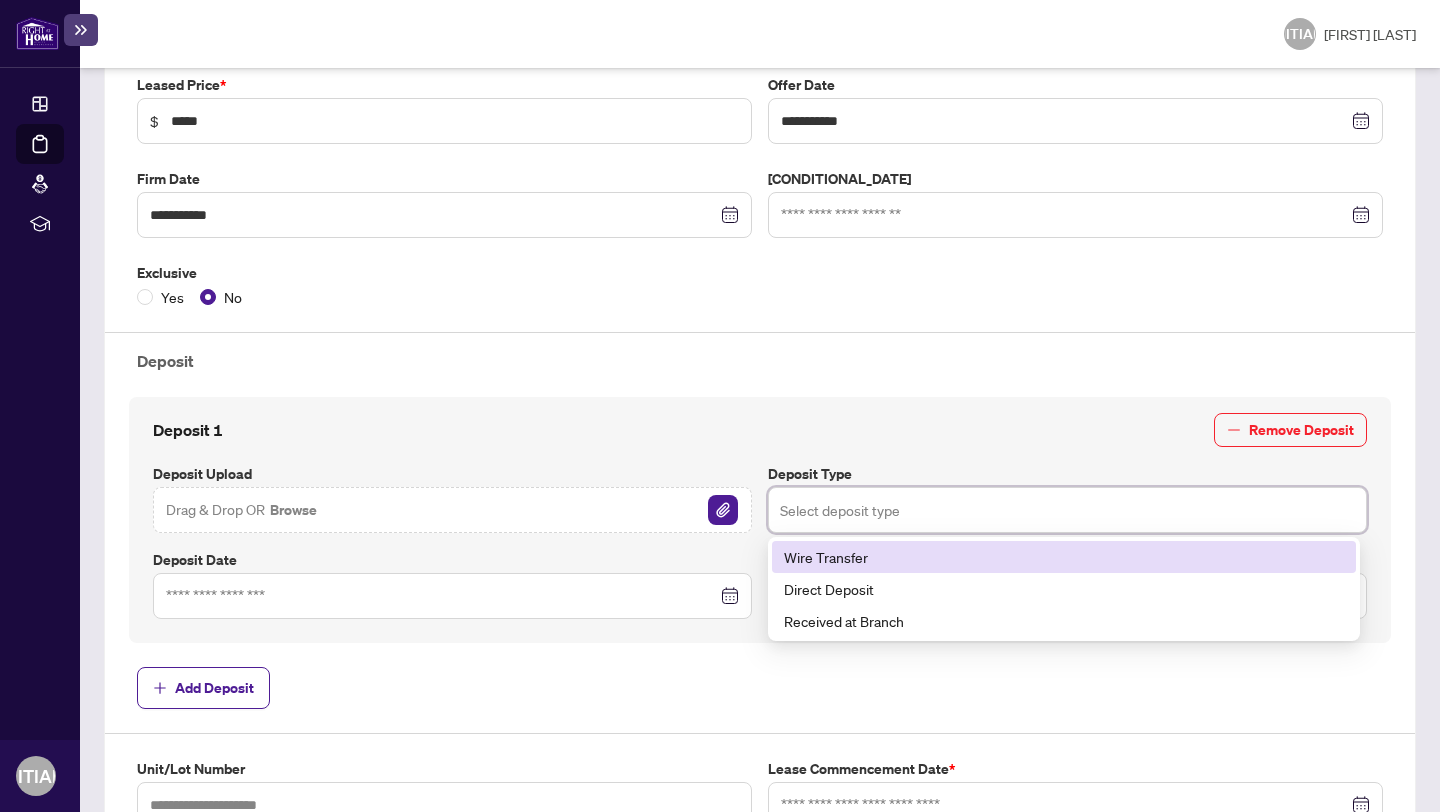 click at bounding box center (1067, 510) 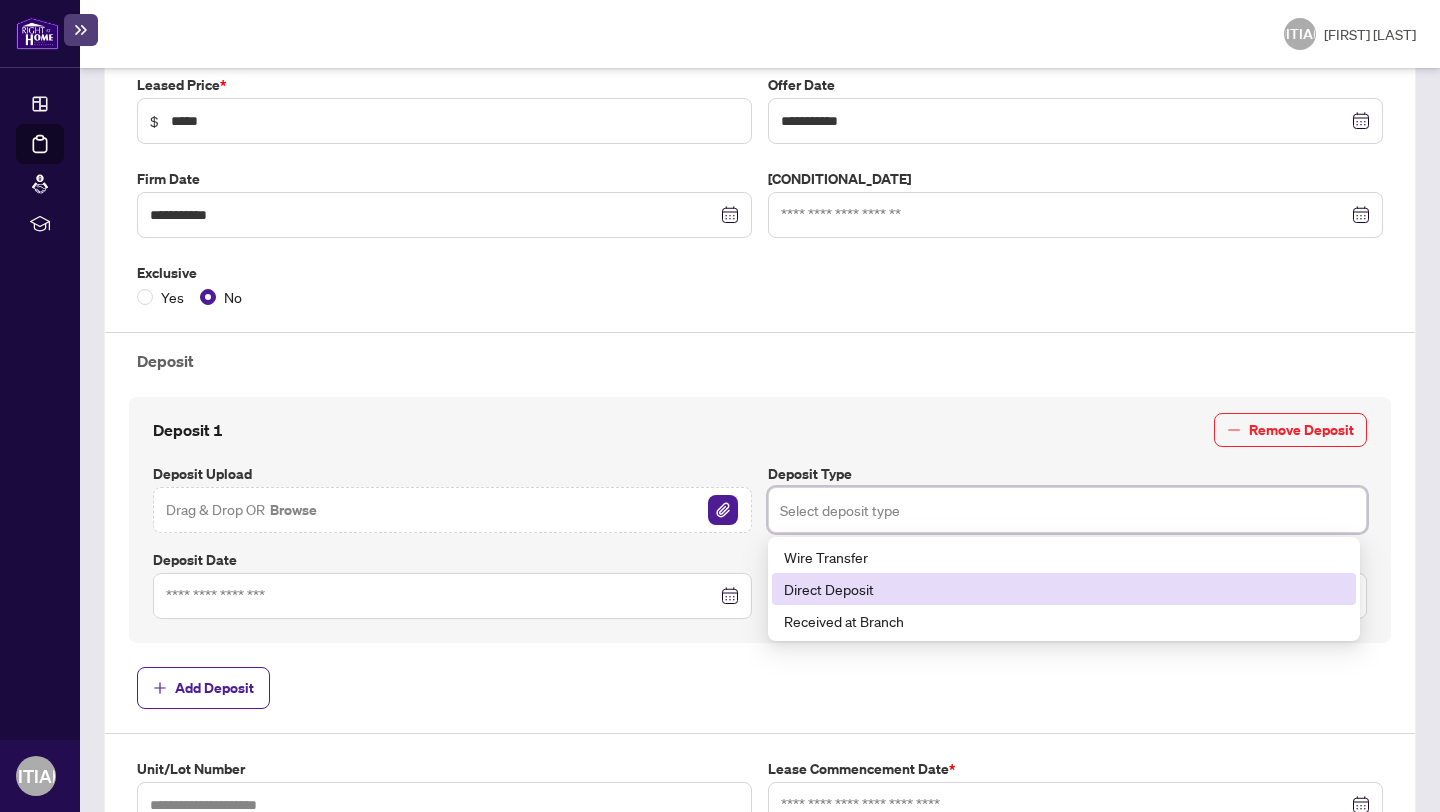 click on "Direct Deposit" at bounding box center (1064, 589) 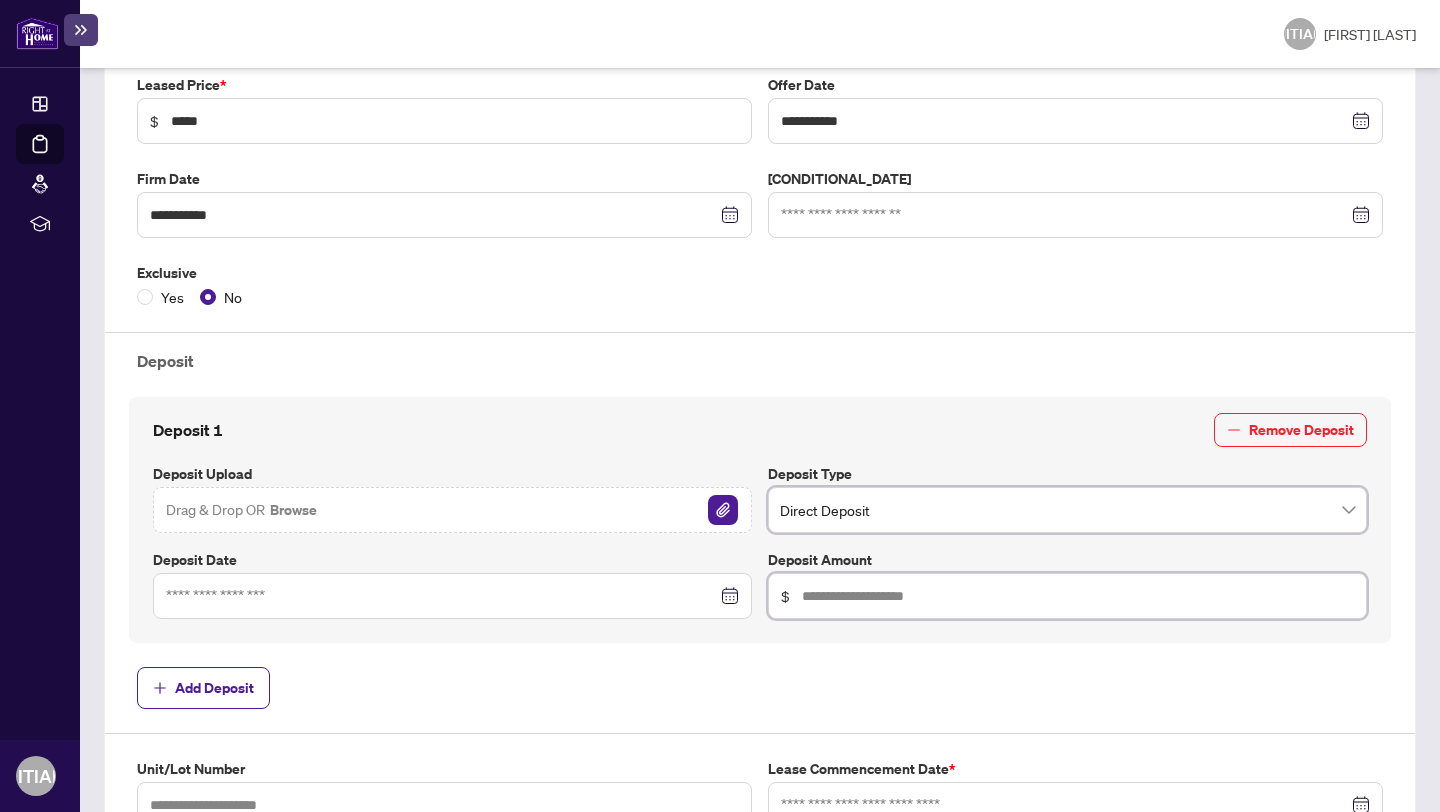 click at bounding box center [1078, 596] 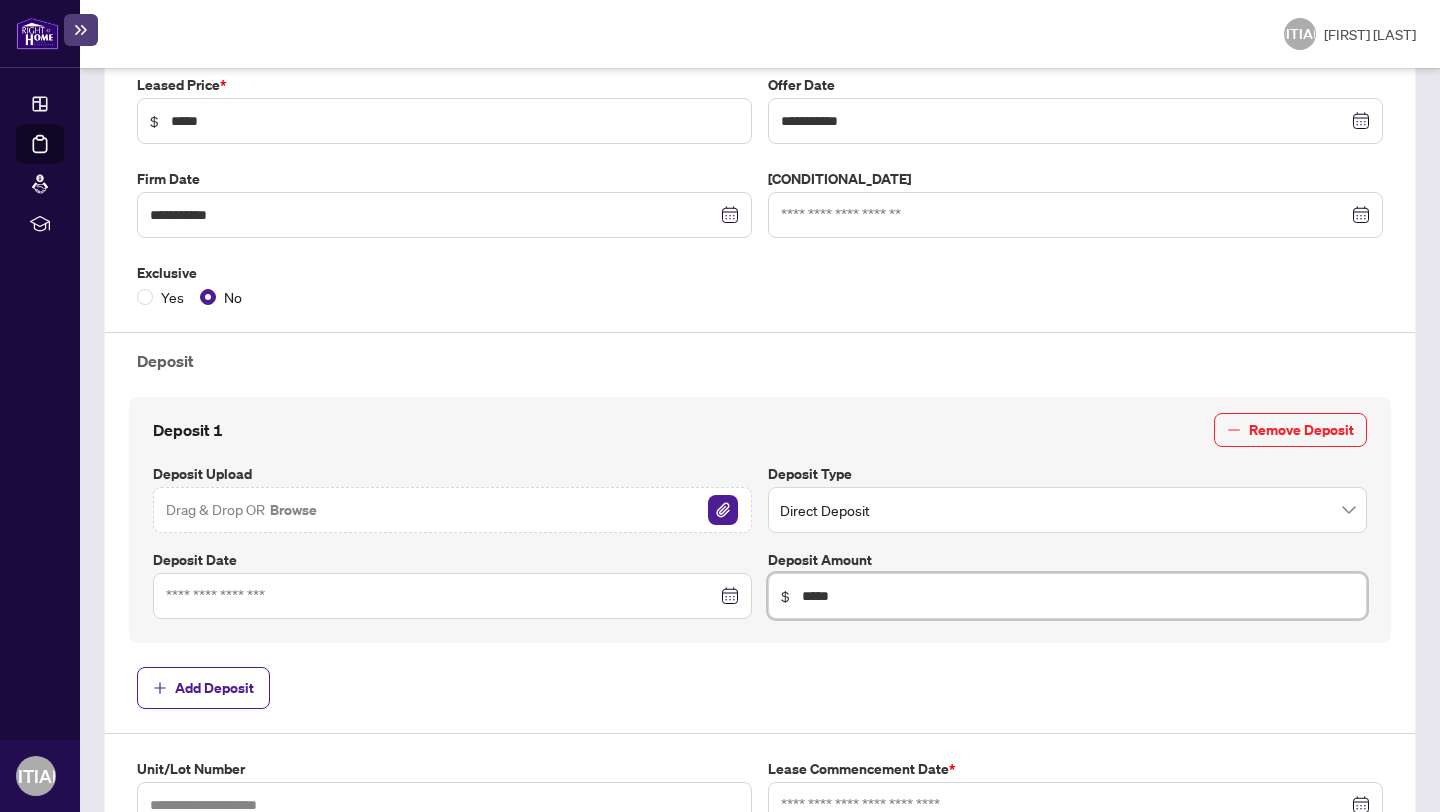 type on "*****" 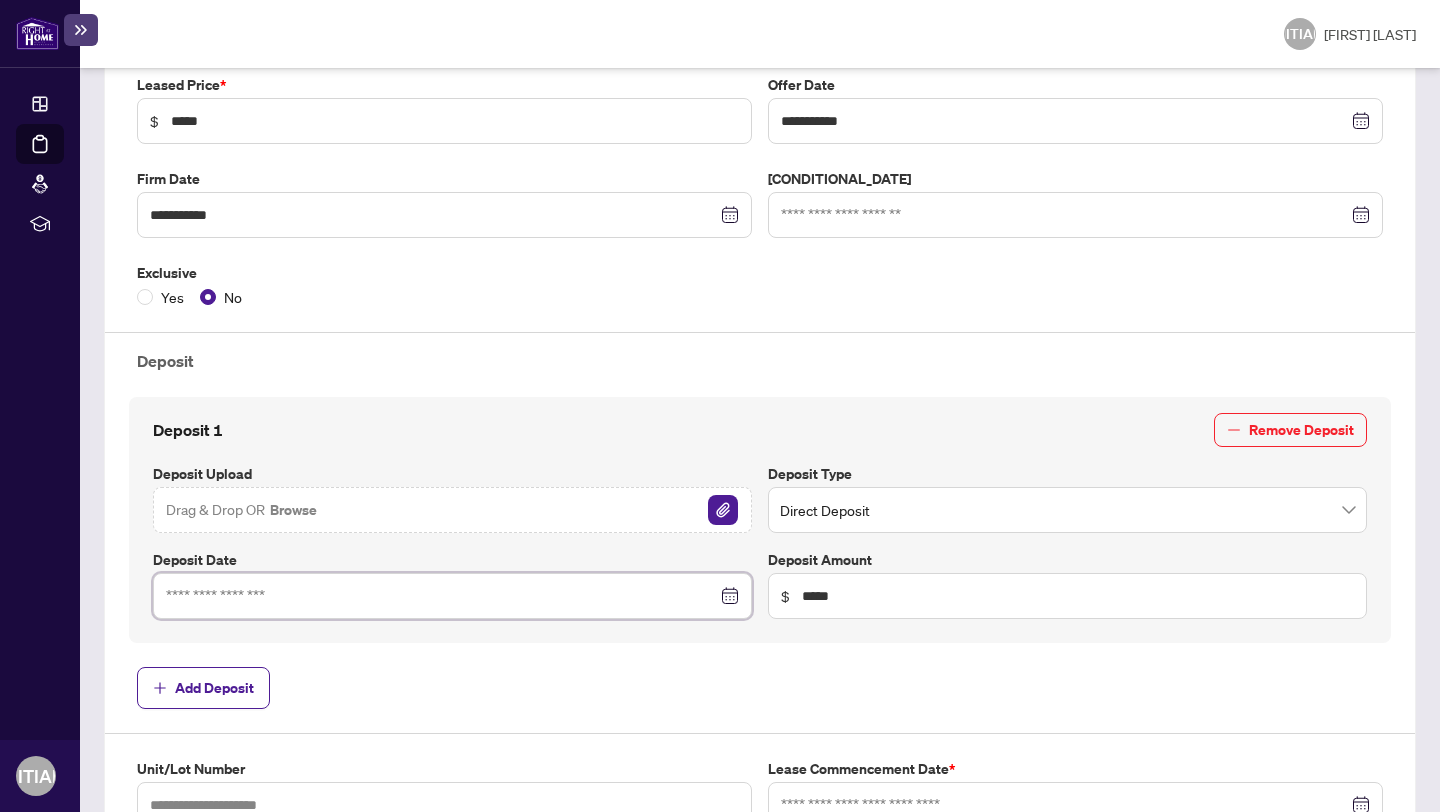 click at bounding box center (441, 596) 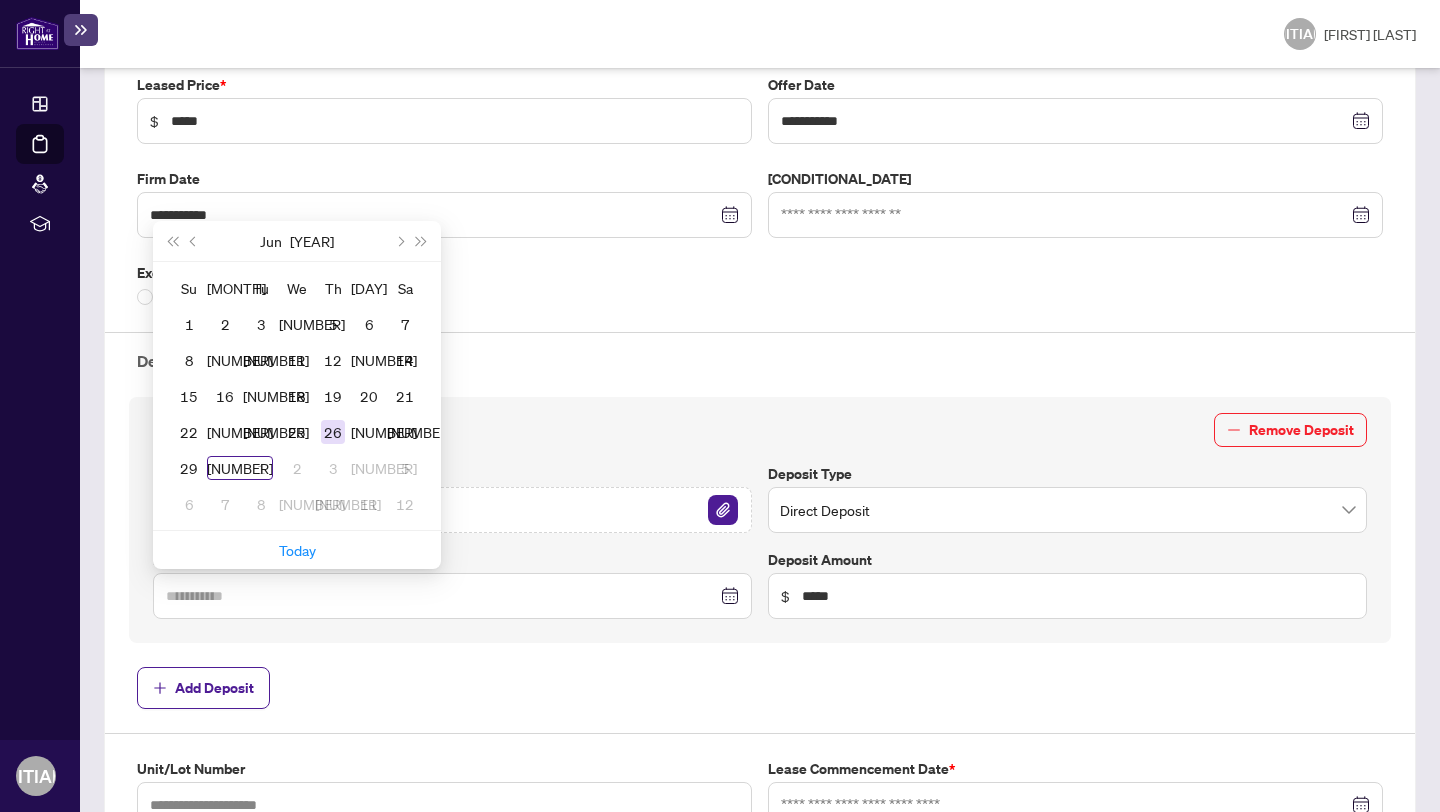 click on "26" at bounding box center [333, 432] 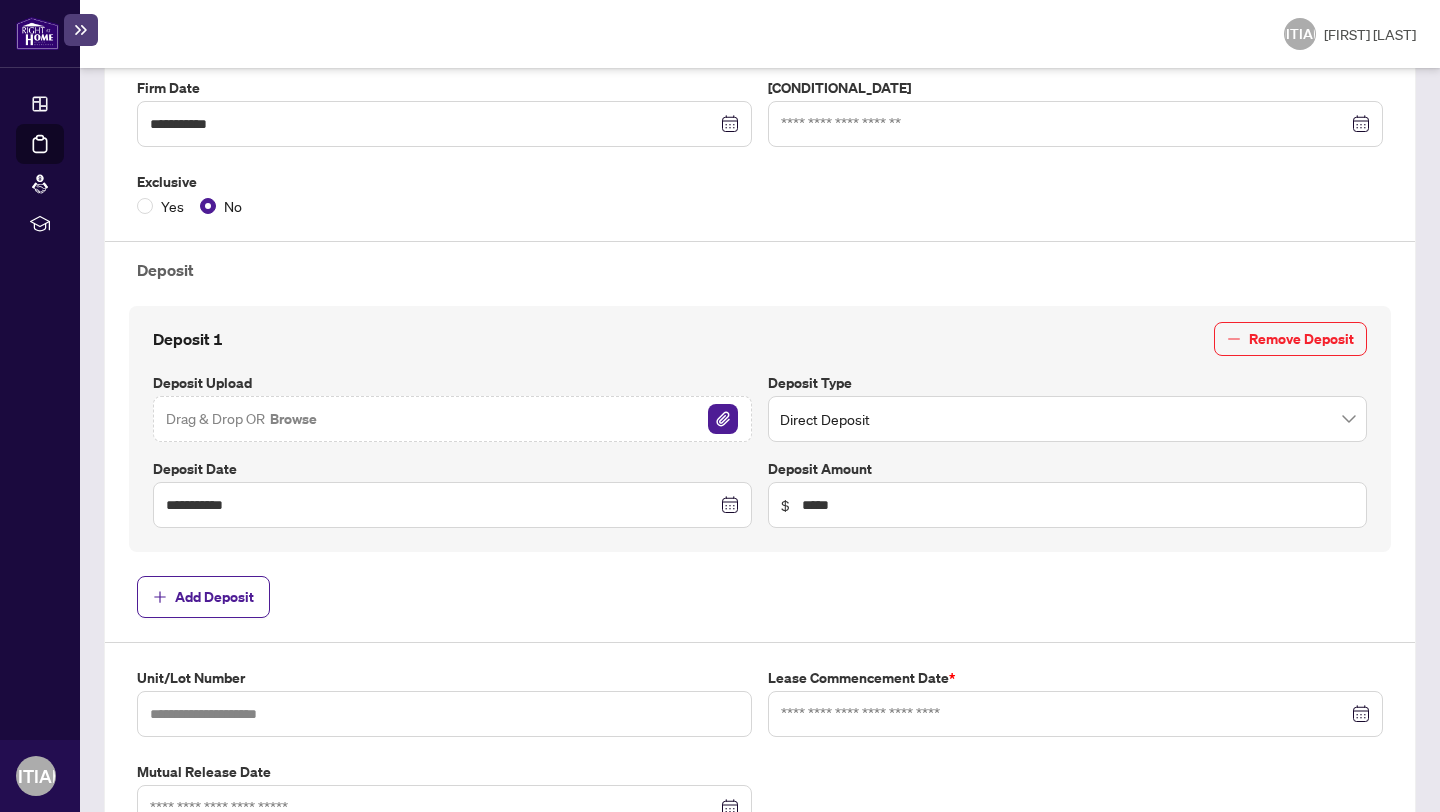 scroll, scrollTop: 521, scrollLeft: 0, axis: vertical 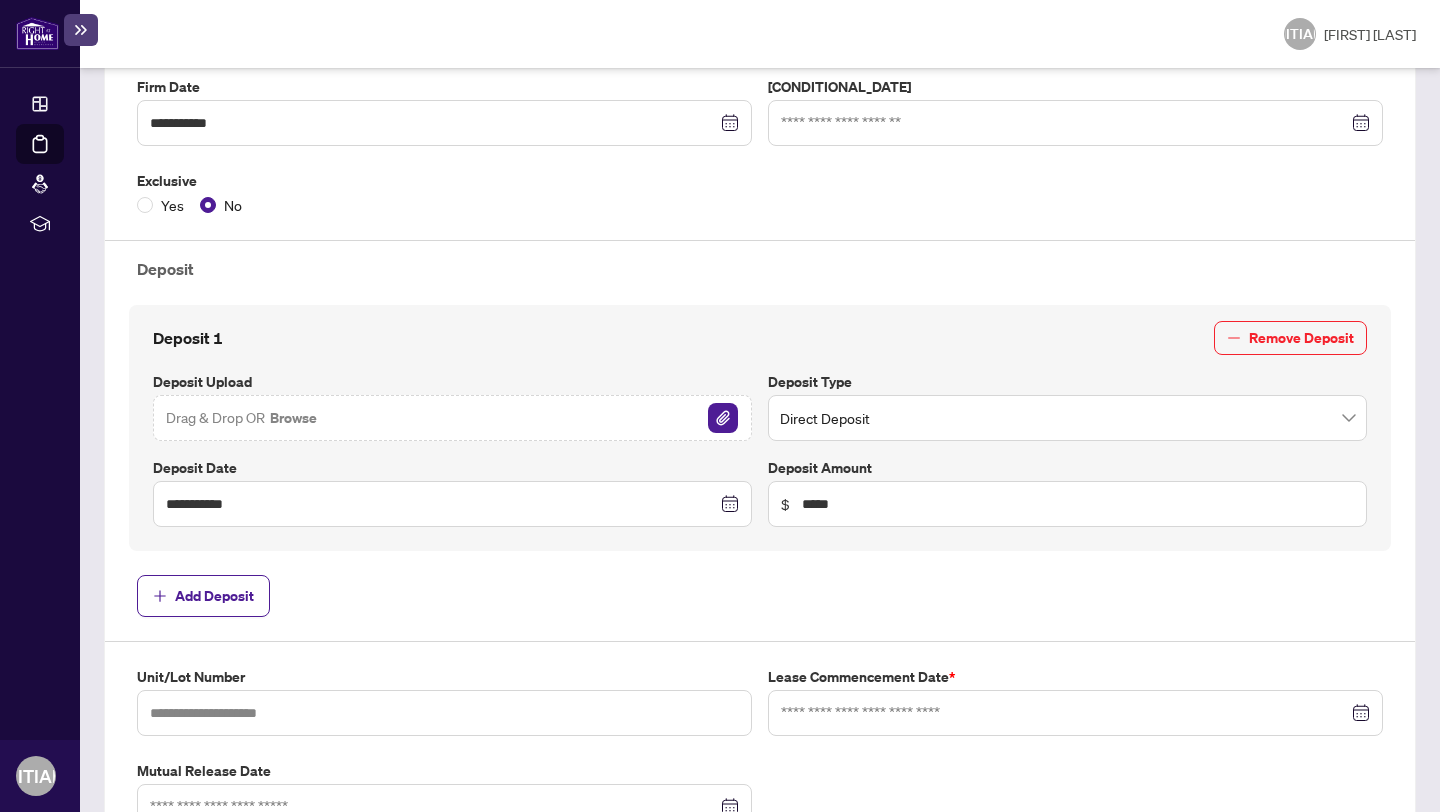 click on "Browse" at bounding box center [293, 418] 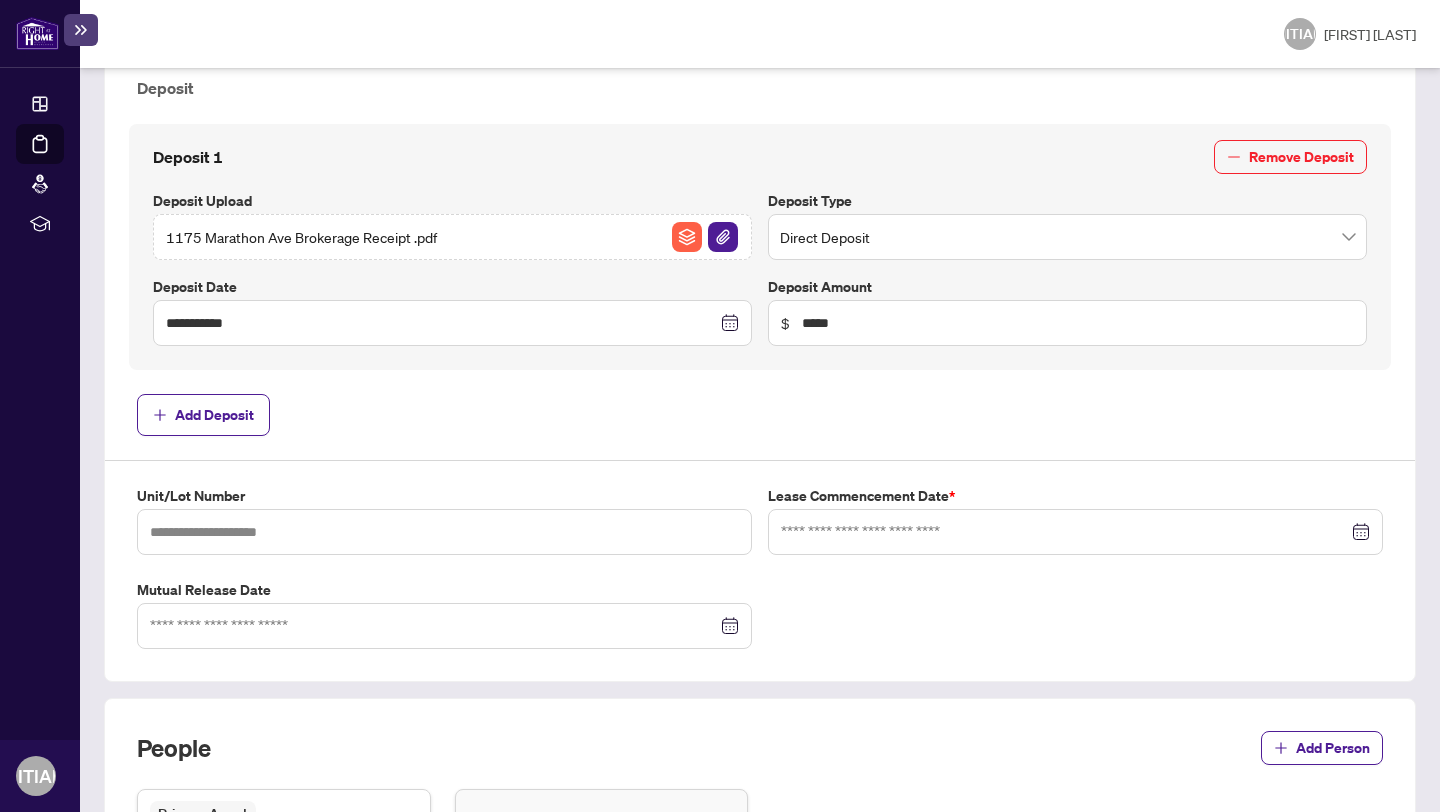 scroll, scrollTop: 777, scrollLeft: 0, axis: vertical 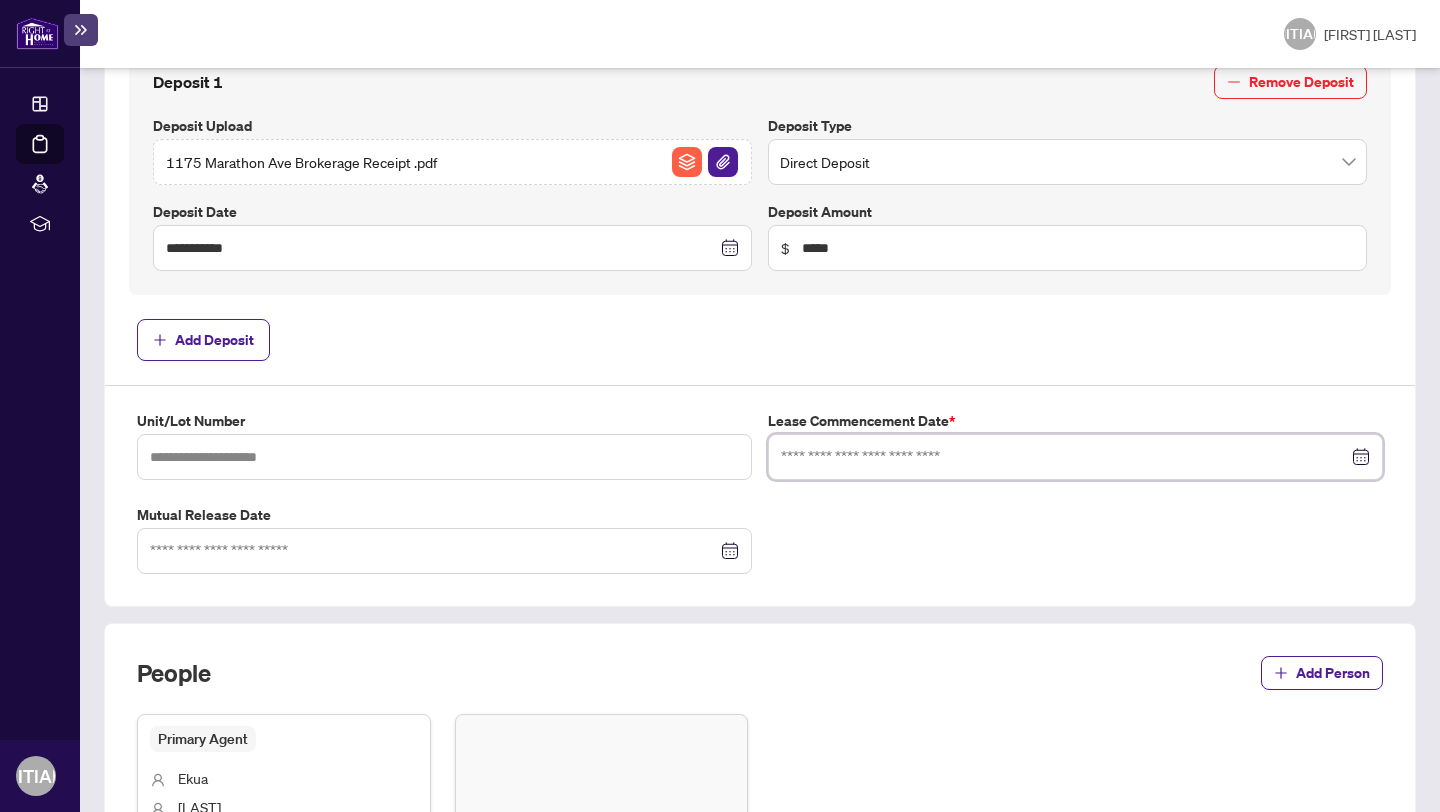click at bounding box center (1064, 457) 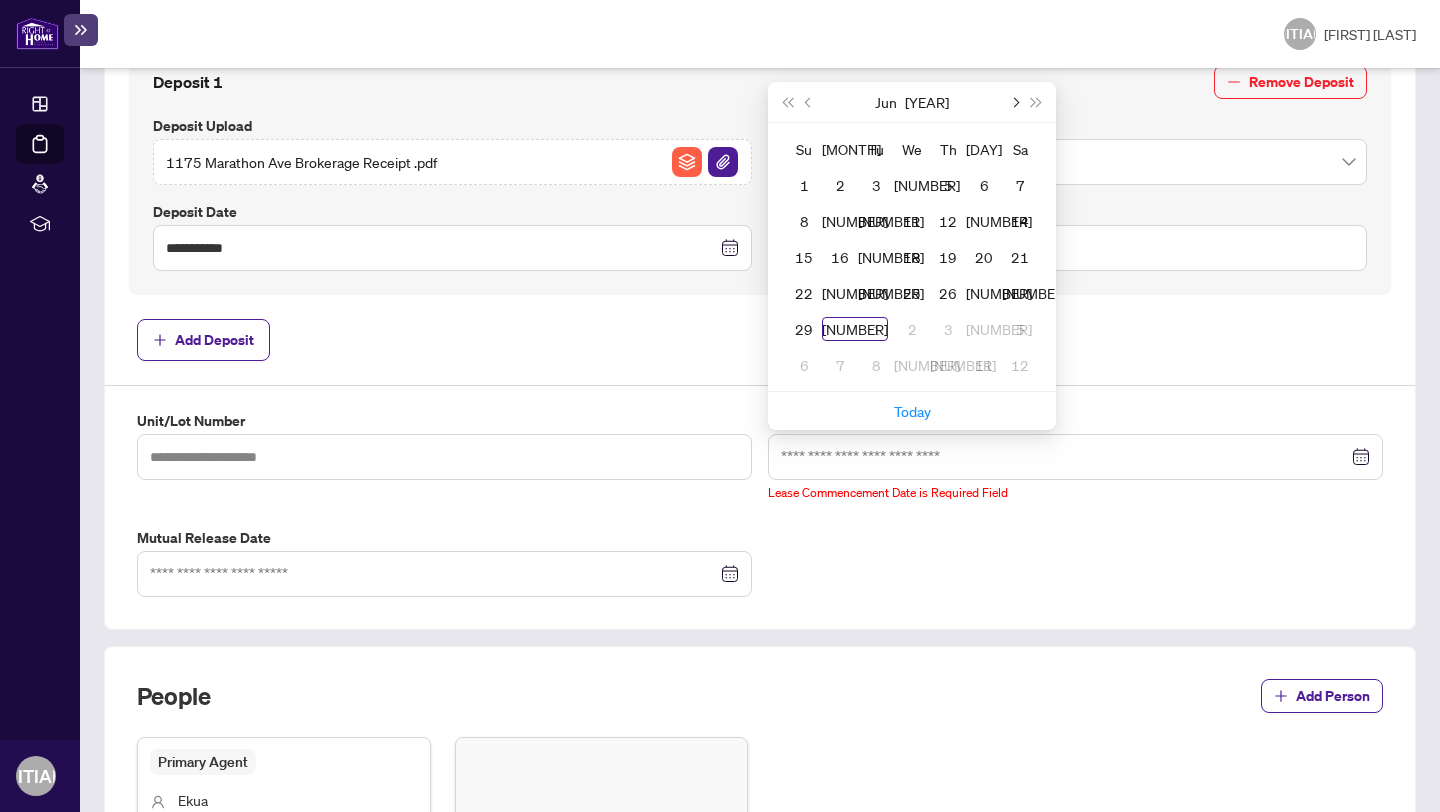 click at bounding box center [0, 0] 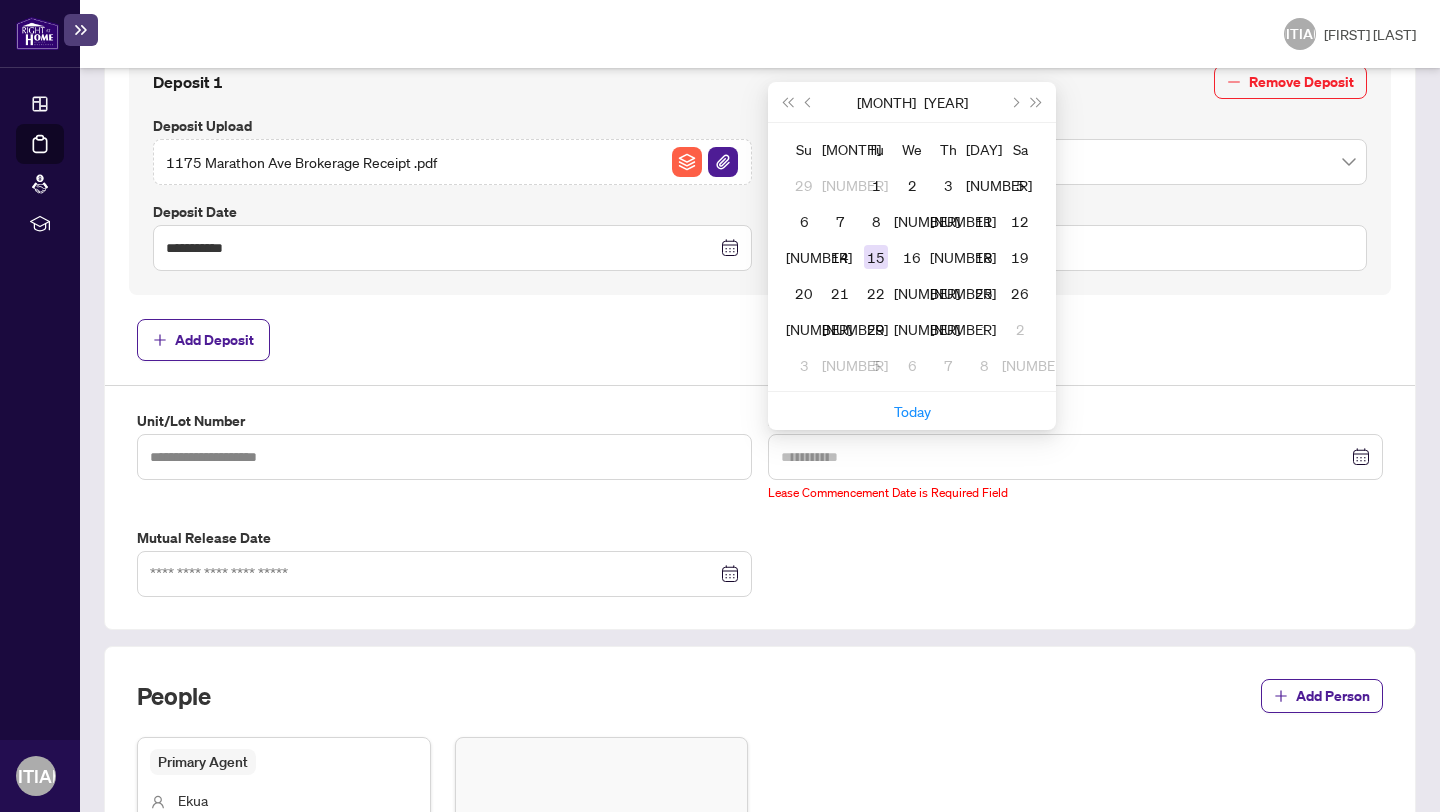 click on "15" at bounding box center (0, 0) 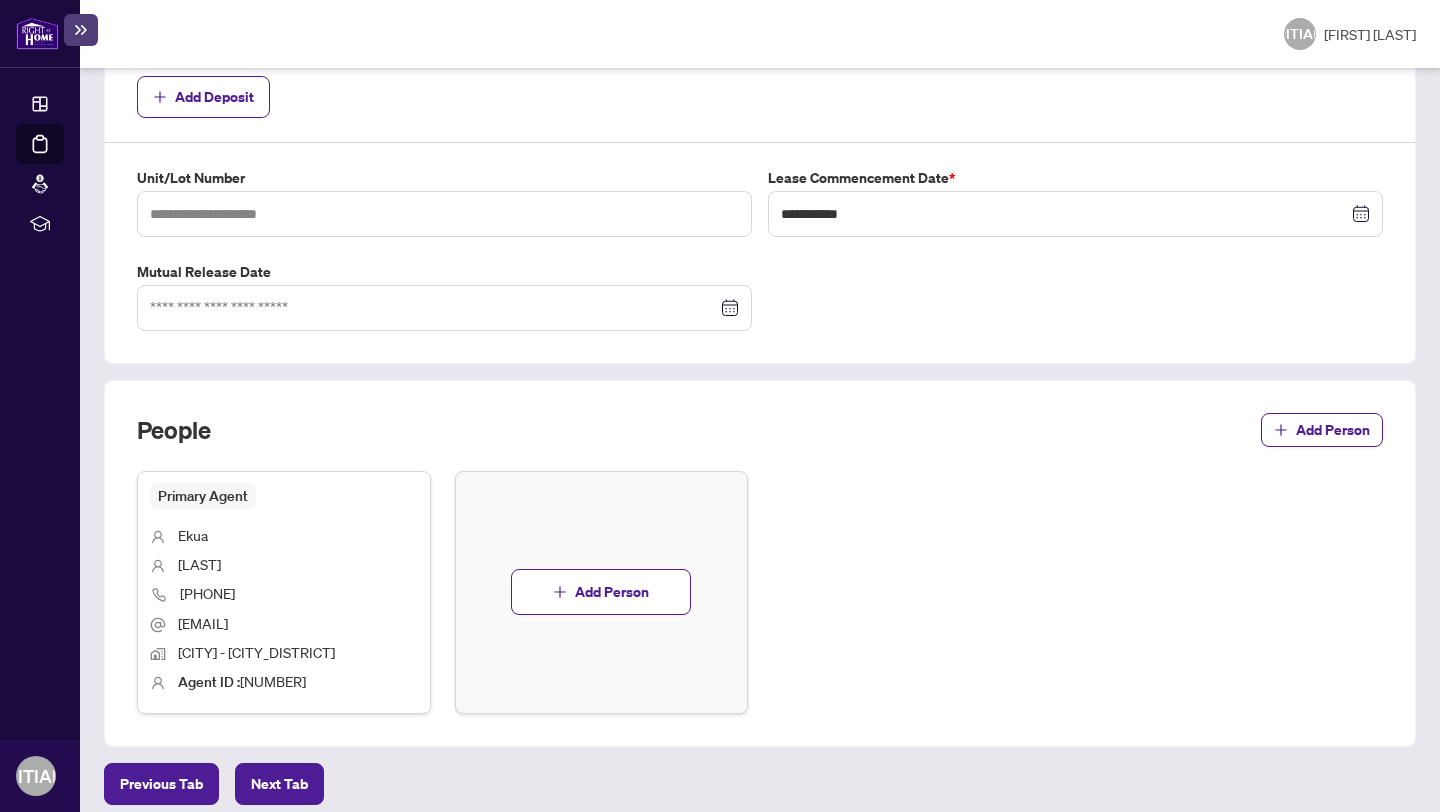 scroll, scrollTop: 1034, scrollLeft: 0, axis: vertical 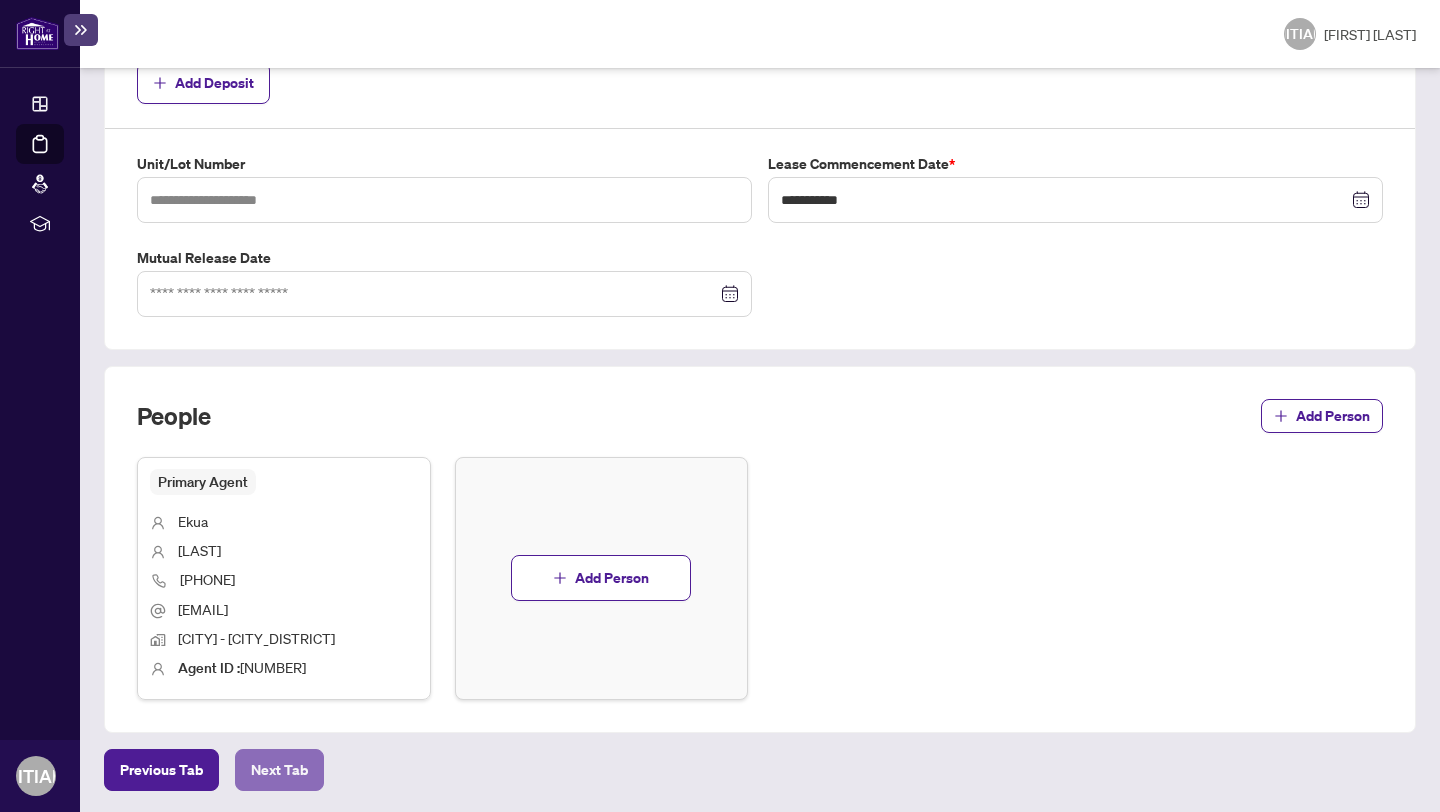 click on "Next Tab" at bounding box center [161, 770] 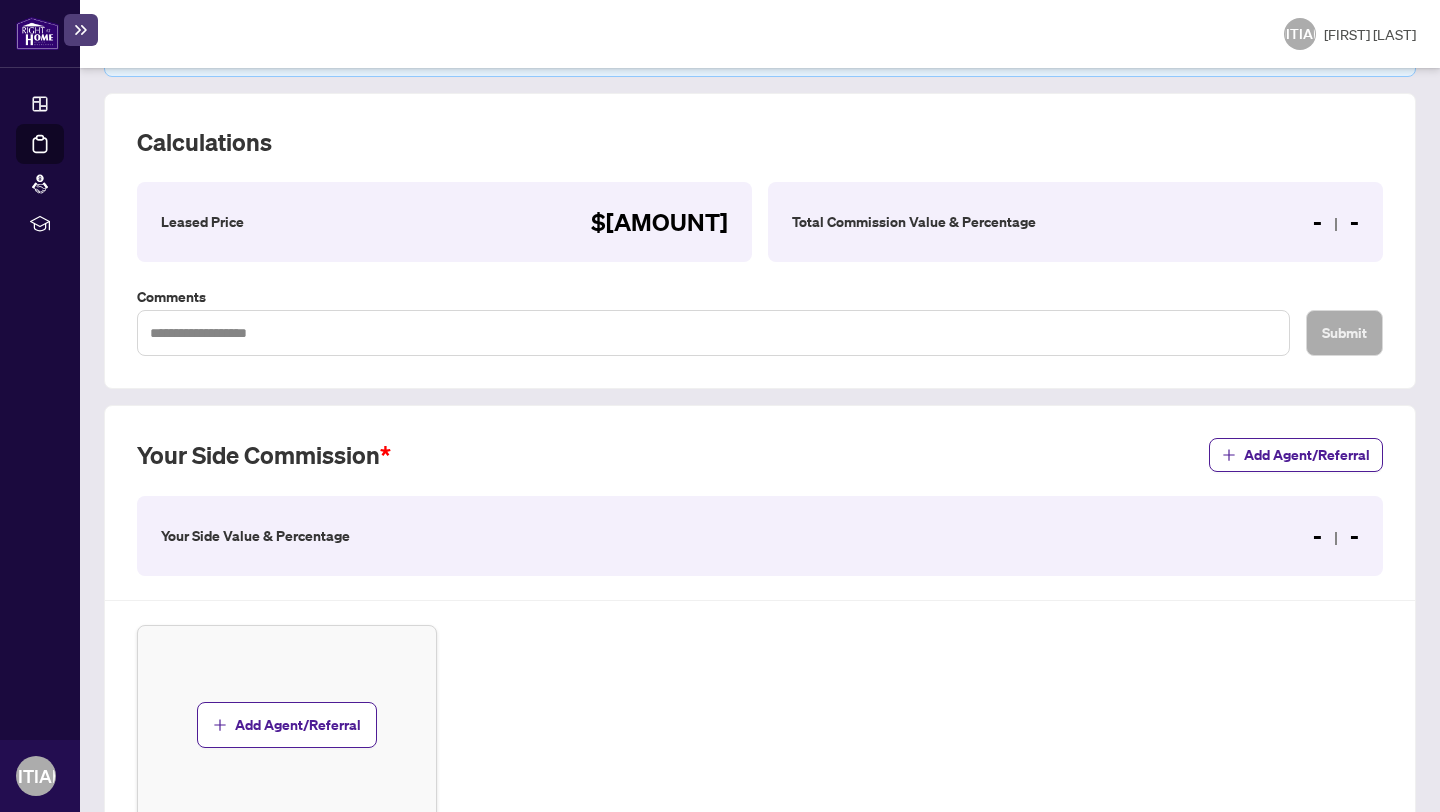 scroll, scrollTop: 323, scrollLeft: 0, axis: vertical 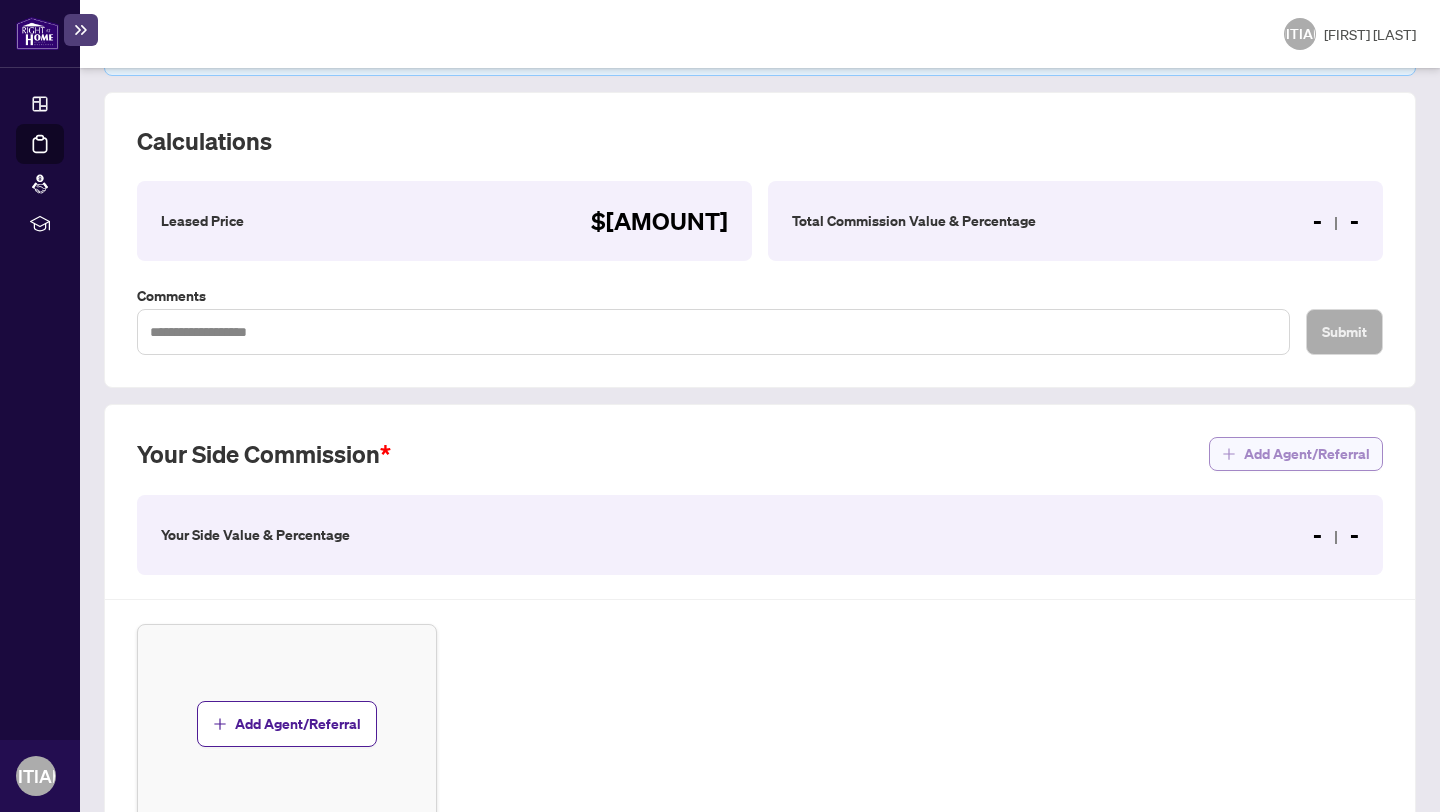 click on "Add Agent/Referral" at bounding box center (1307, 454) 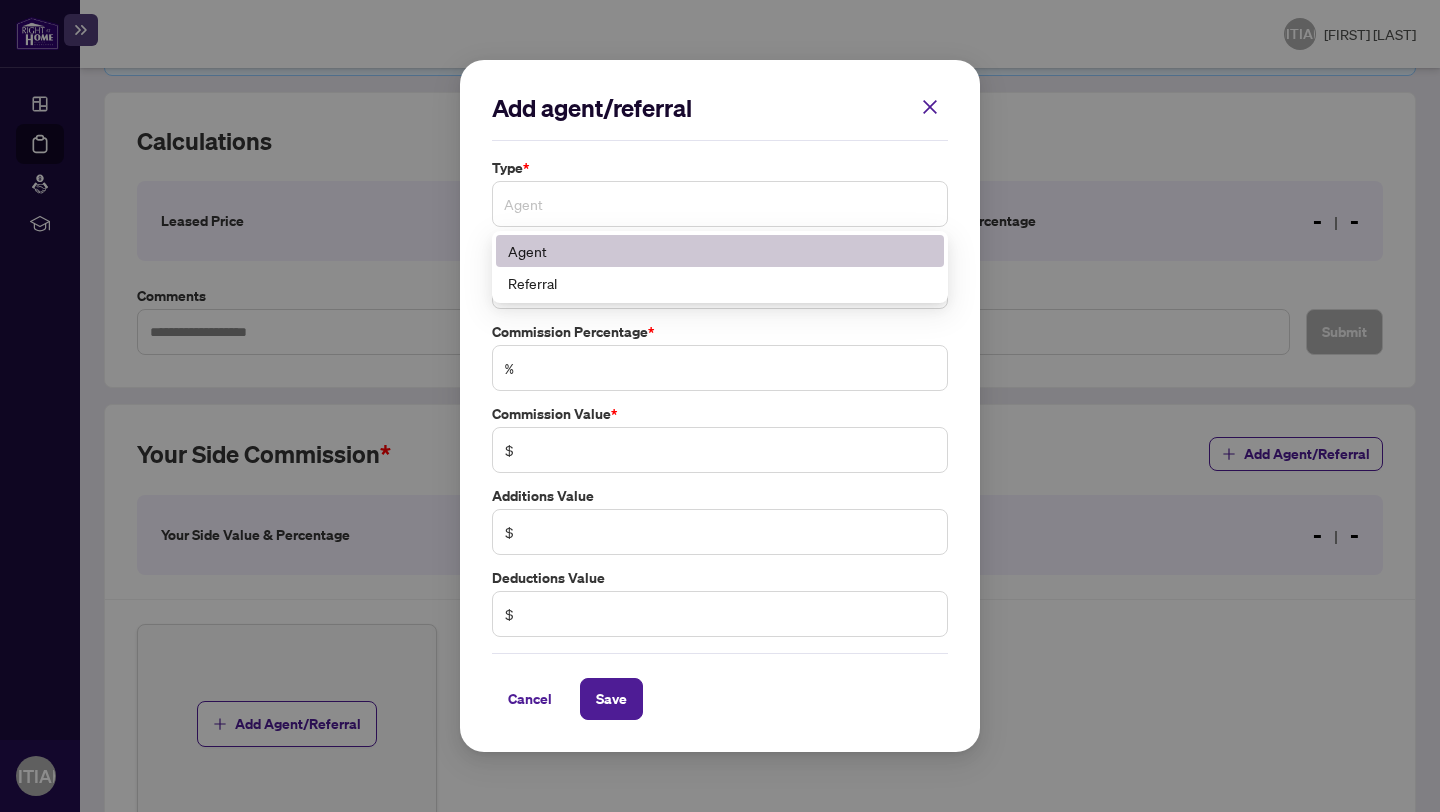 click on "Agent" at bounding box center [720, 204] 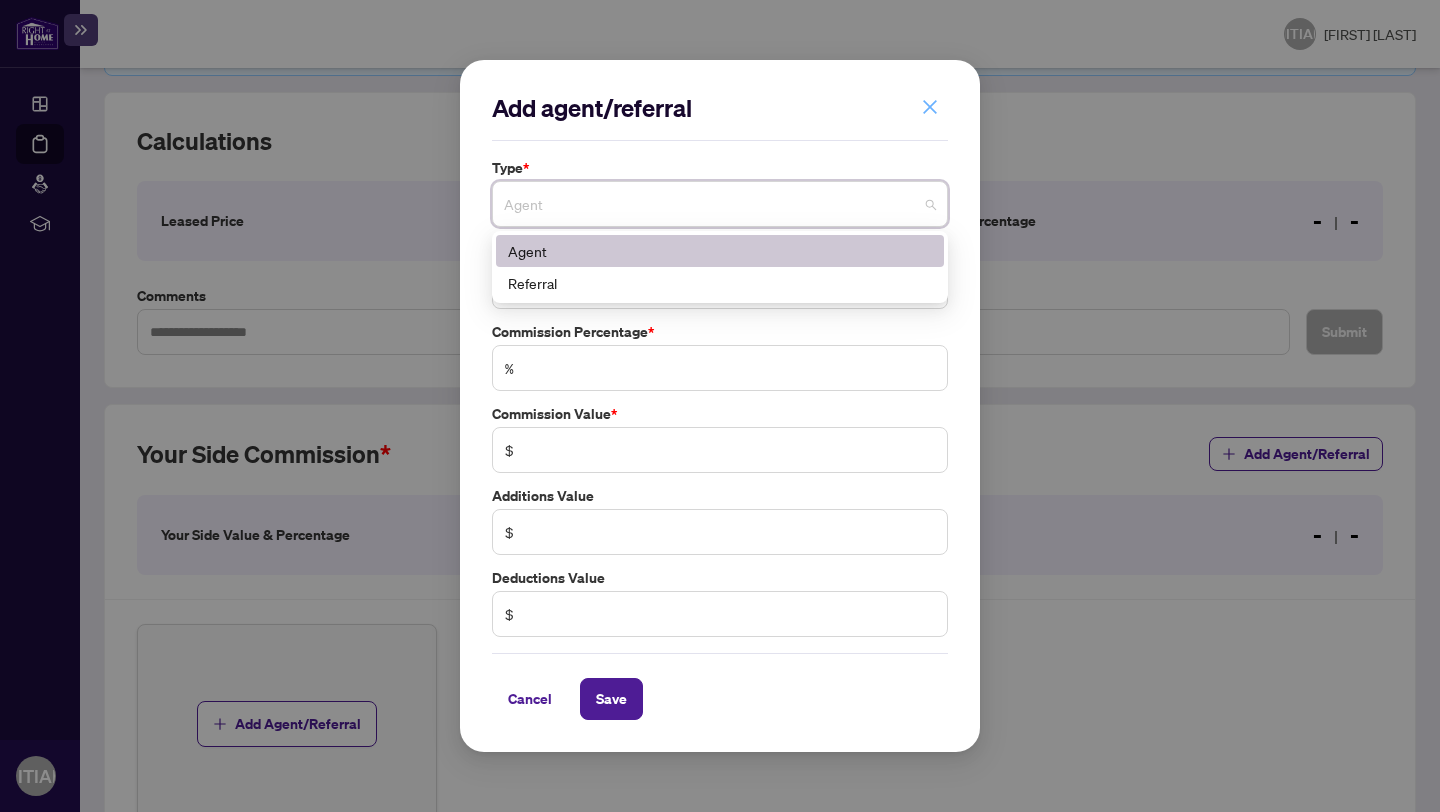 click at bounding box center (930, 107) 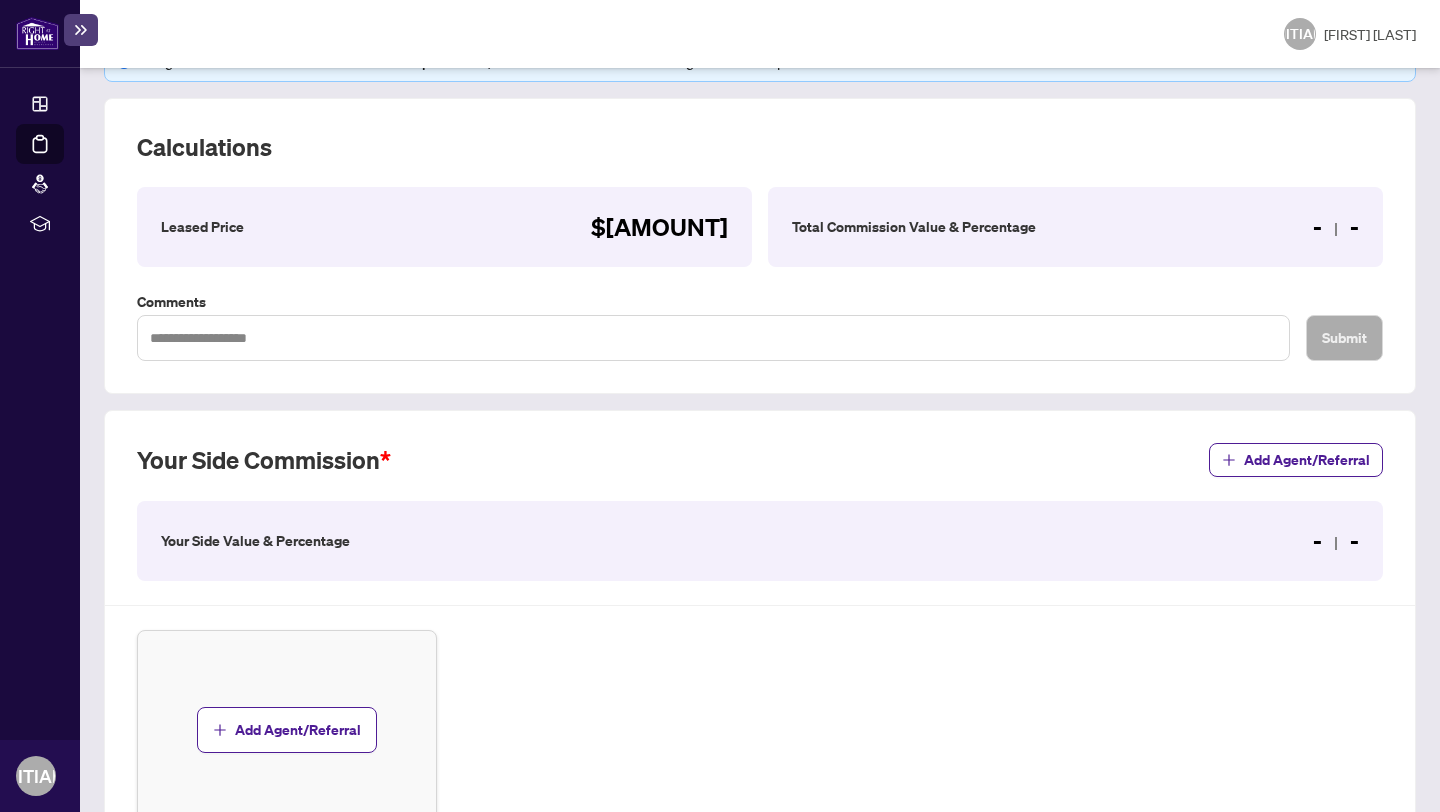 scroll, scrollTop: 0, scrollLeft: 0, axis: both 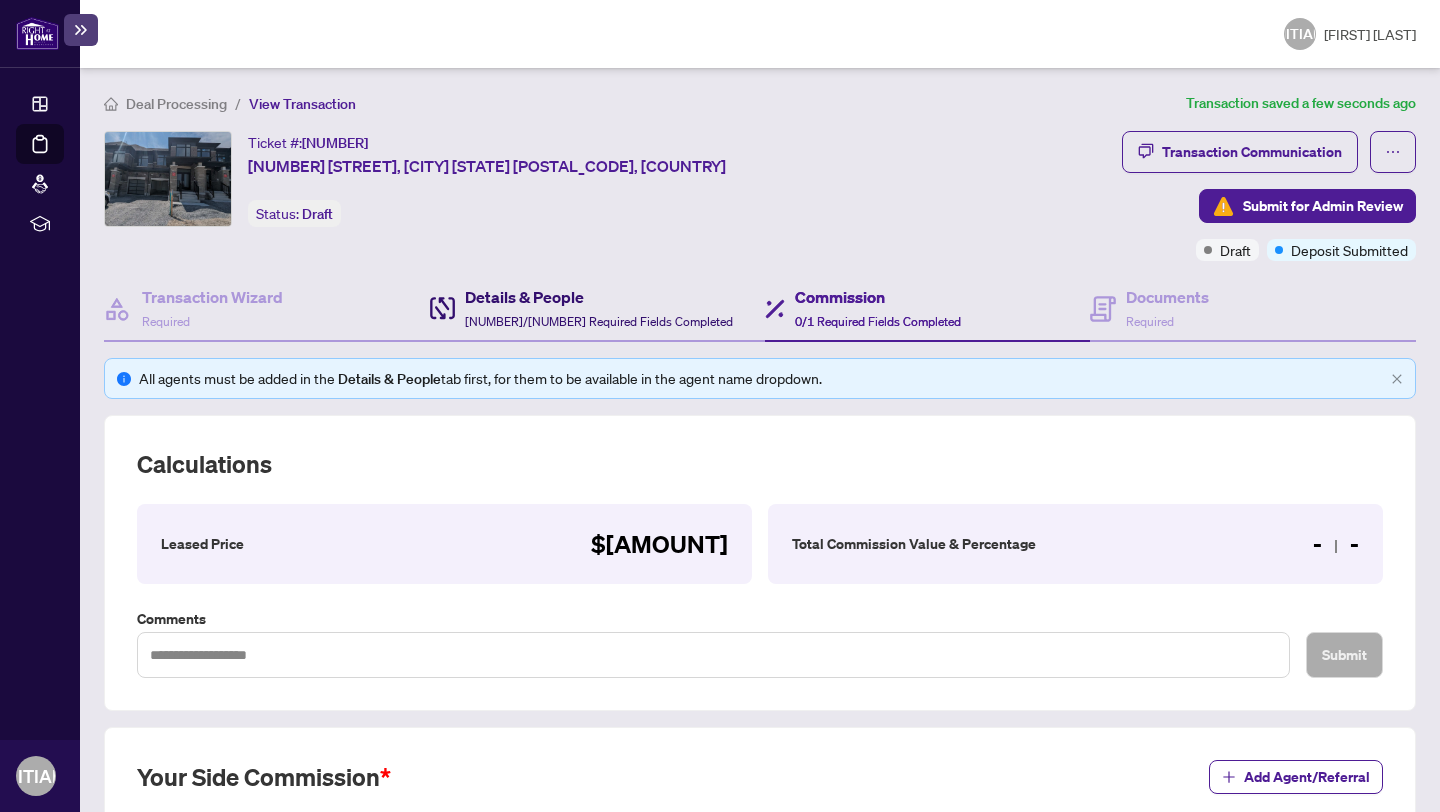 click on "[NUMBER]/[NUMBER] Required Fields Completed" at bounding box center [599, 321] 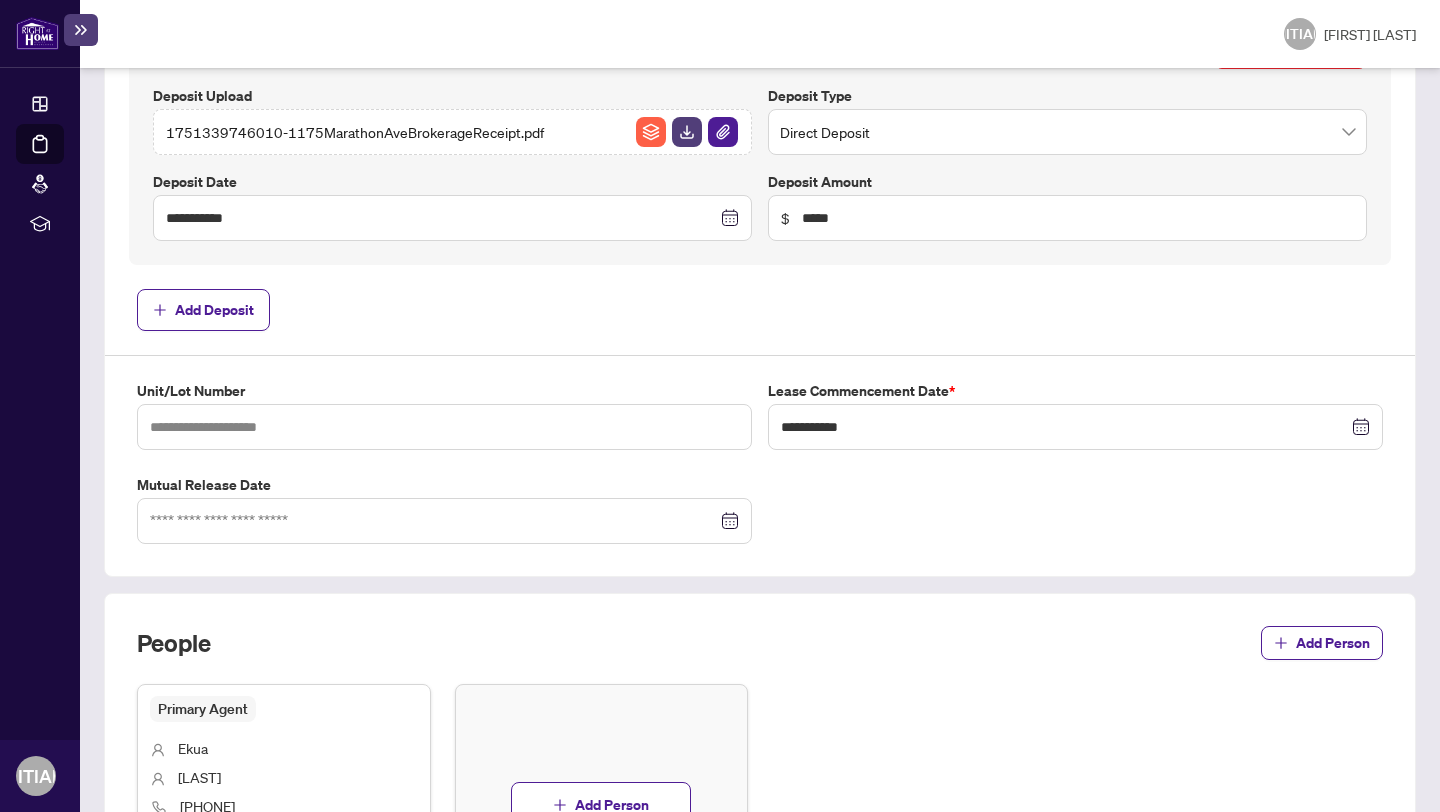 scroll, scrollTop: 1034, scrollLeft: 0, axis: vertical 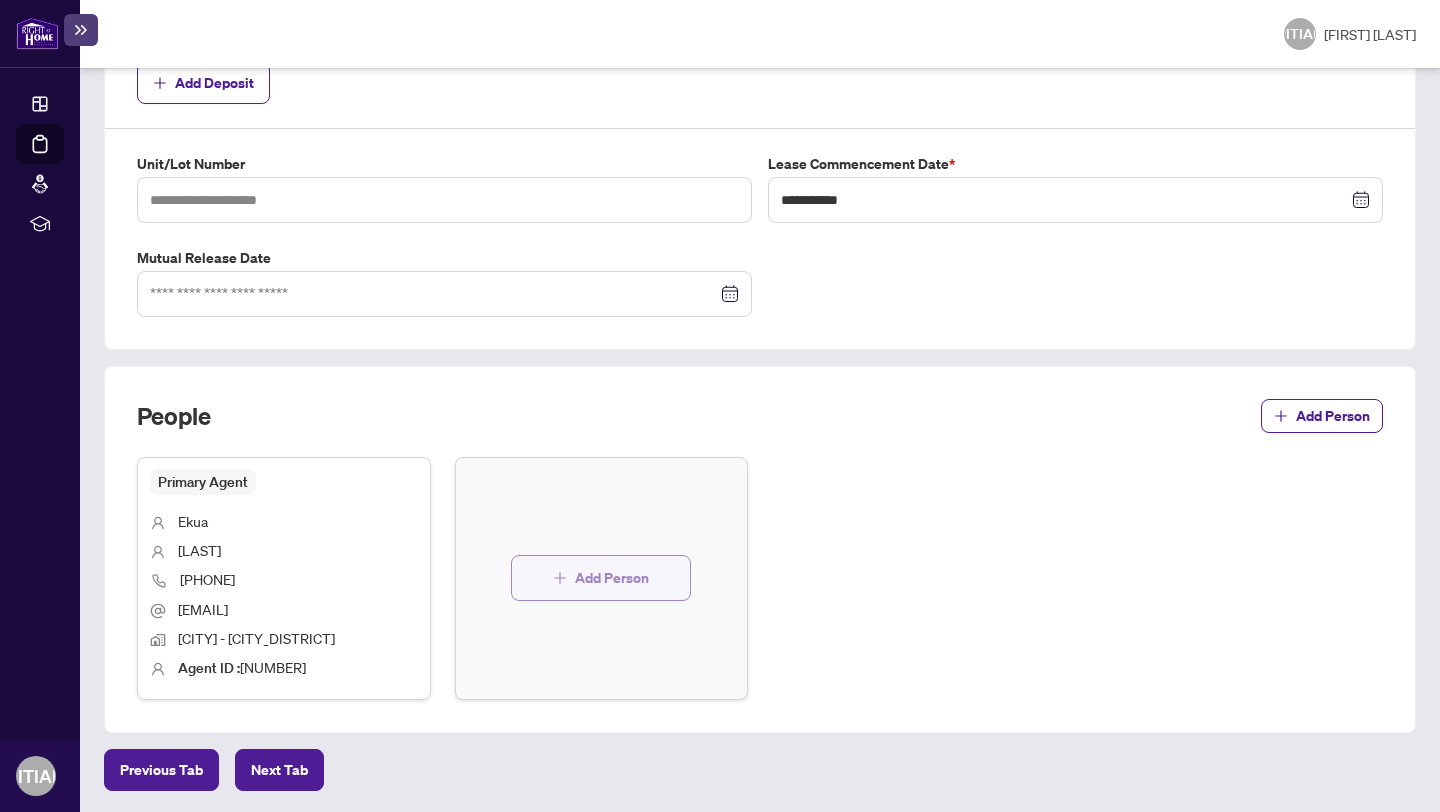 click on "Add Person" at bounding box center (612, 578) 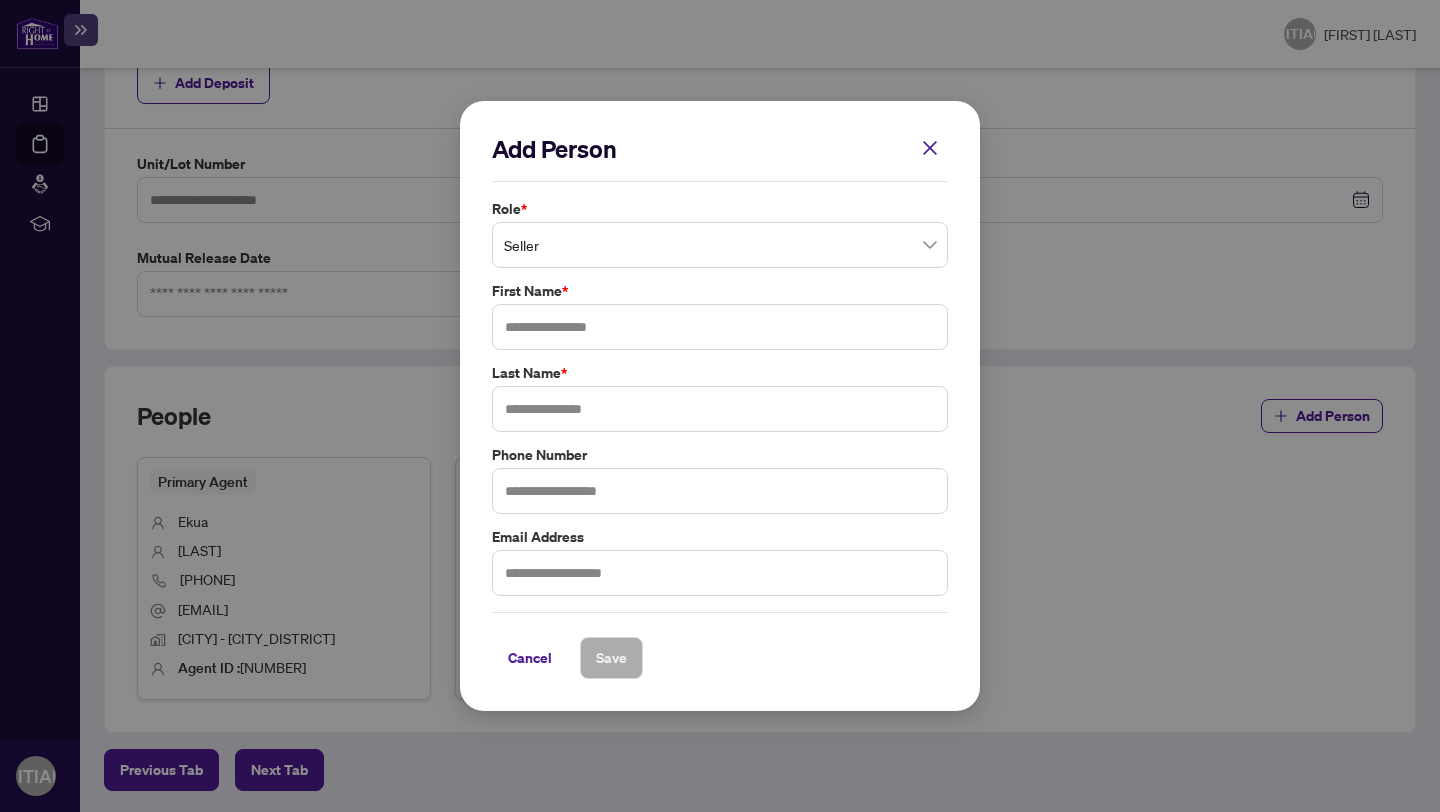 click on "Seller" at bounding box center (720, 245) 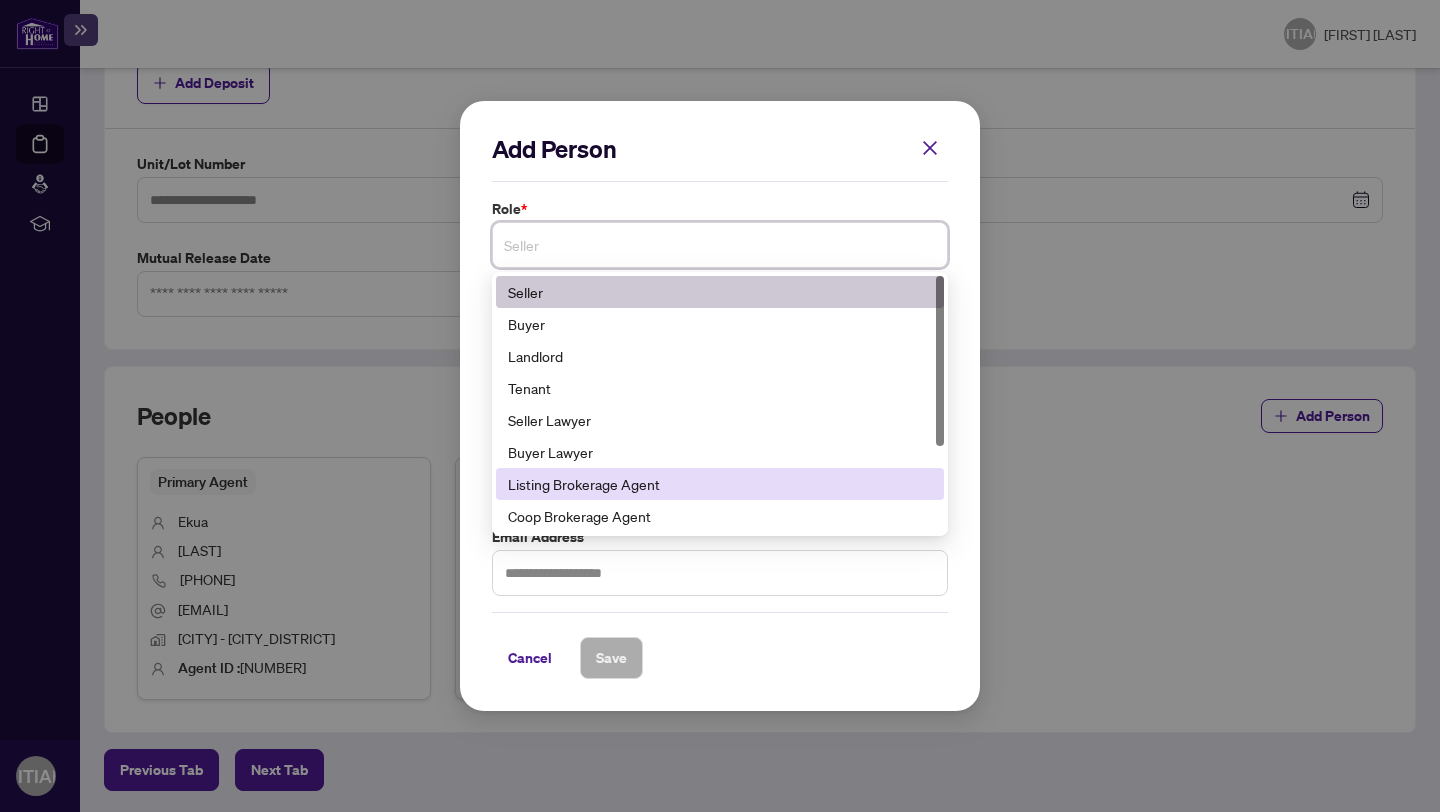 click on "Listing Brokerage Agent" at bounding box center (720, 484) 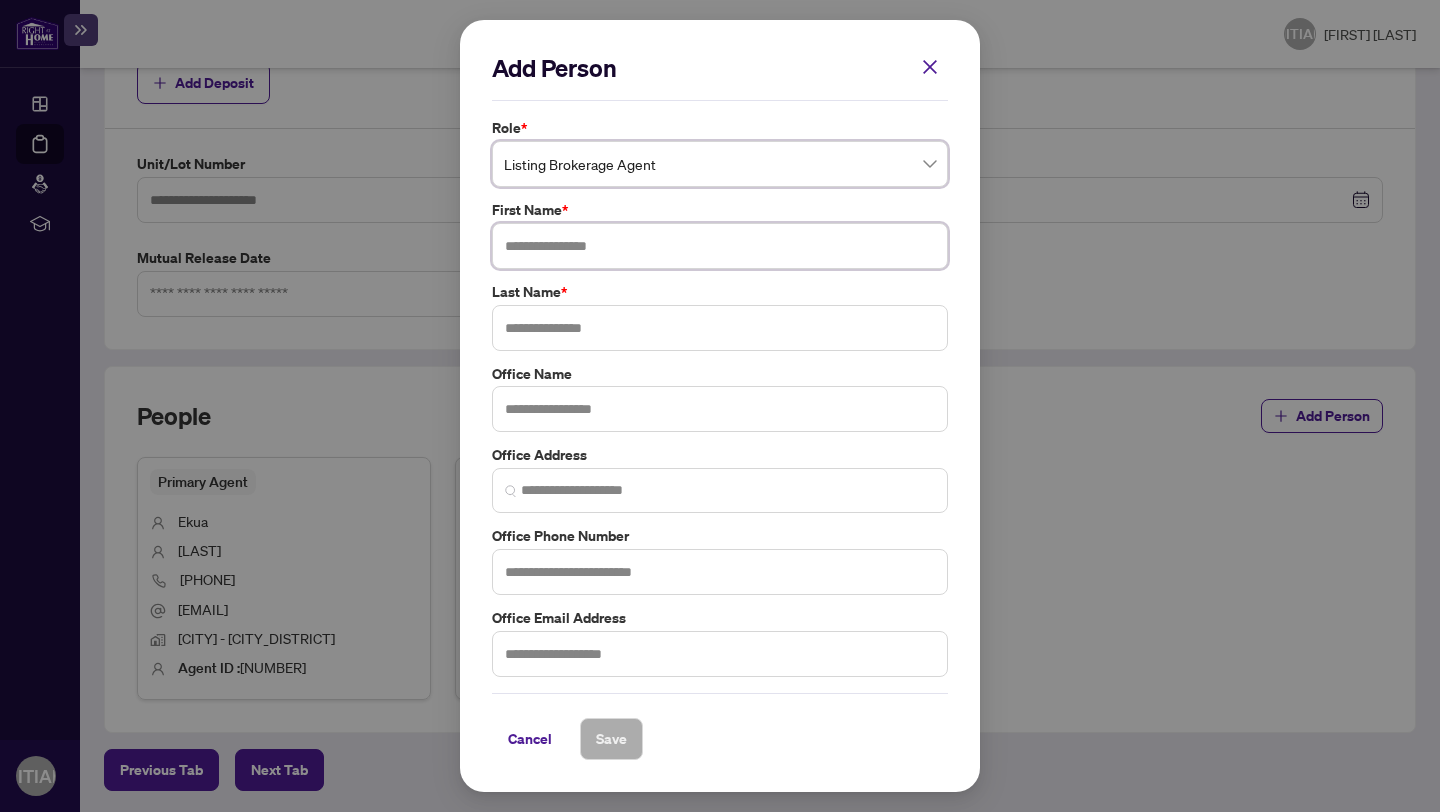 click at bounding box center (720, 246) 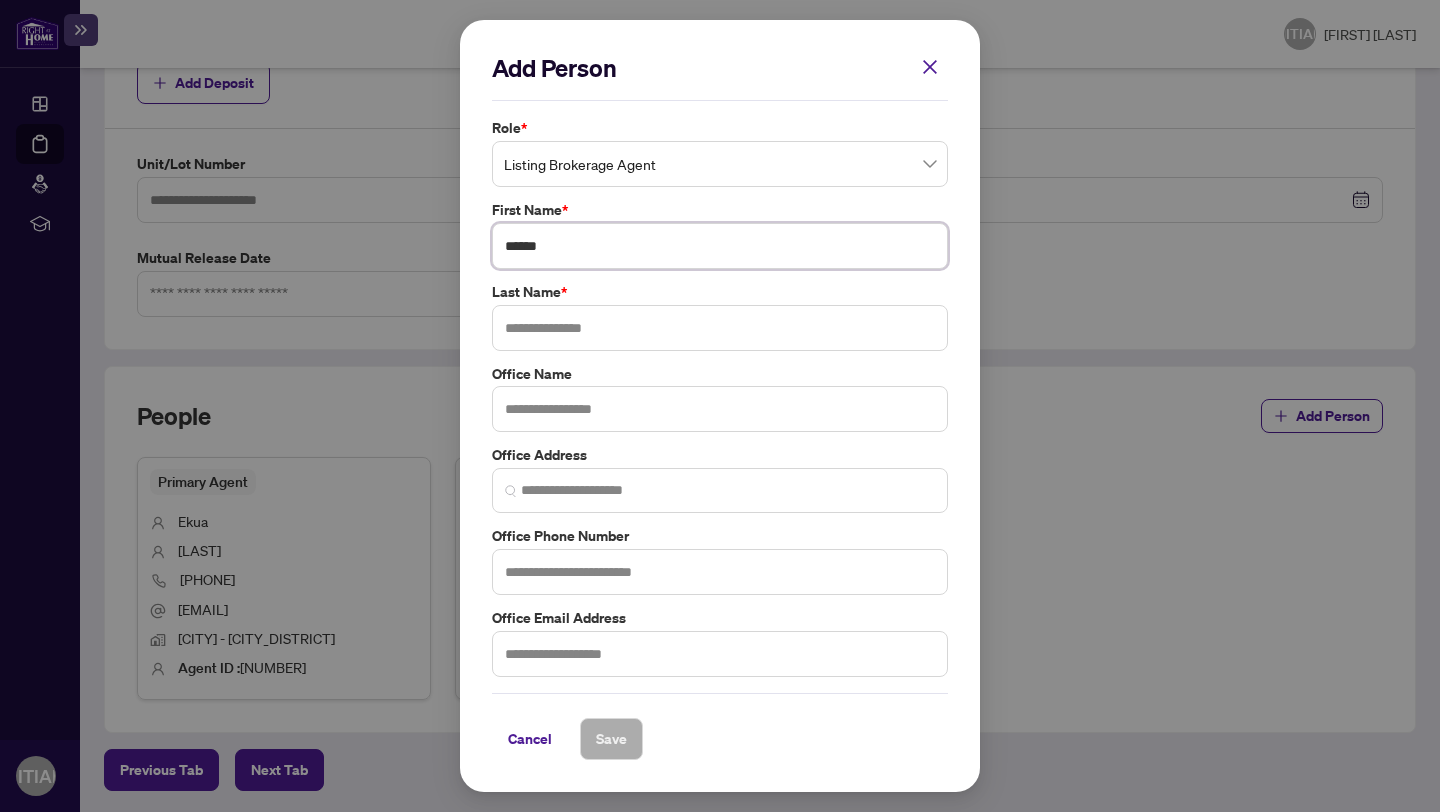 type on "*****" 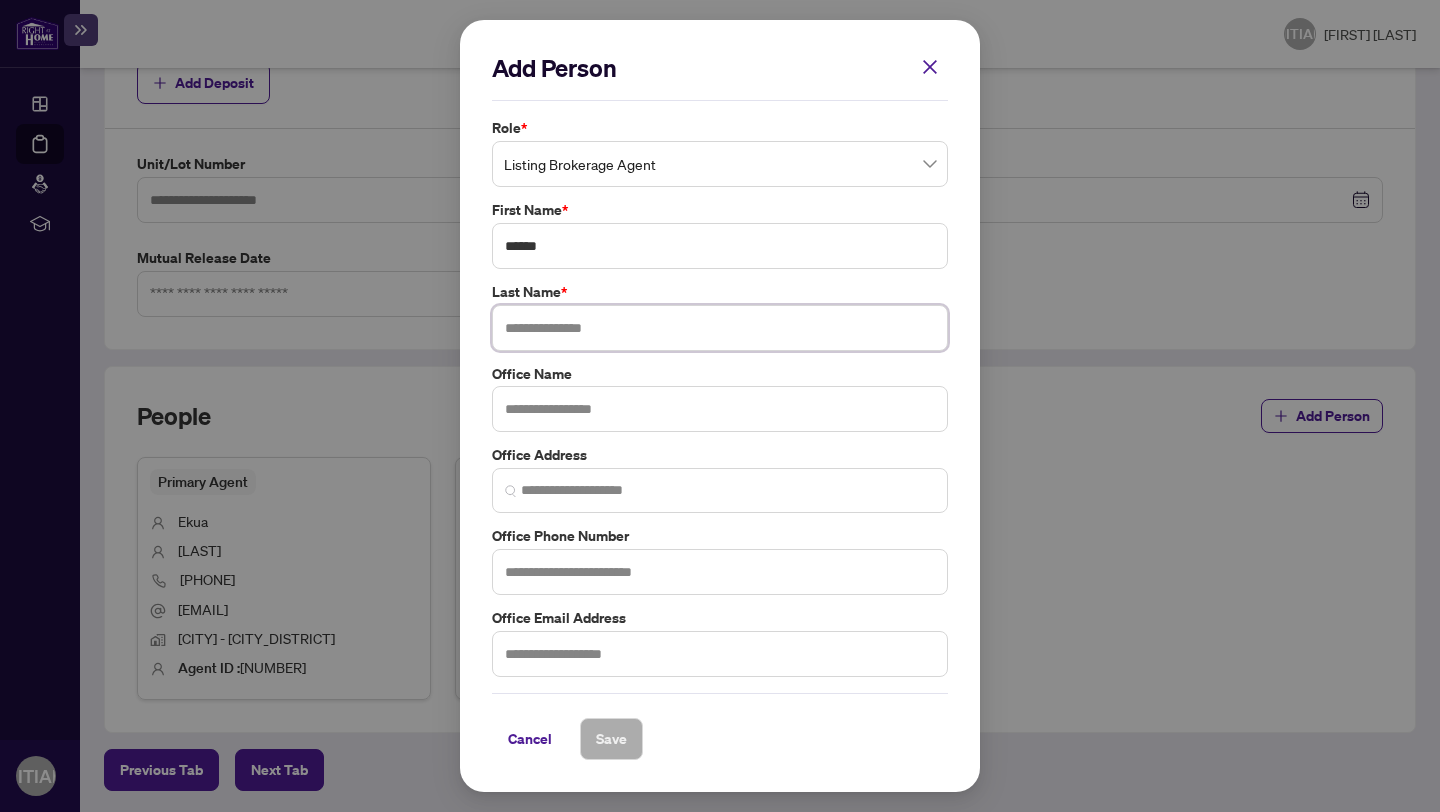 click at bounding box center [720, 328] 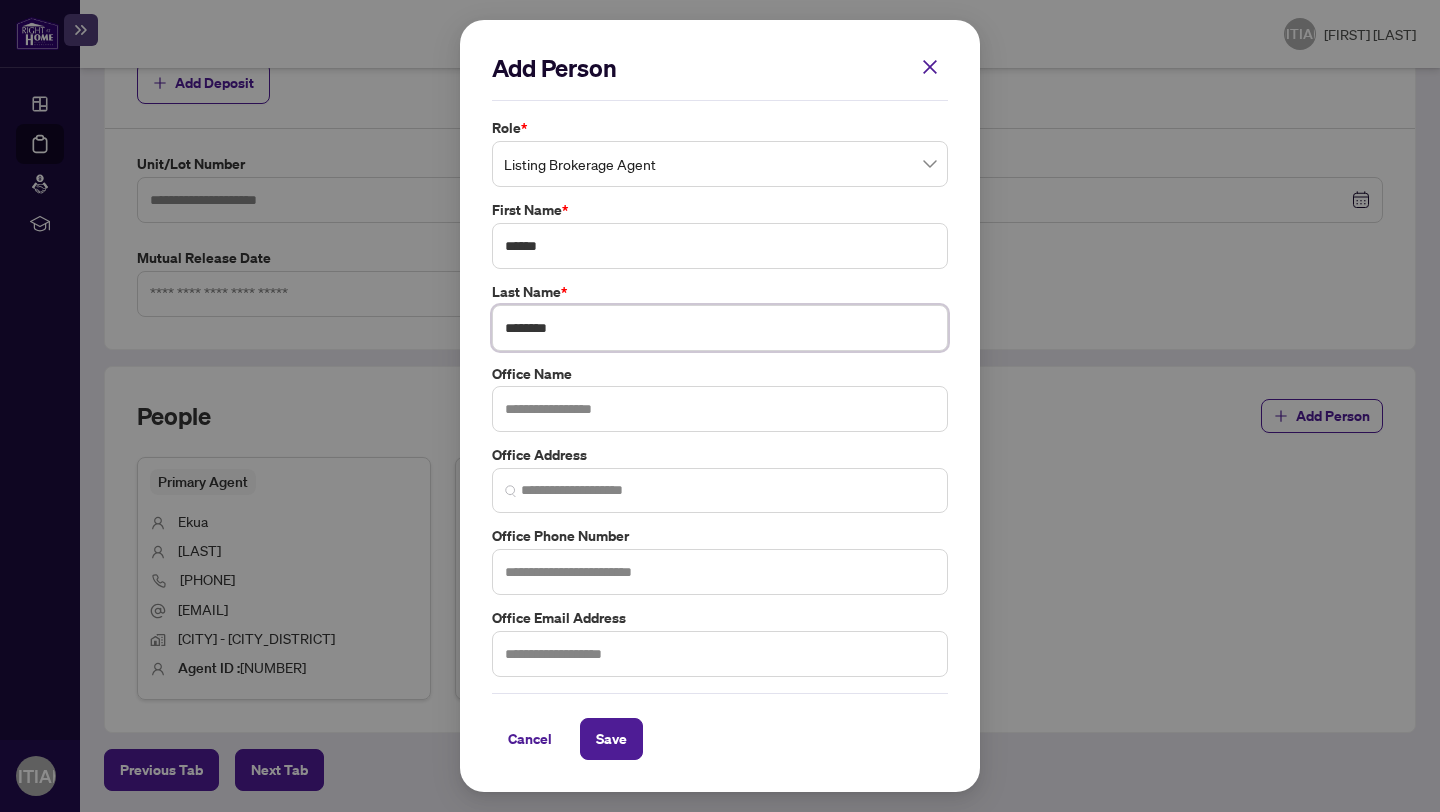 type on "*******" 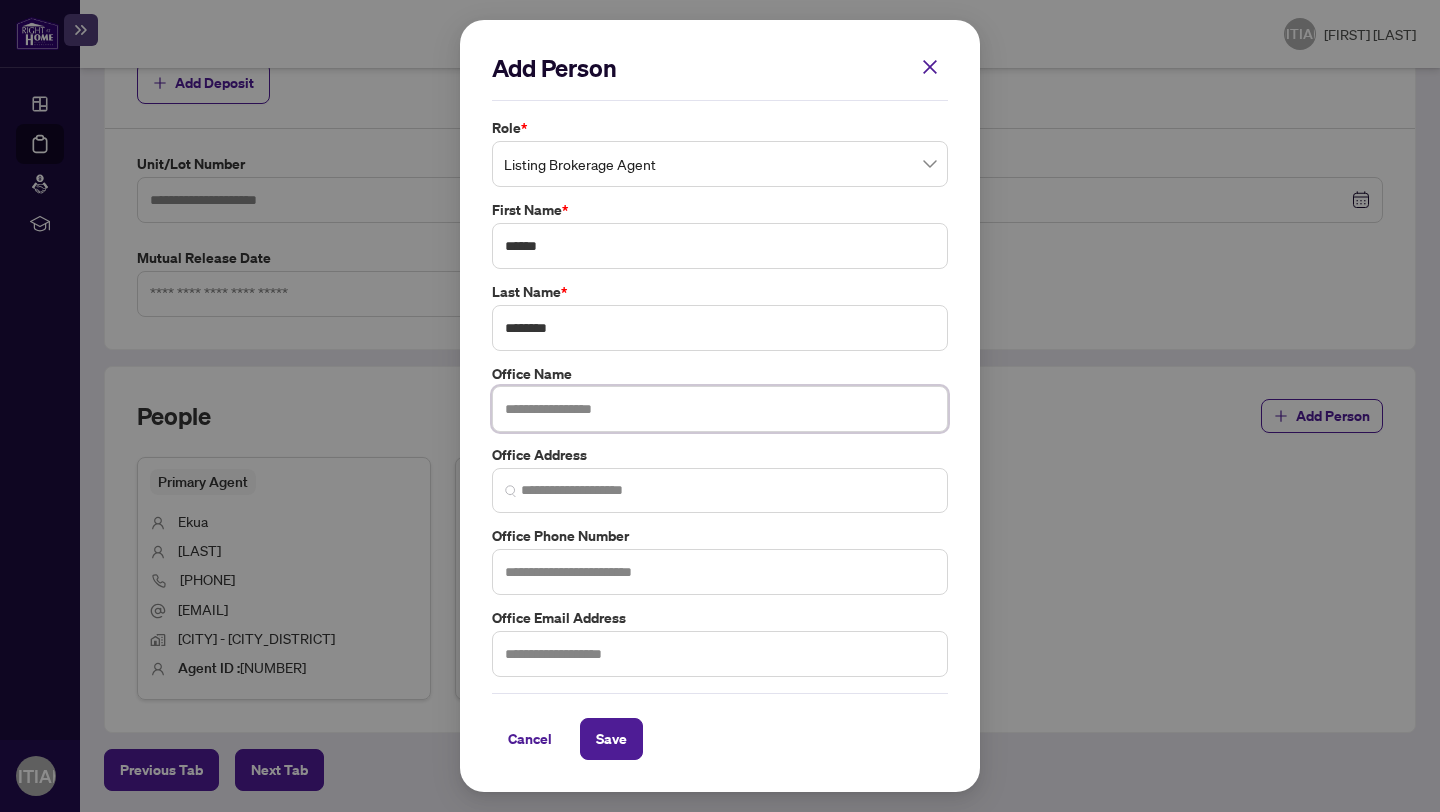 click at bounding box center [720, 409] 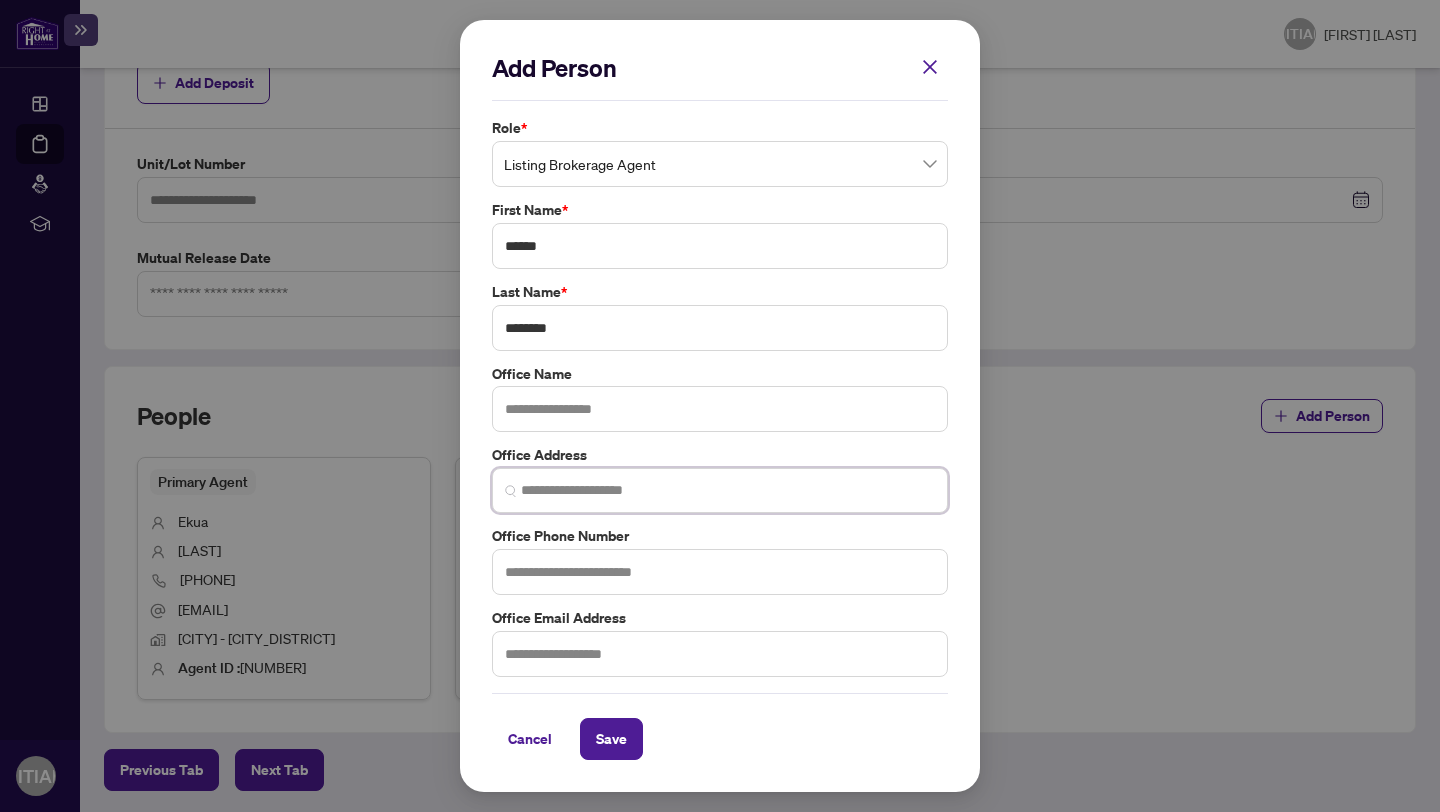 click at bounding box center [728, 490] 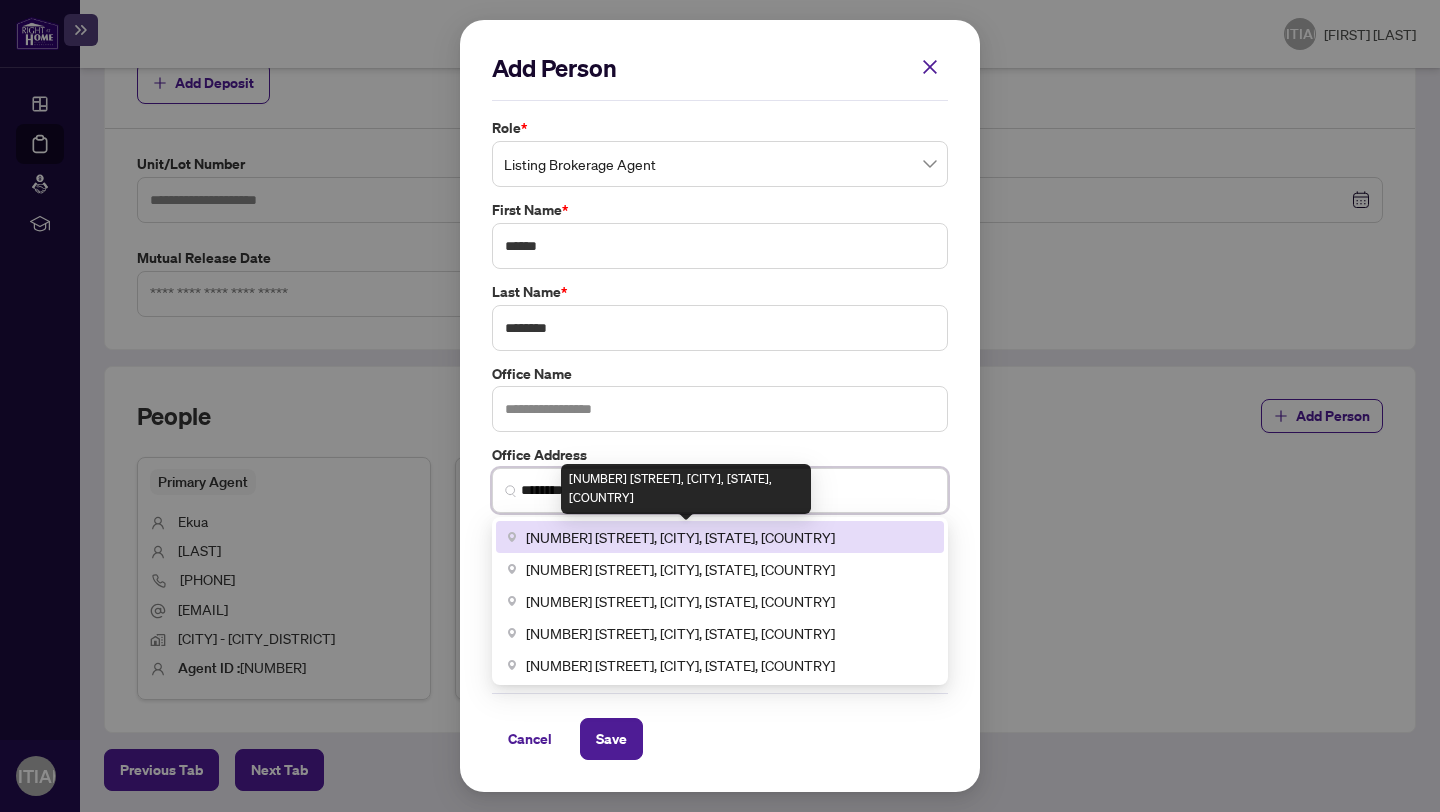 click on "[NUMBER] [STREET], [CITY], [STATE], [COUNTRY]" at bounding box center (680, 537) 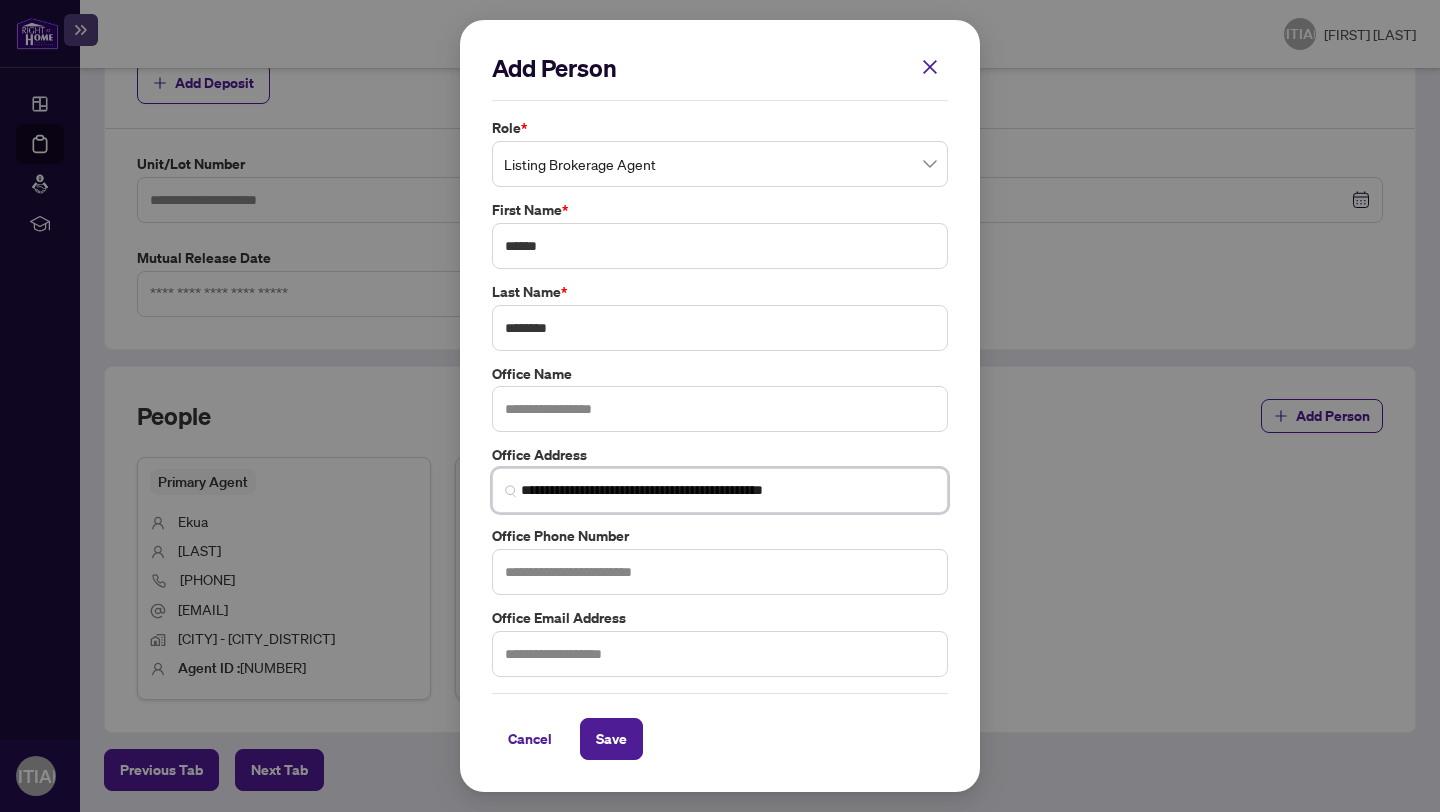 type on "**********" 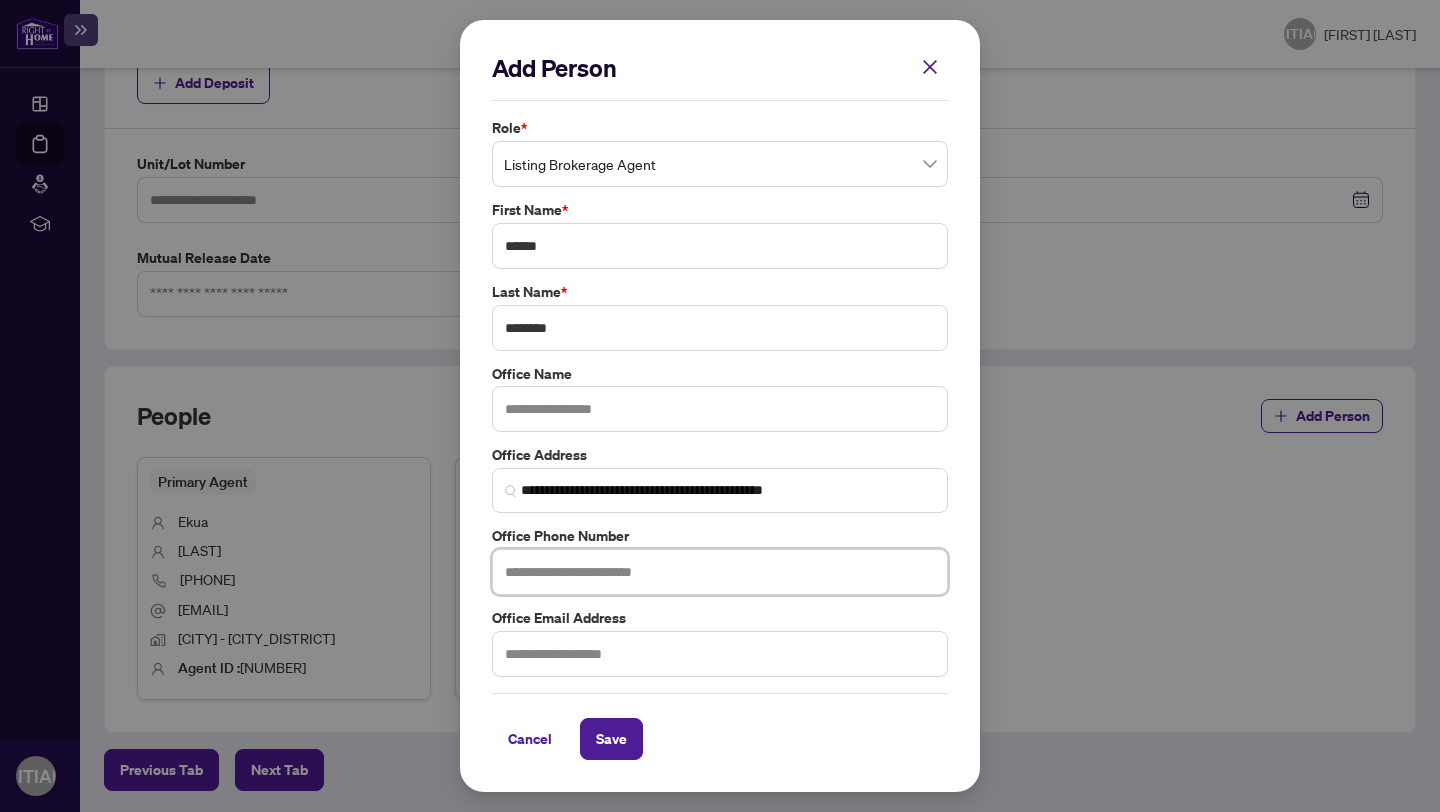click at bounding box center (720, 572) 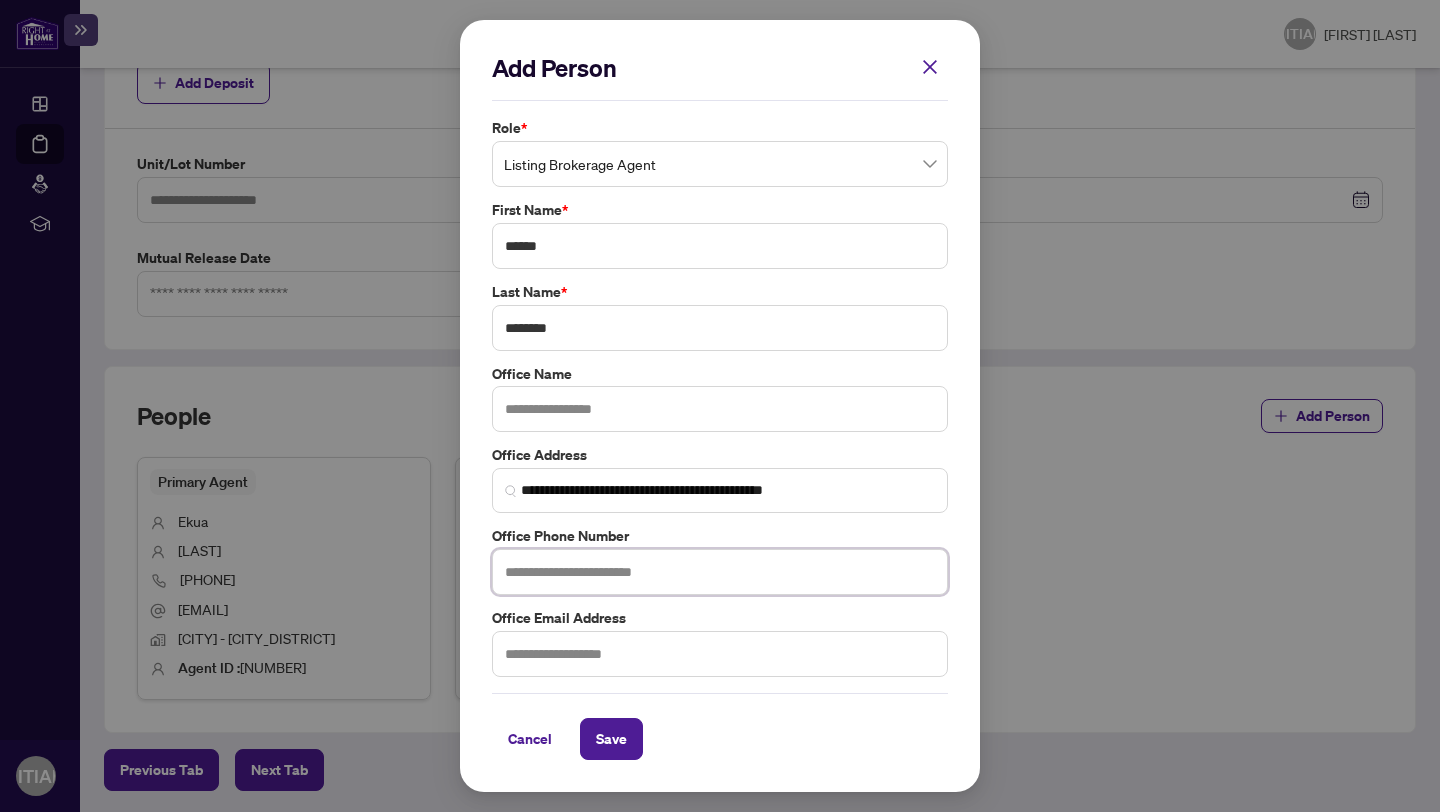 click at bounding box center (720, 572) 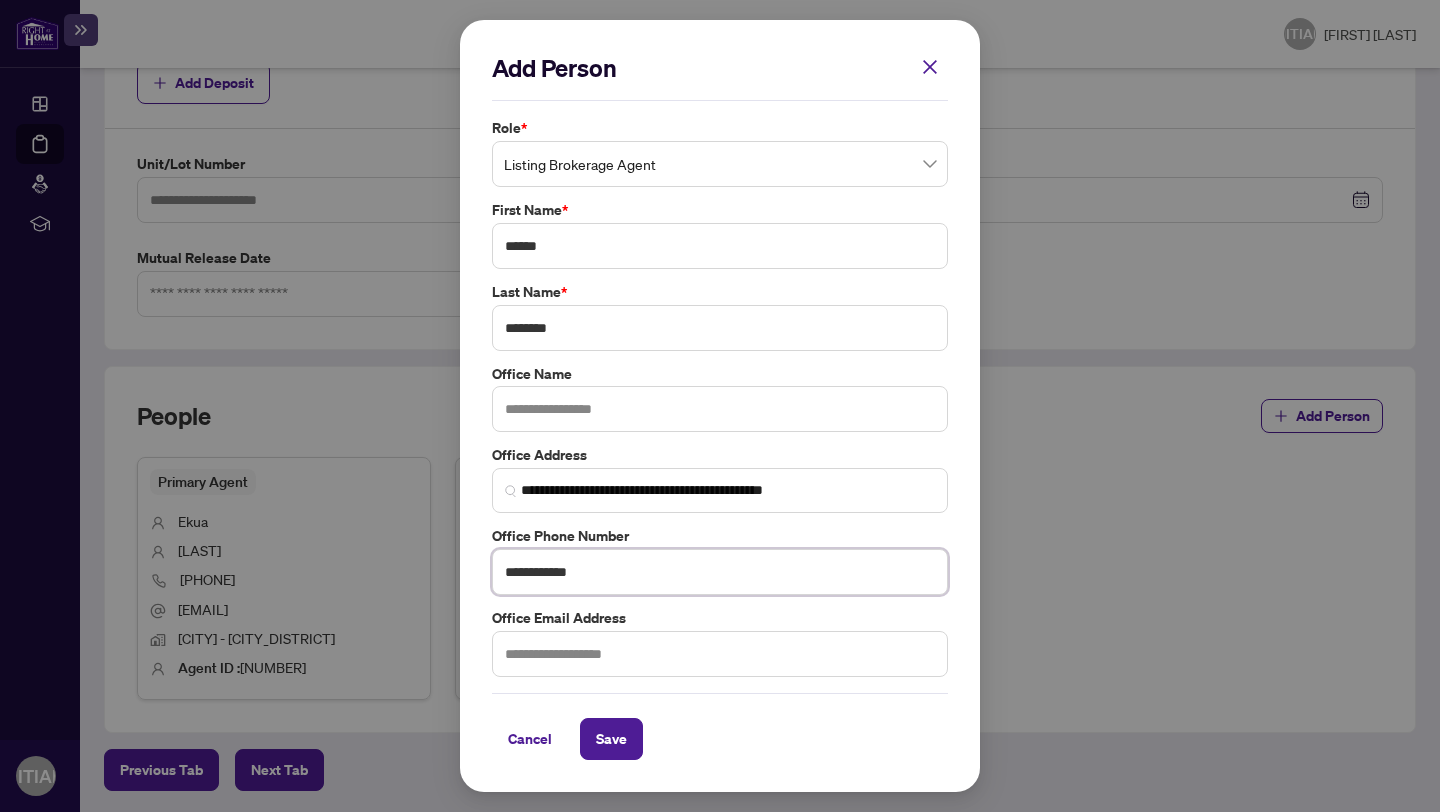 type on "**********" 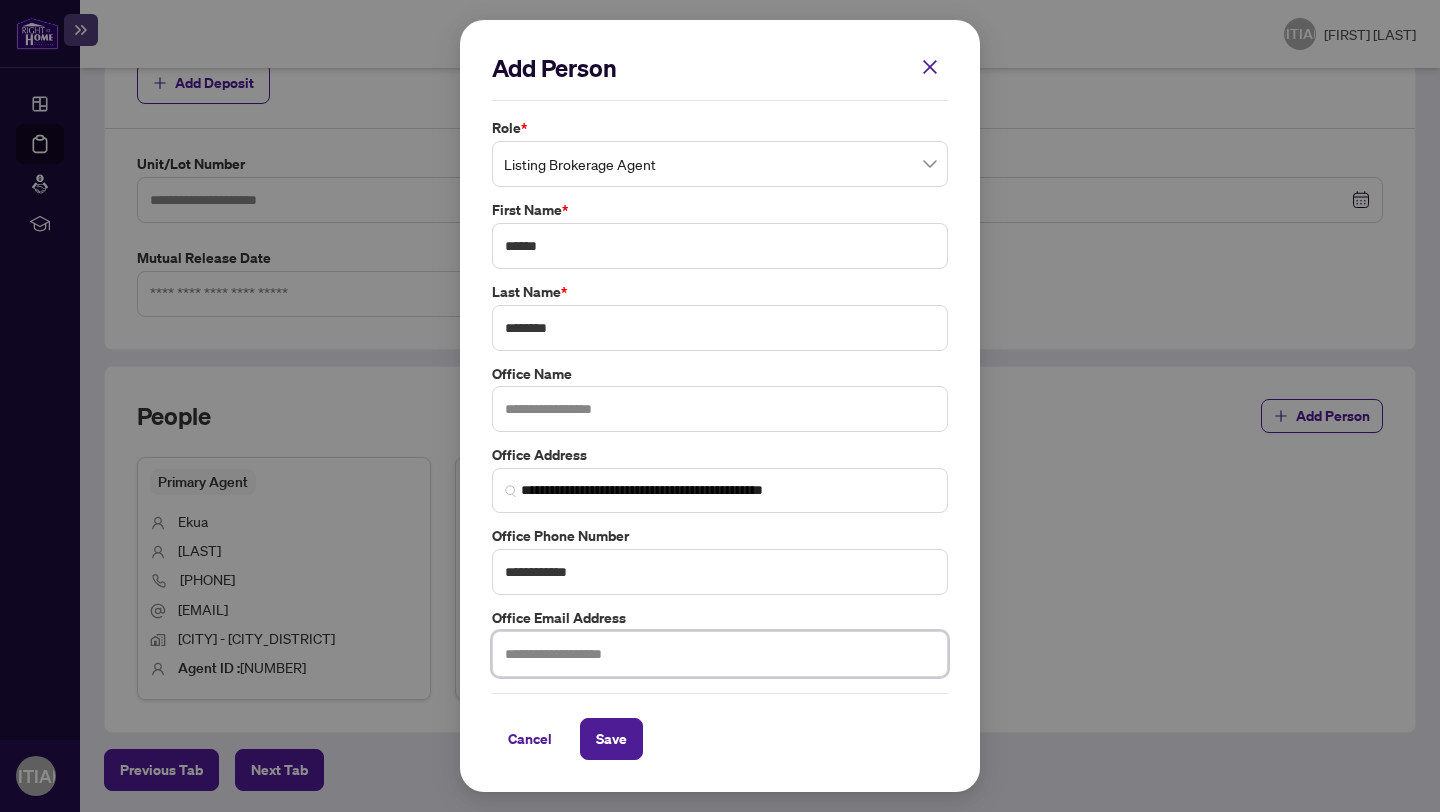 click at bounding box center [720, 654] 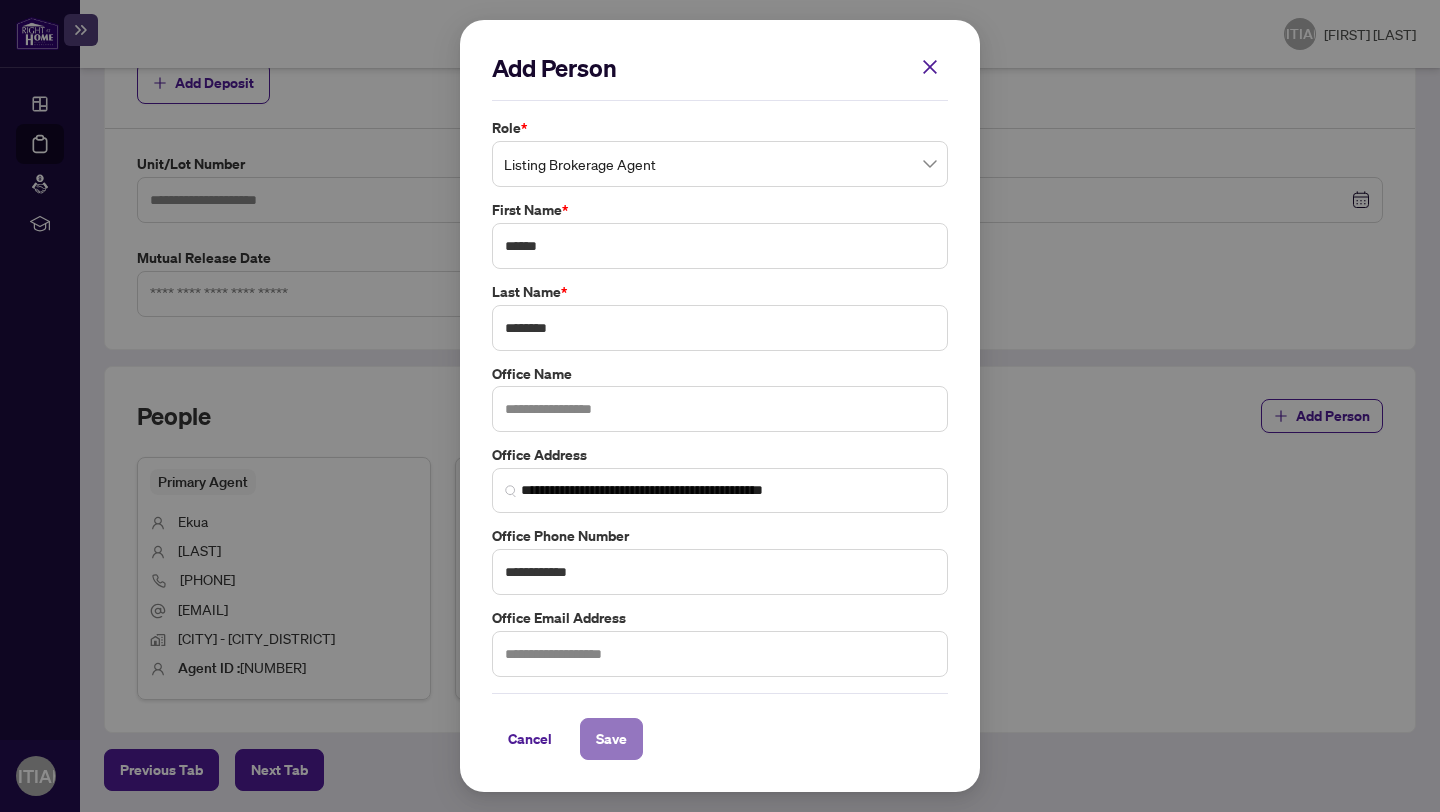 click on "Save" at bounding box center [611, 739] 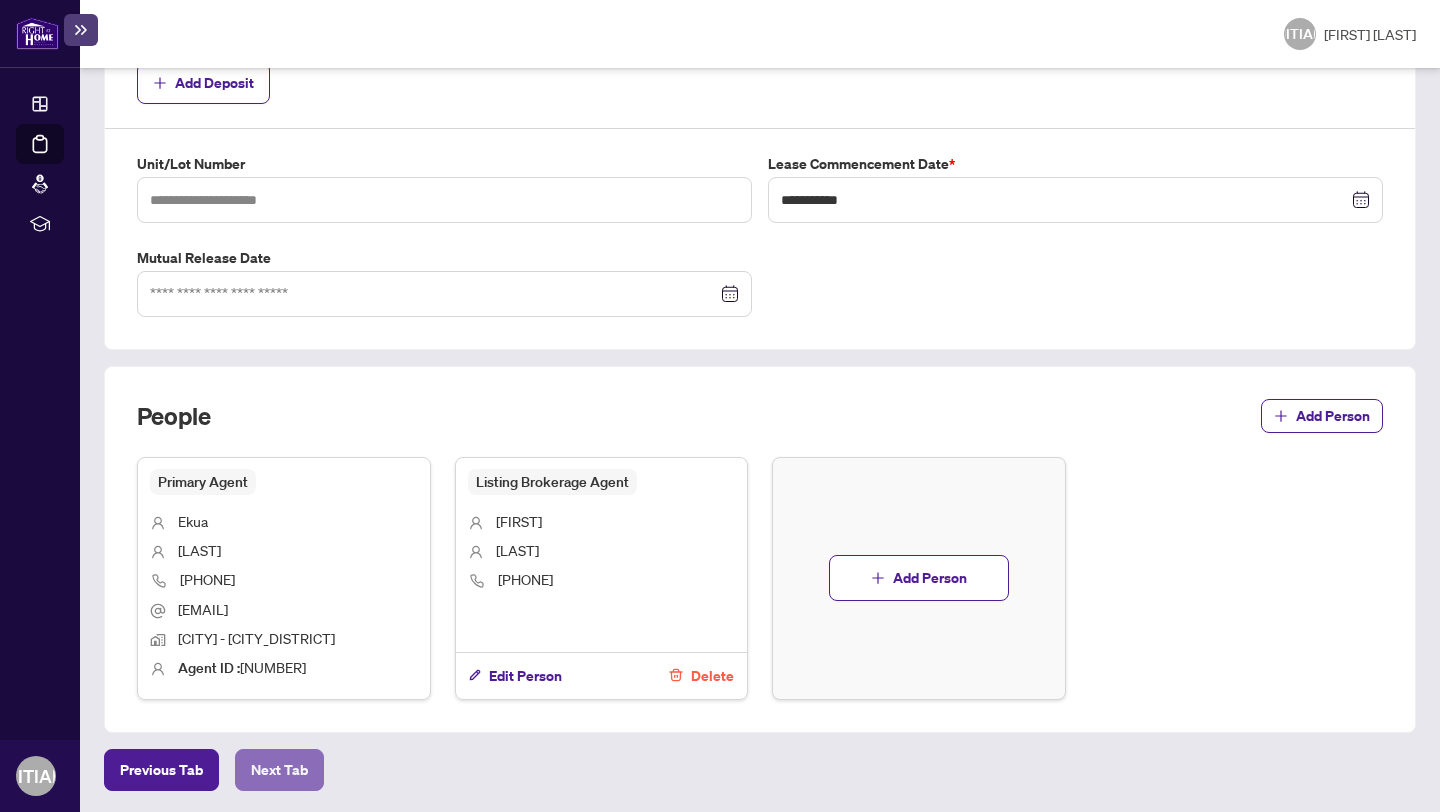click on "Next Tab" at bounding box center (161, 770) 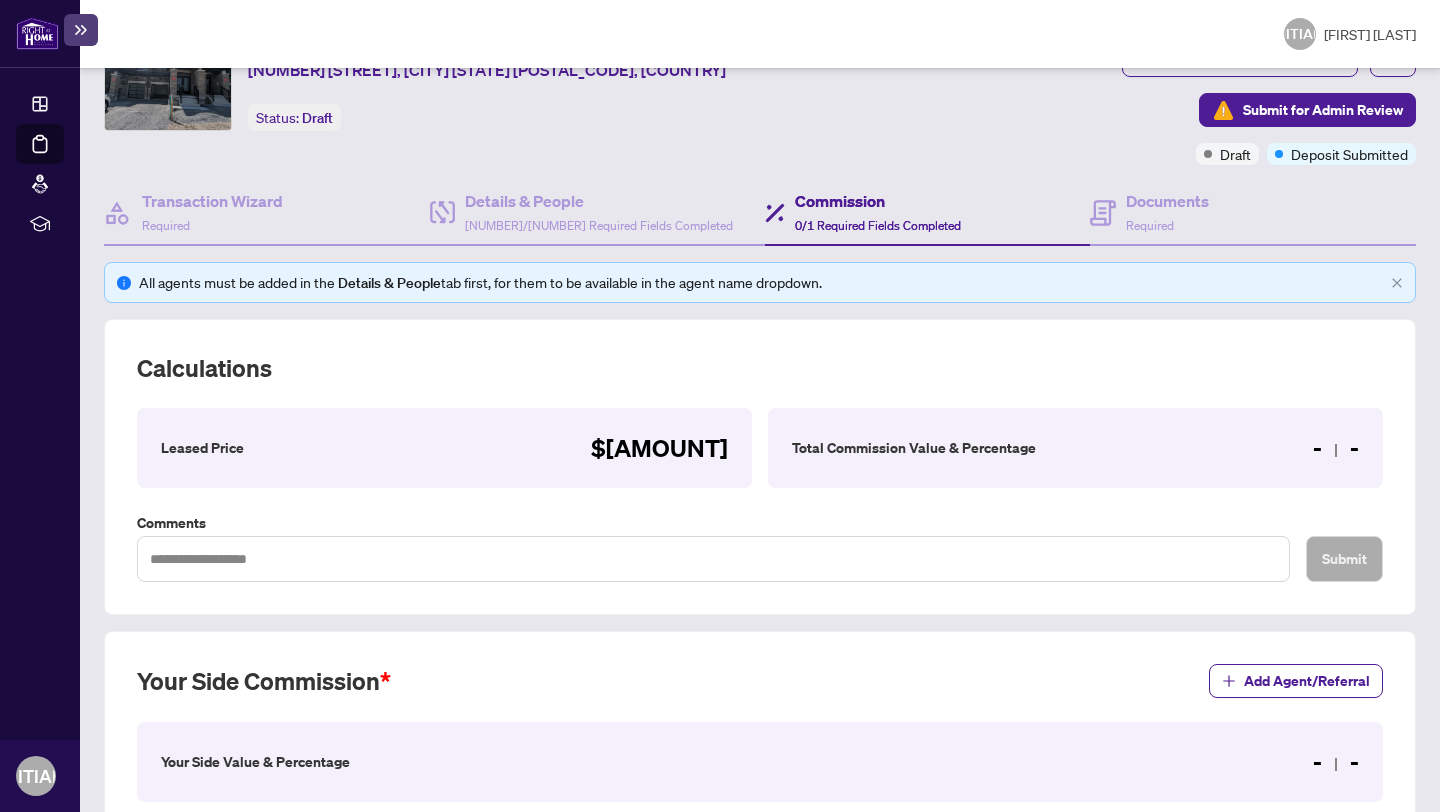 scroll, scrollTop: 81, scrollLeft: 0, axis: vertical 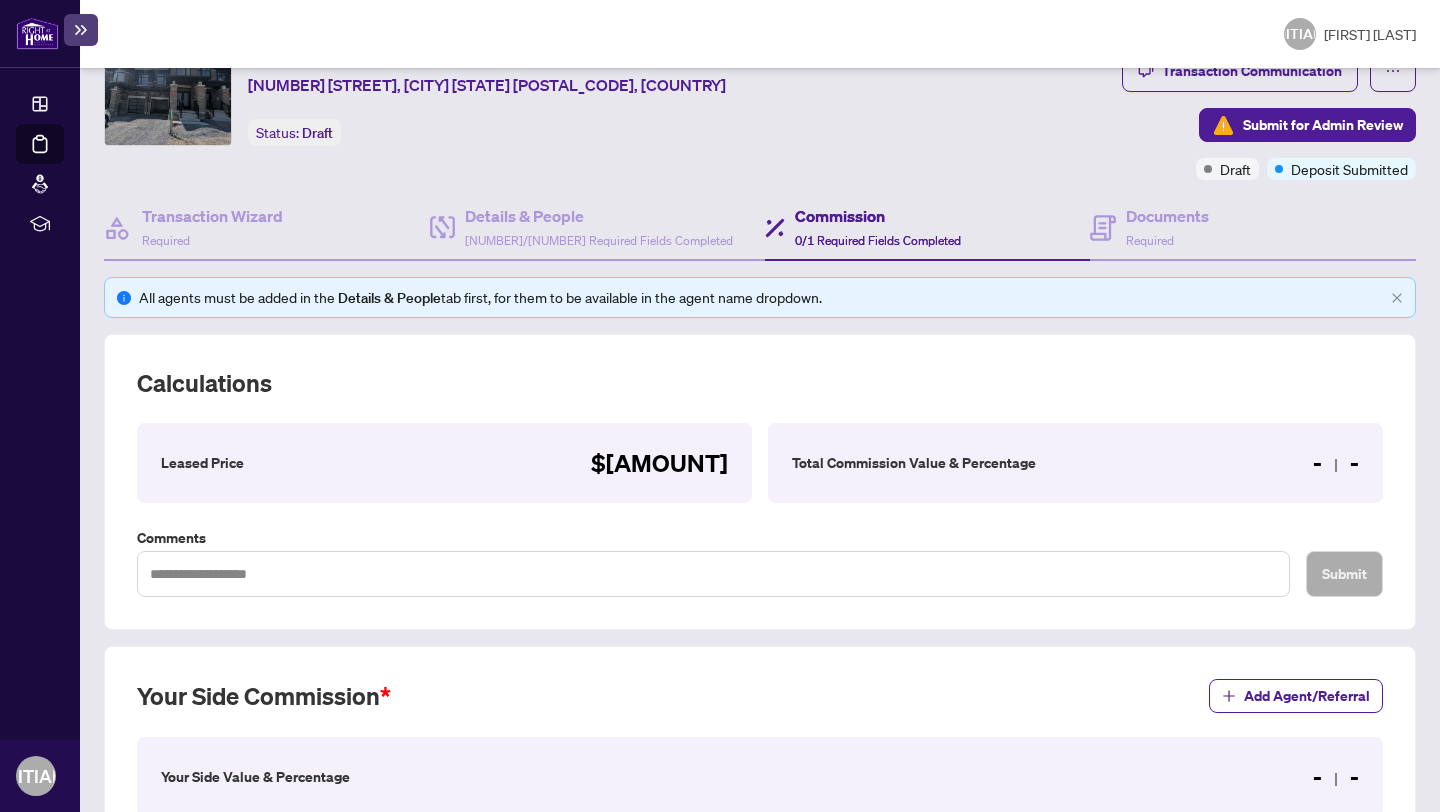 click on "Leased Price $[PRICE]" at bounding box center [444, 463] 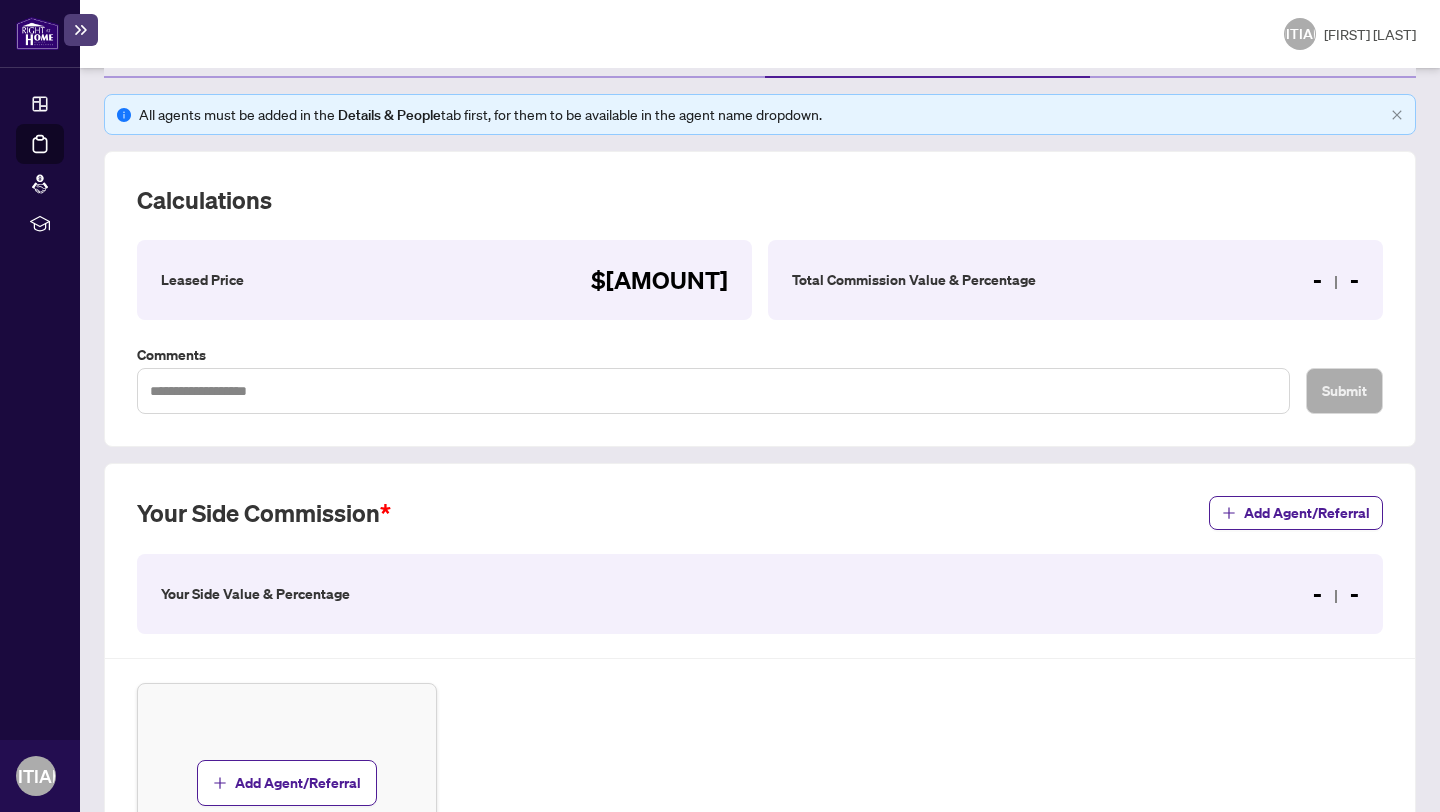 scroll, scrollTop: 273, scrollLeft: 0, axis: vertical 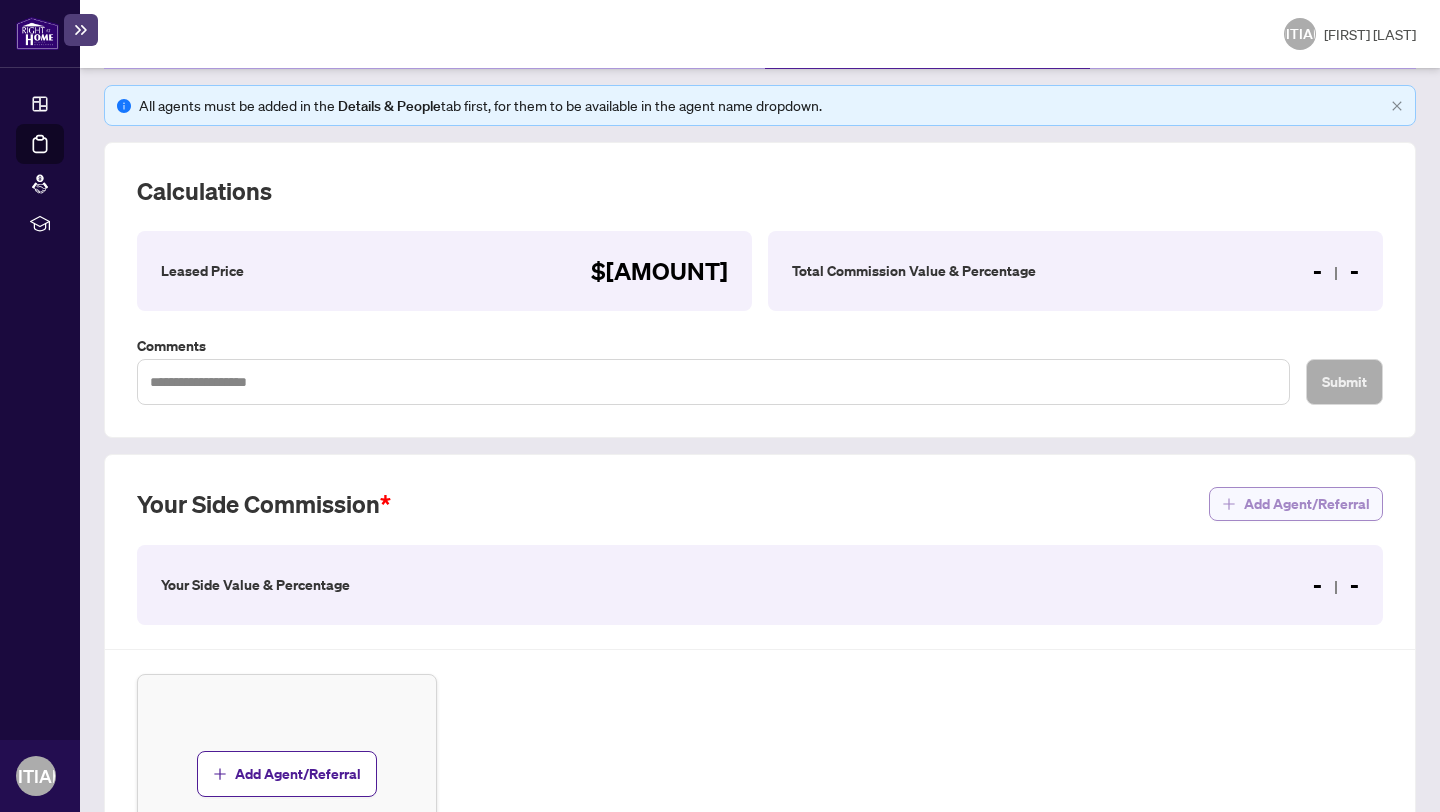 click on "Add Agent/Referral" at bounding box center [1307, 504] 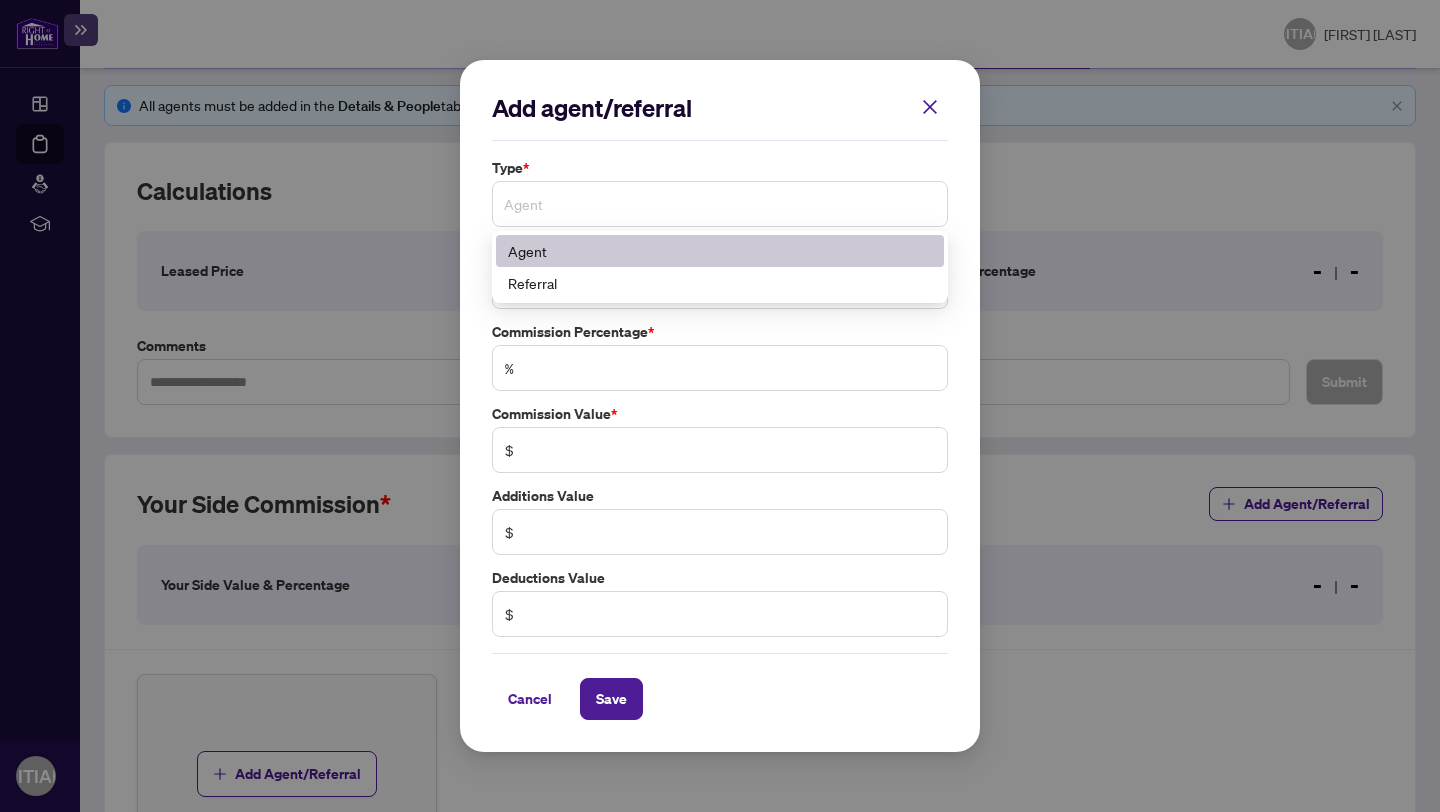 click on "Agent" at bounding box center [720, 204] 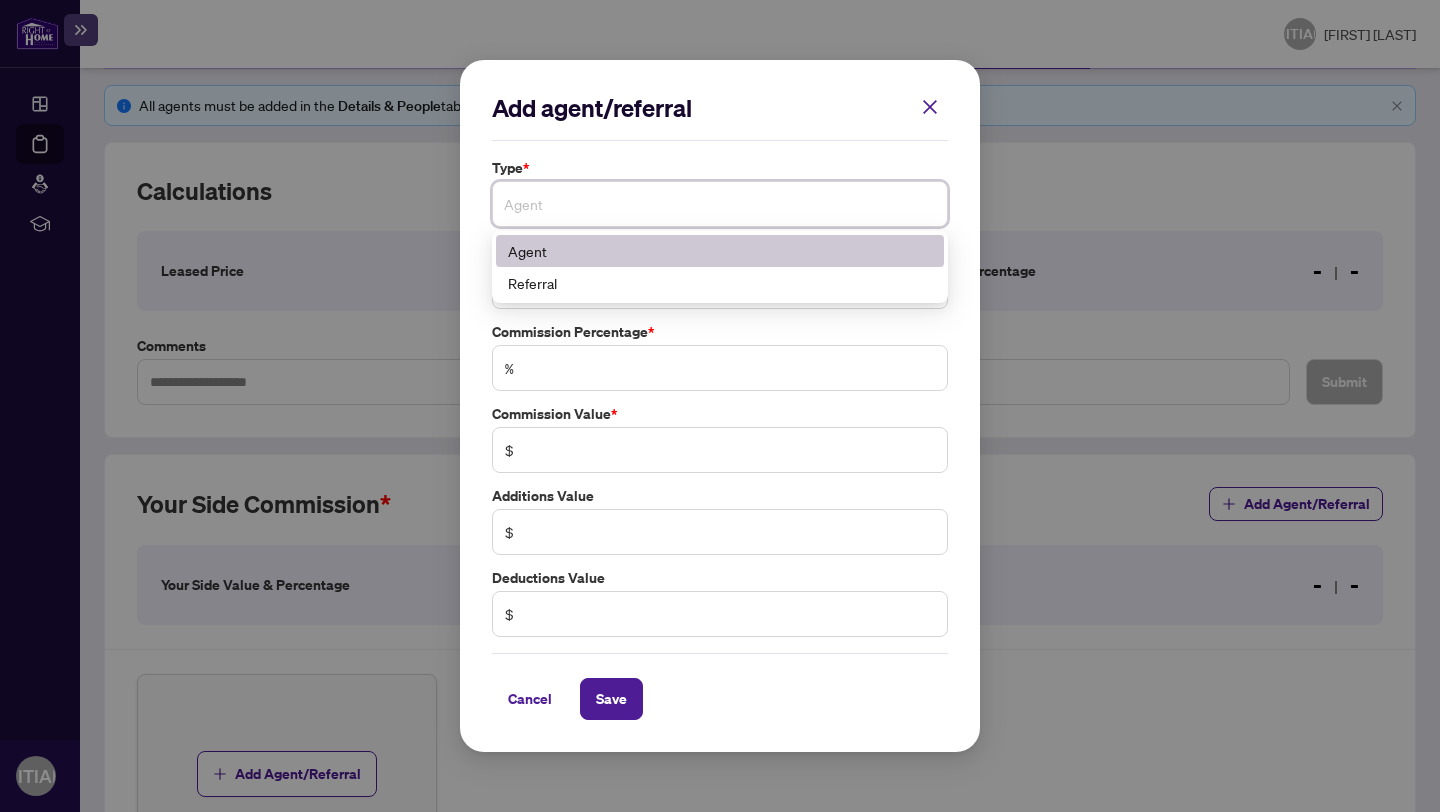 click on "Agent" at bounding box center [720, 251] 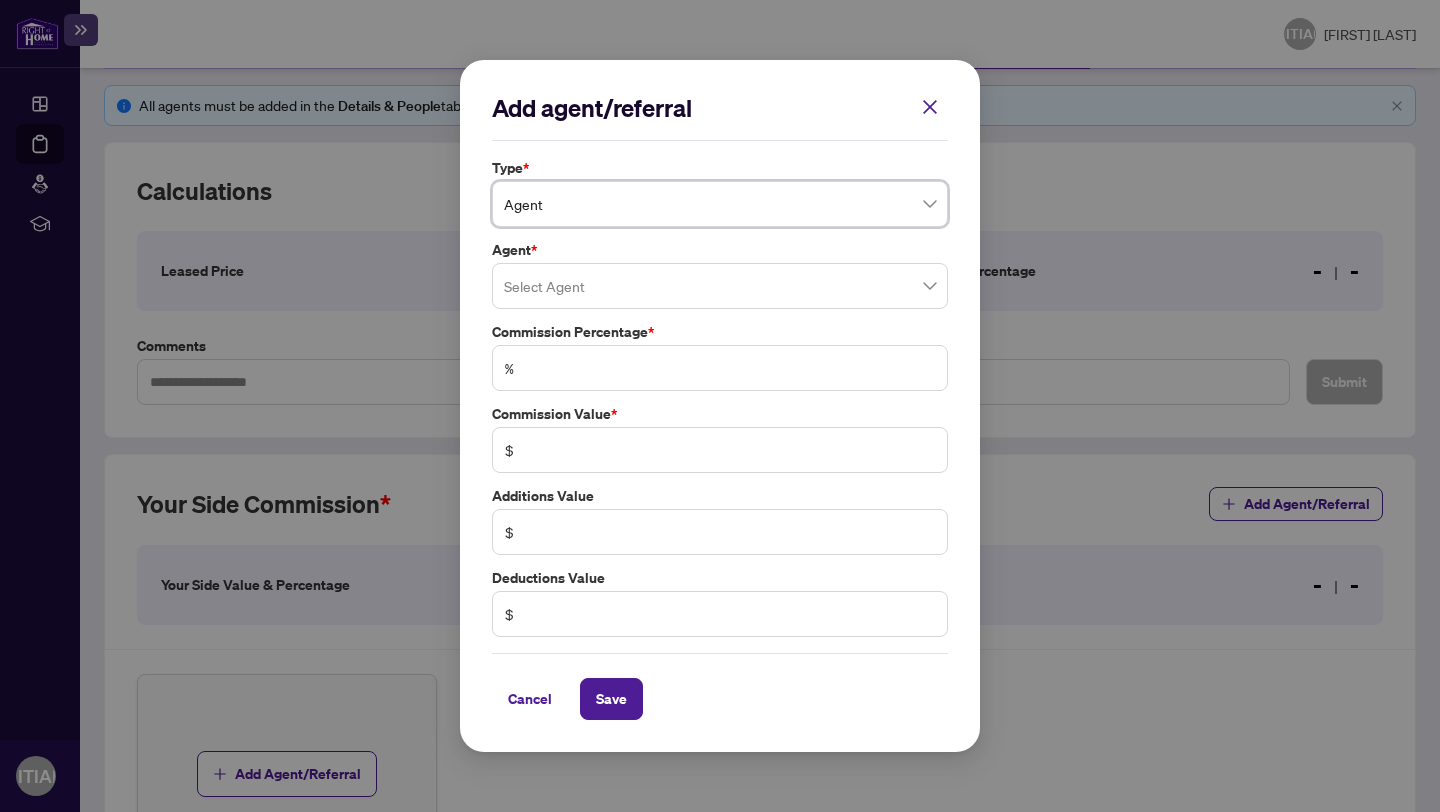 click at bounding box center (720, 286) 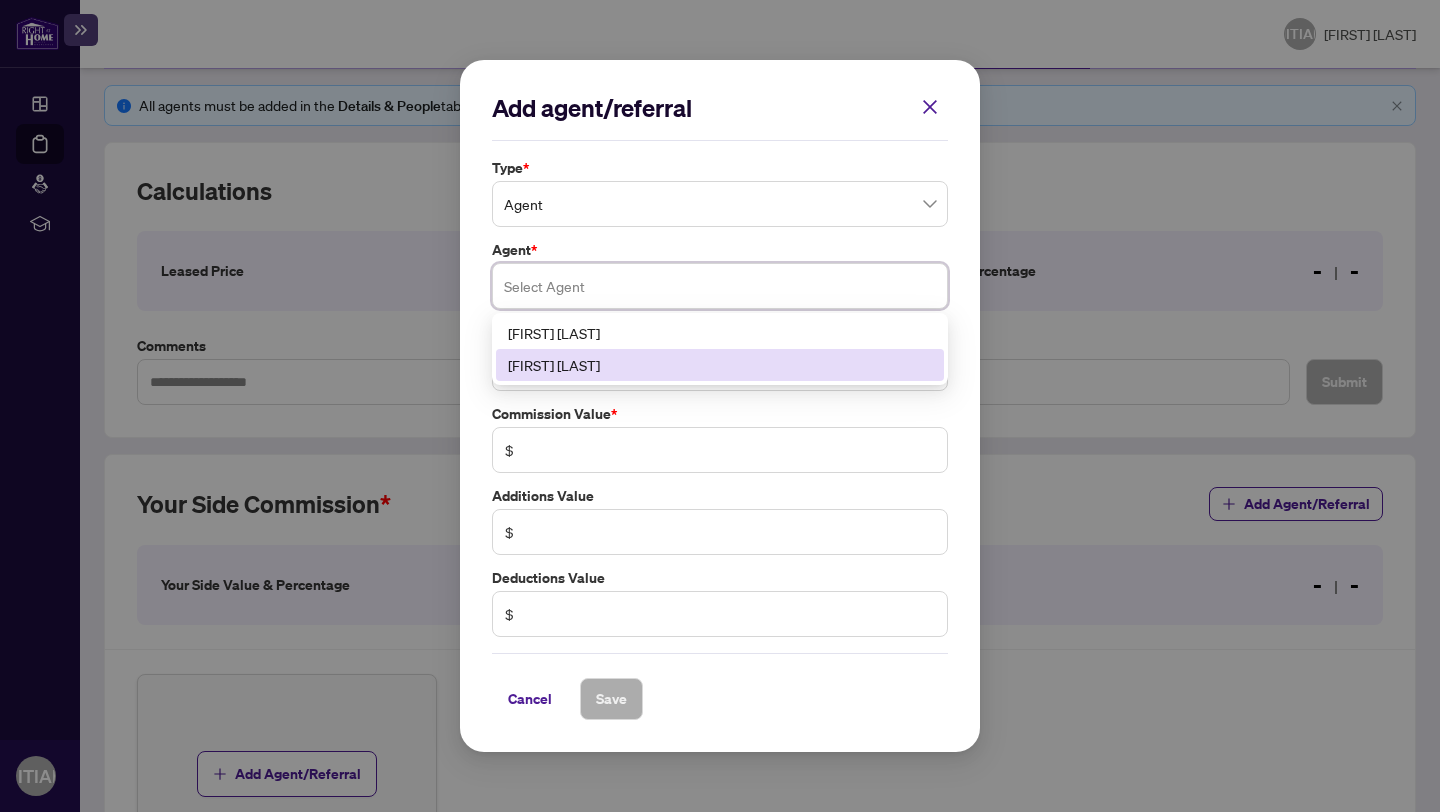 click on "[FIRST] [LAST]" at bounding box center [720, 365] 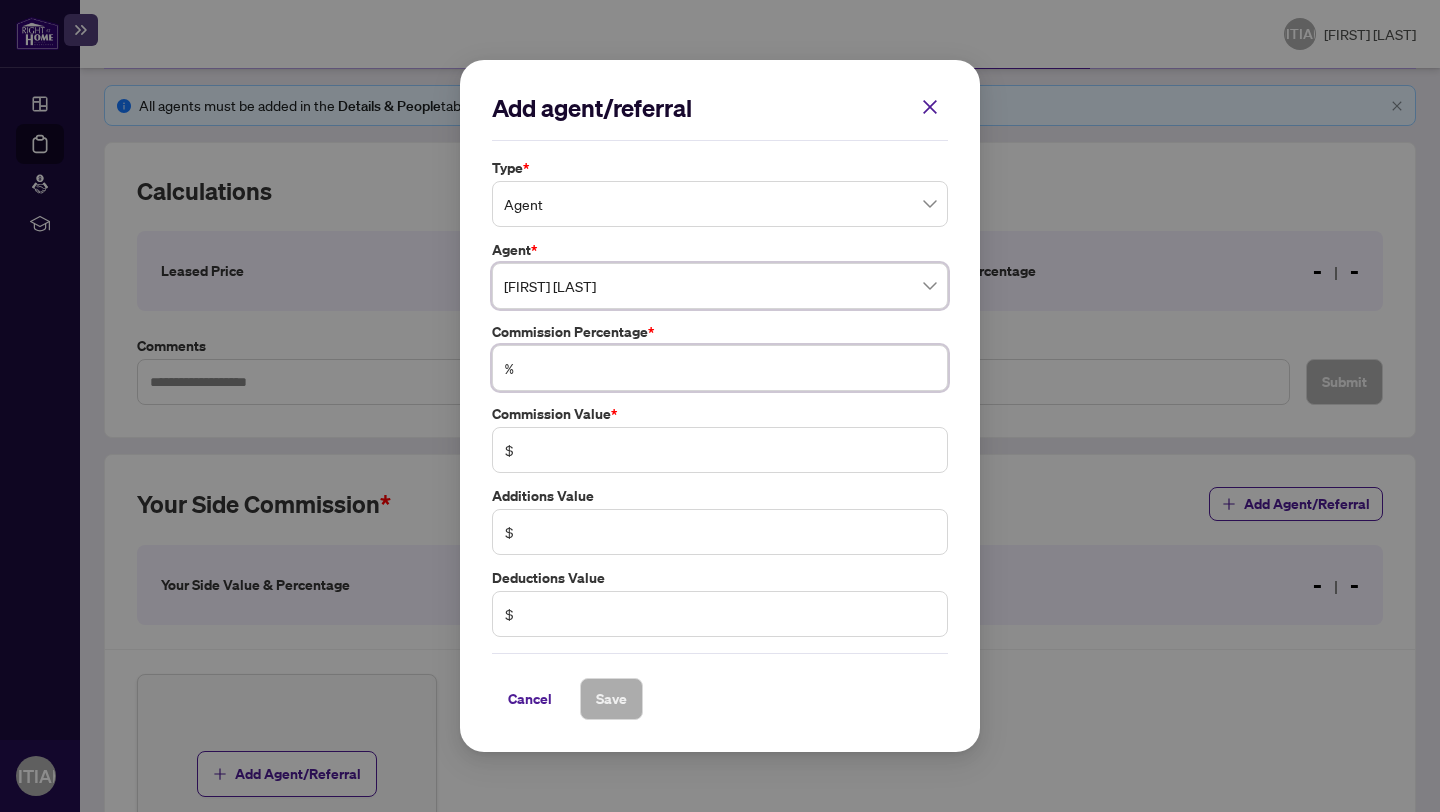 click at bounding box center [730, 368] 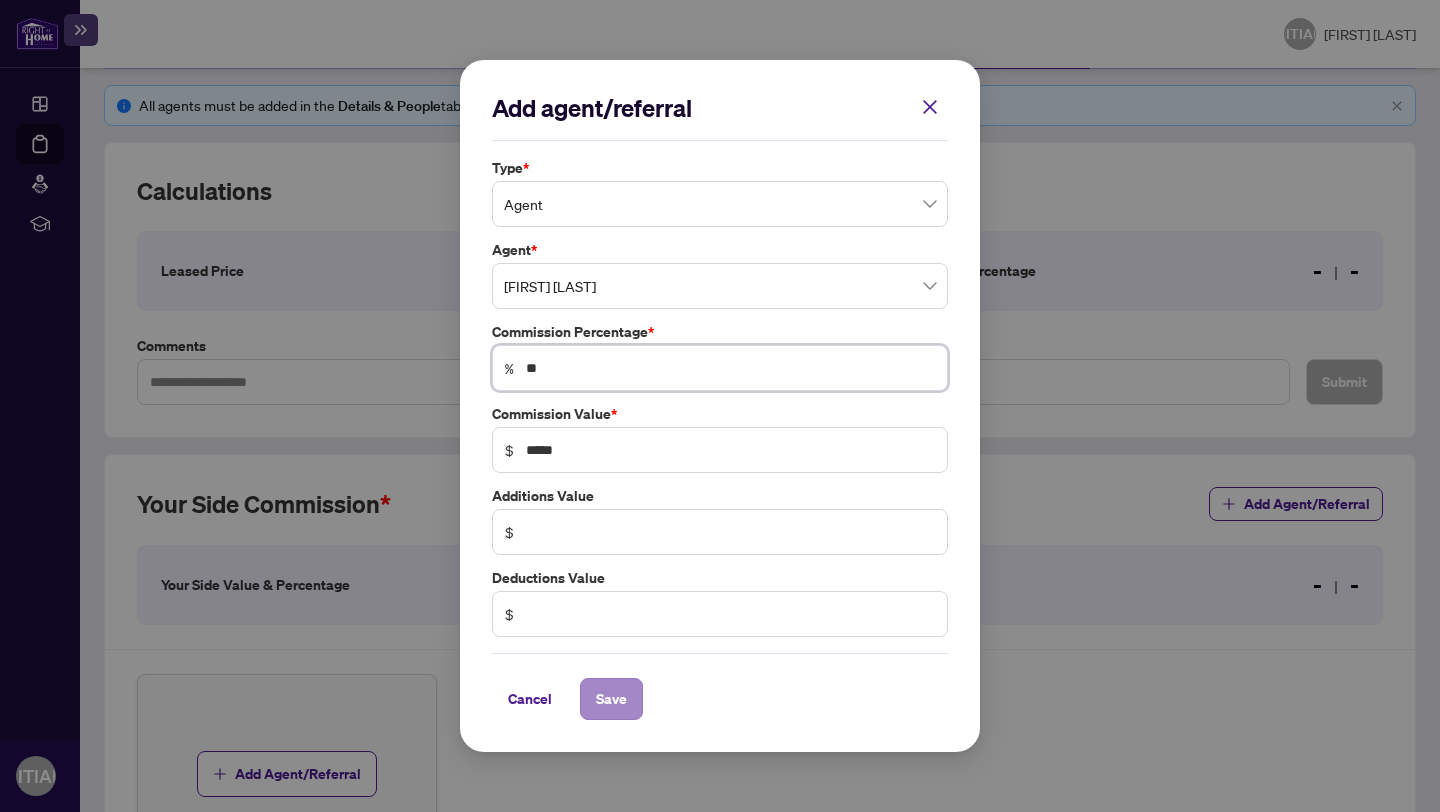 type on "**" 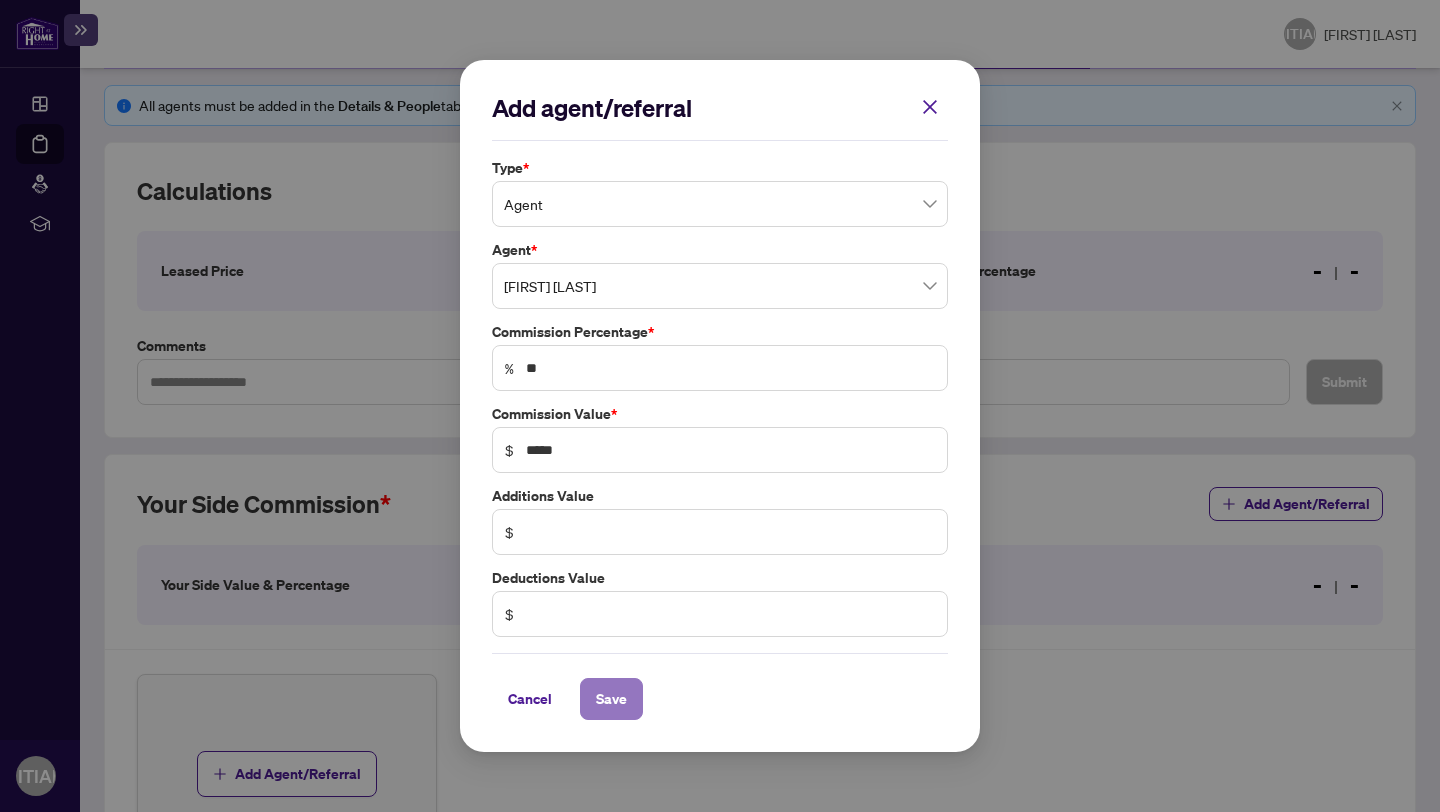 click on "Save" at bounding box center (611, 699) 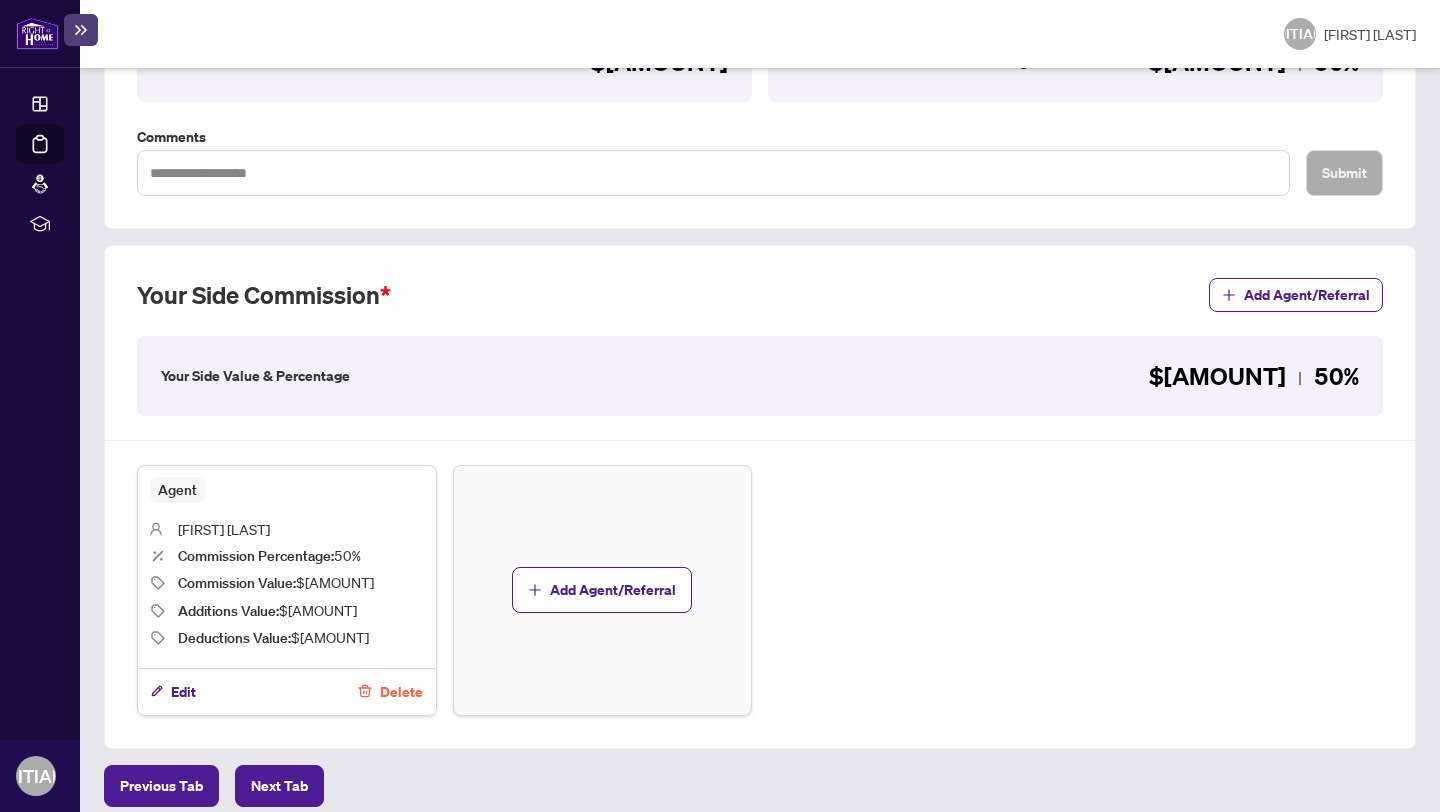 scroll, scrollTop: 492, scrollLeft: 0, axis: vertical 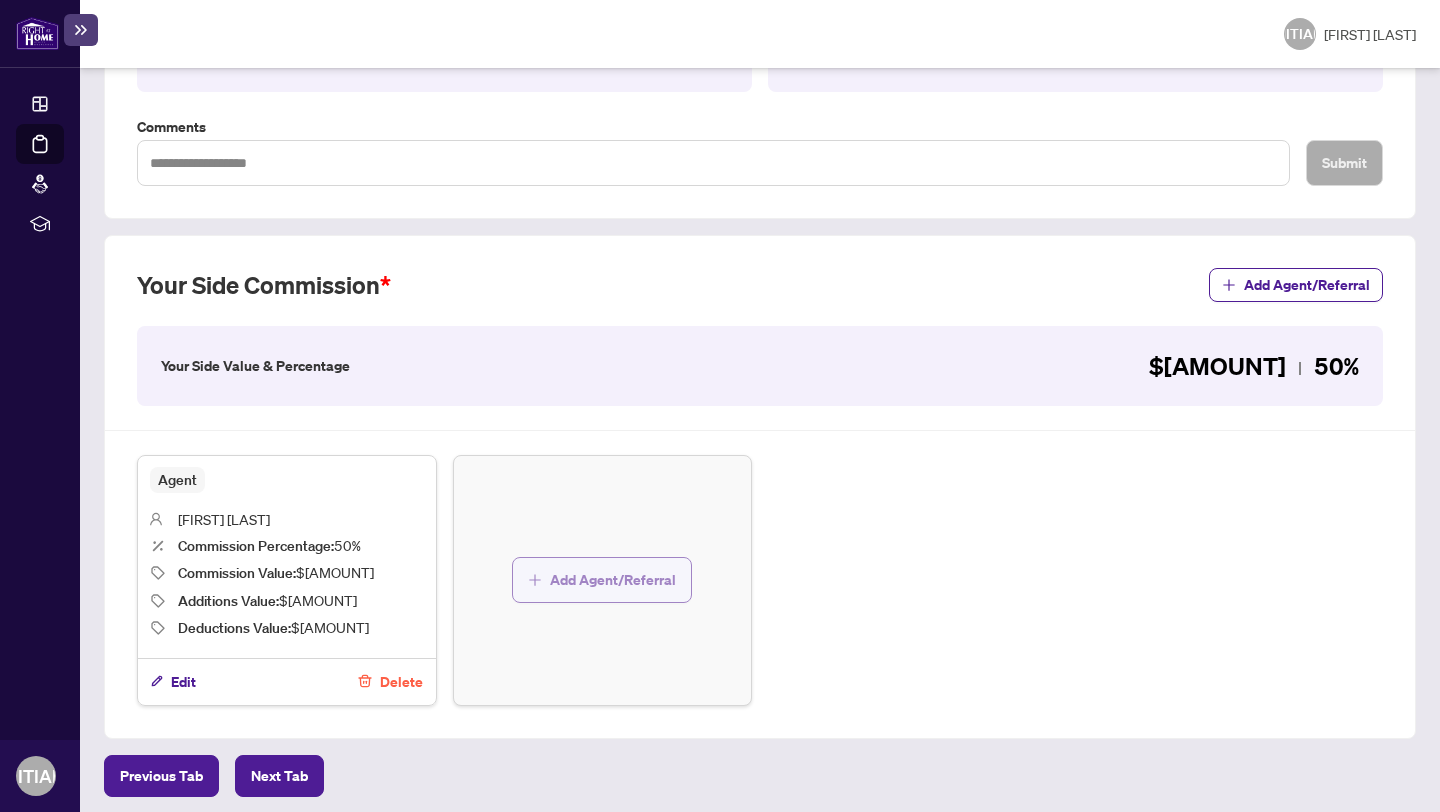 click on "Add Agent/Referral" at bounding box center [613, 580] 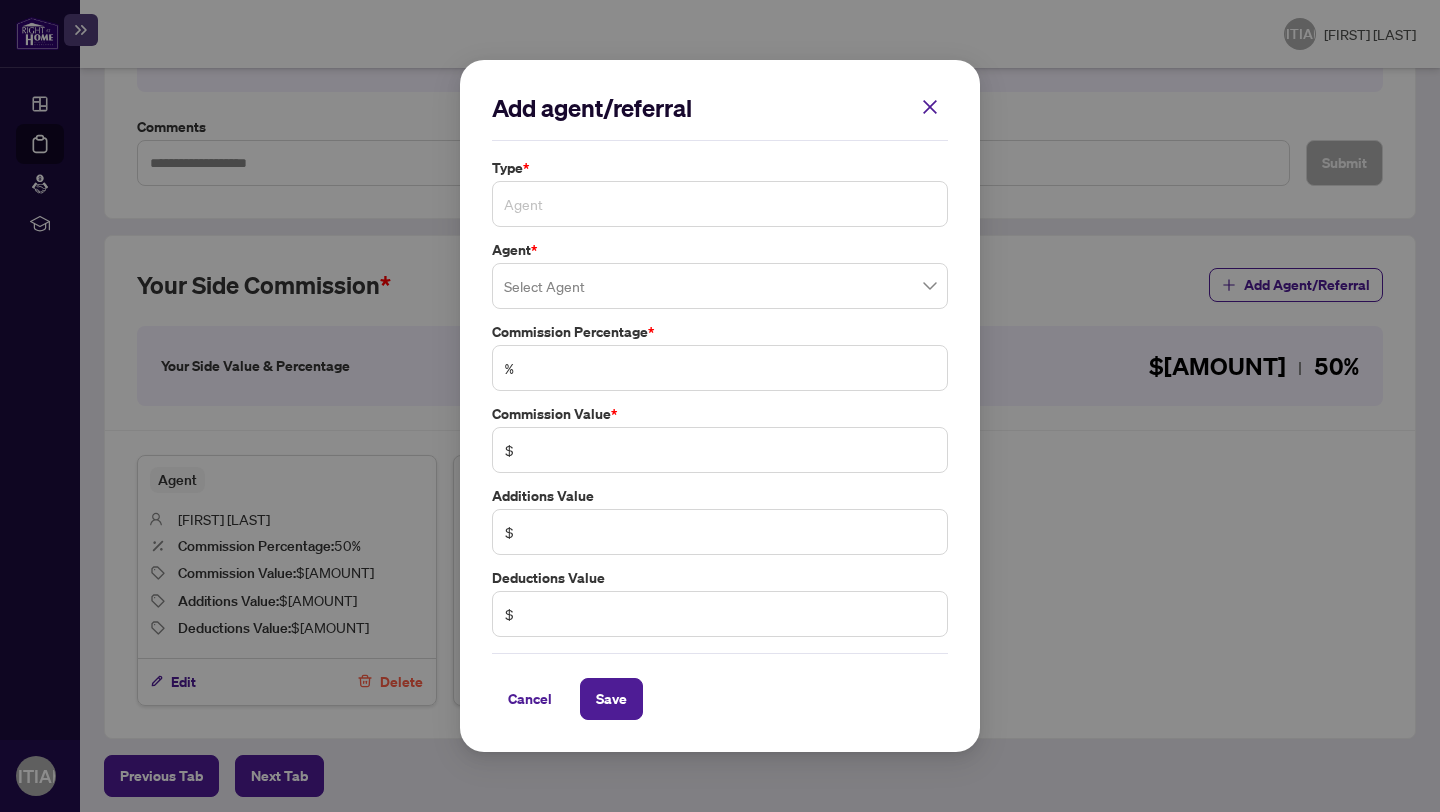 click on "Agent" at bounding box center [720, 204] 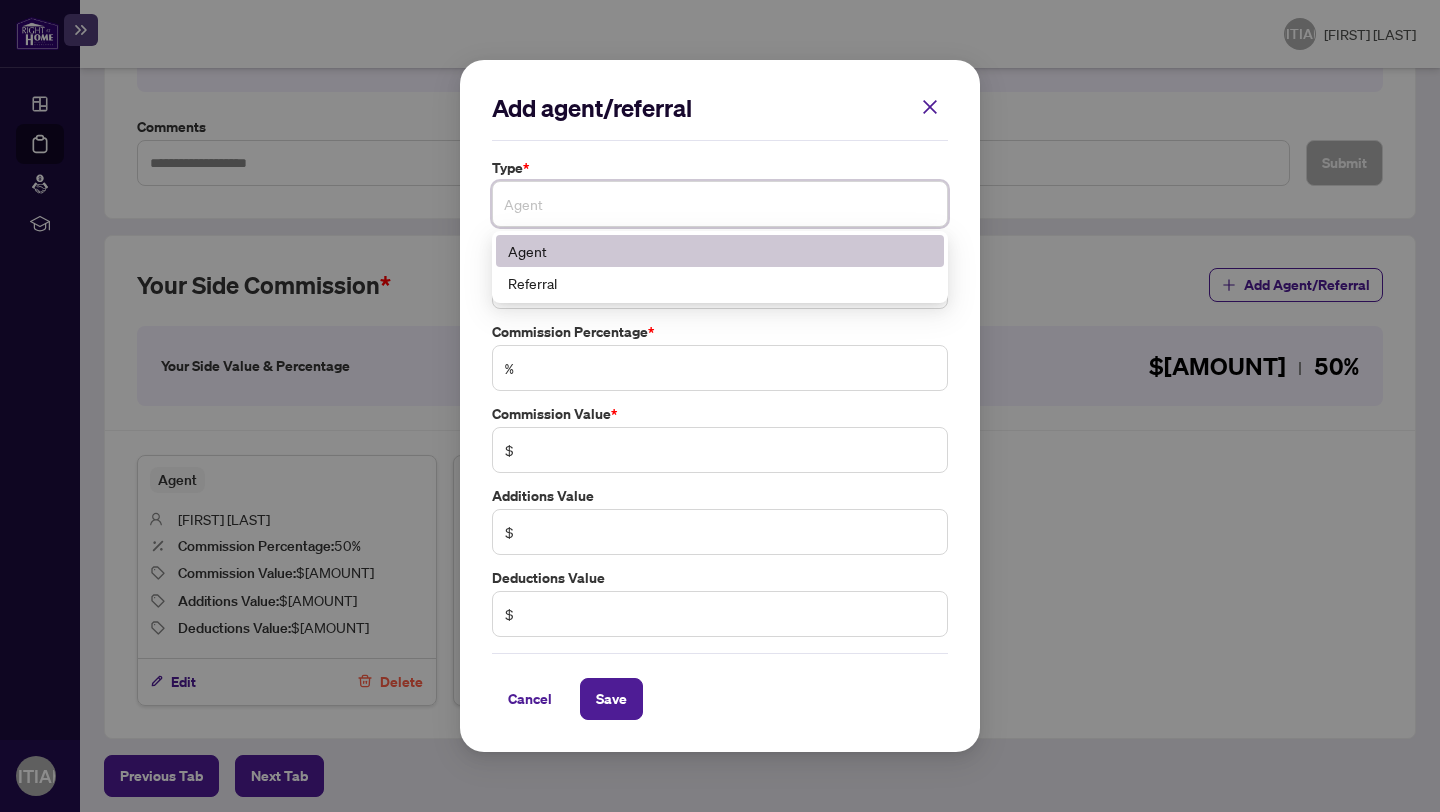 click on "Agent" at bounding box center (720, 251) 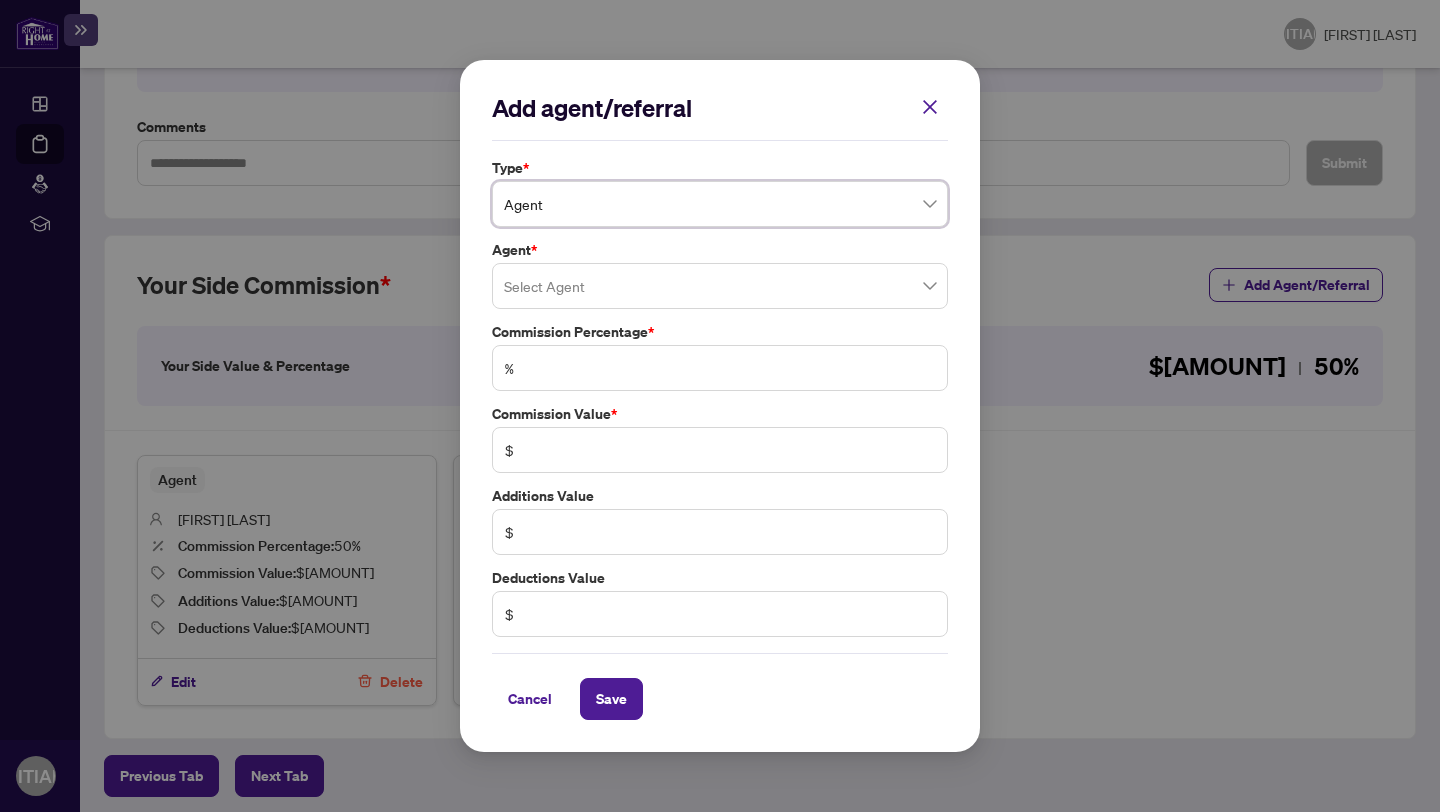 click at bounding box center (720, 286) 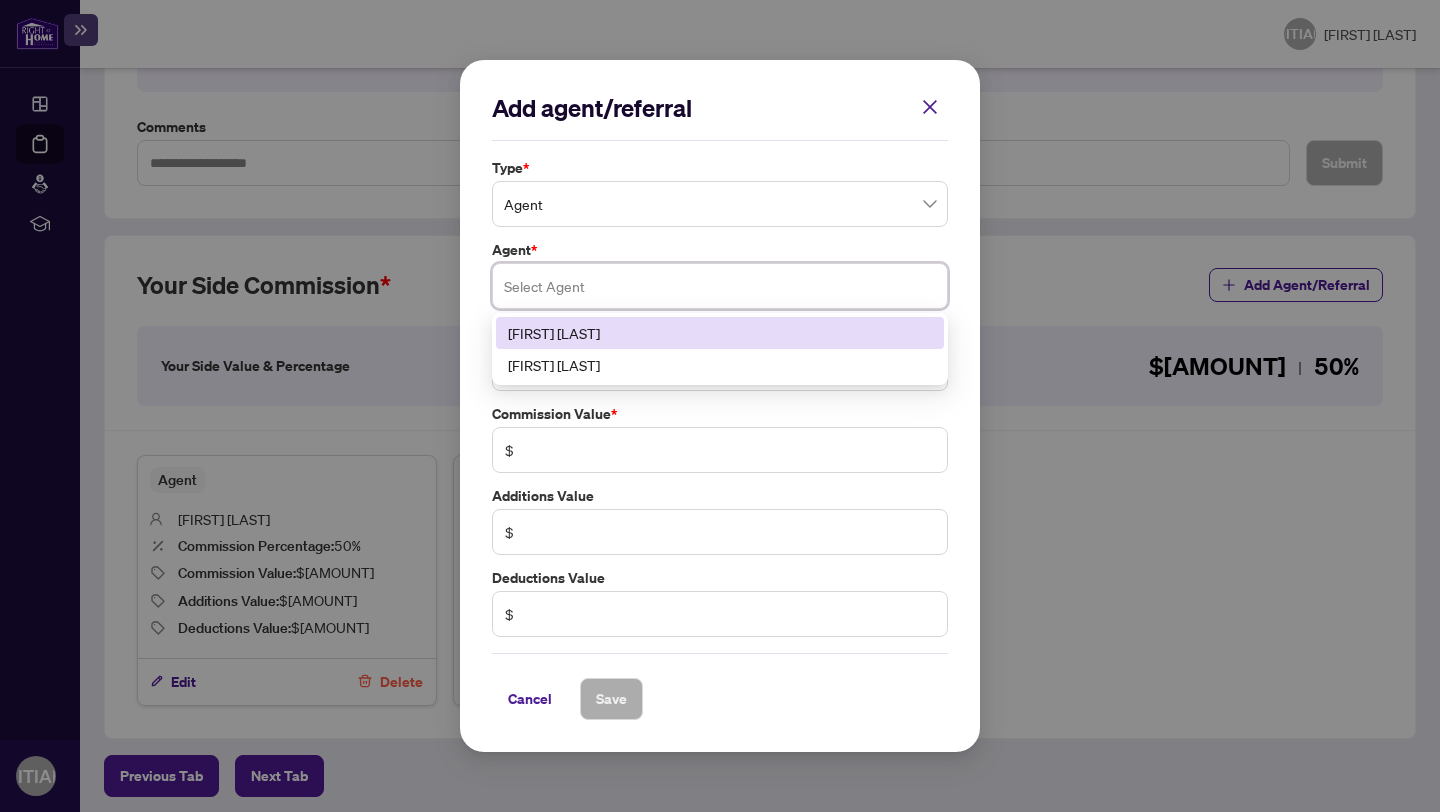 click on "[FIRST] [LAST]" at bounding box center [720, 333] 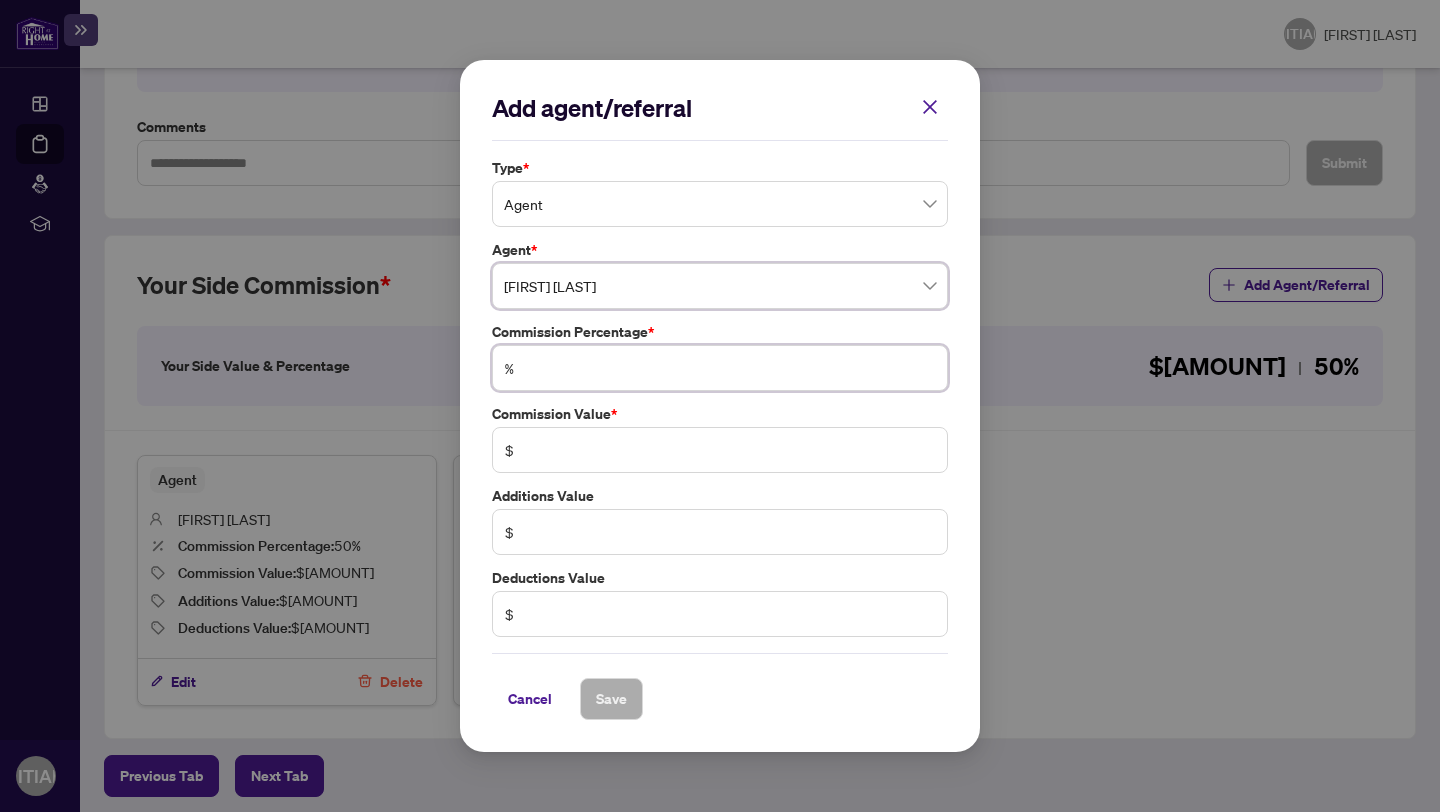 click at bounding box center [730, 368] 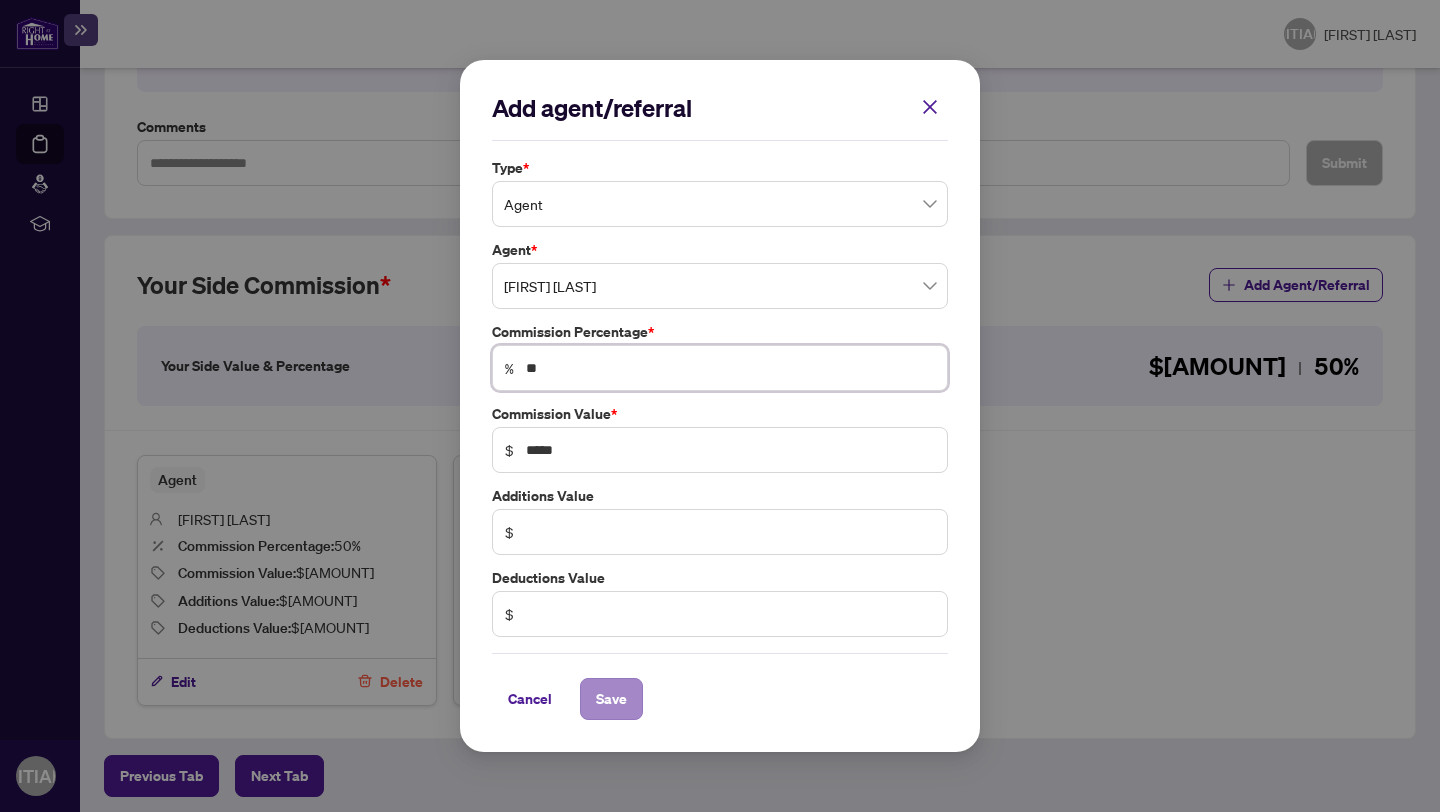 type on "**" 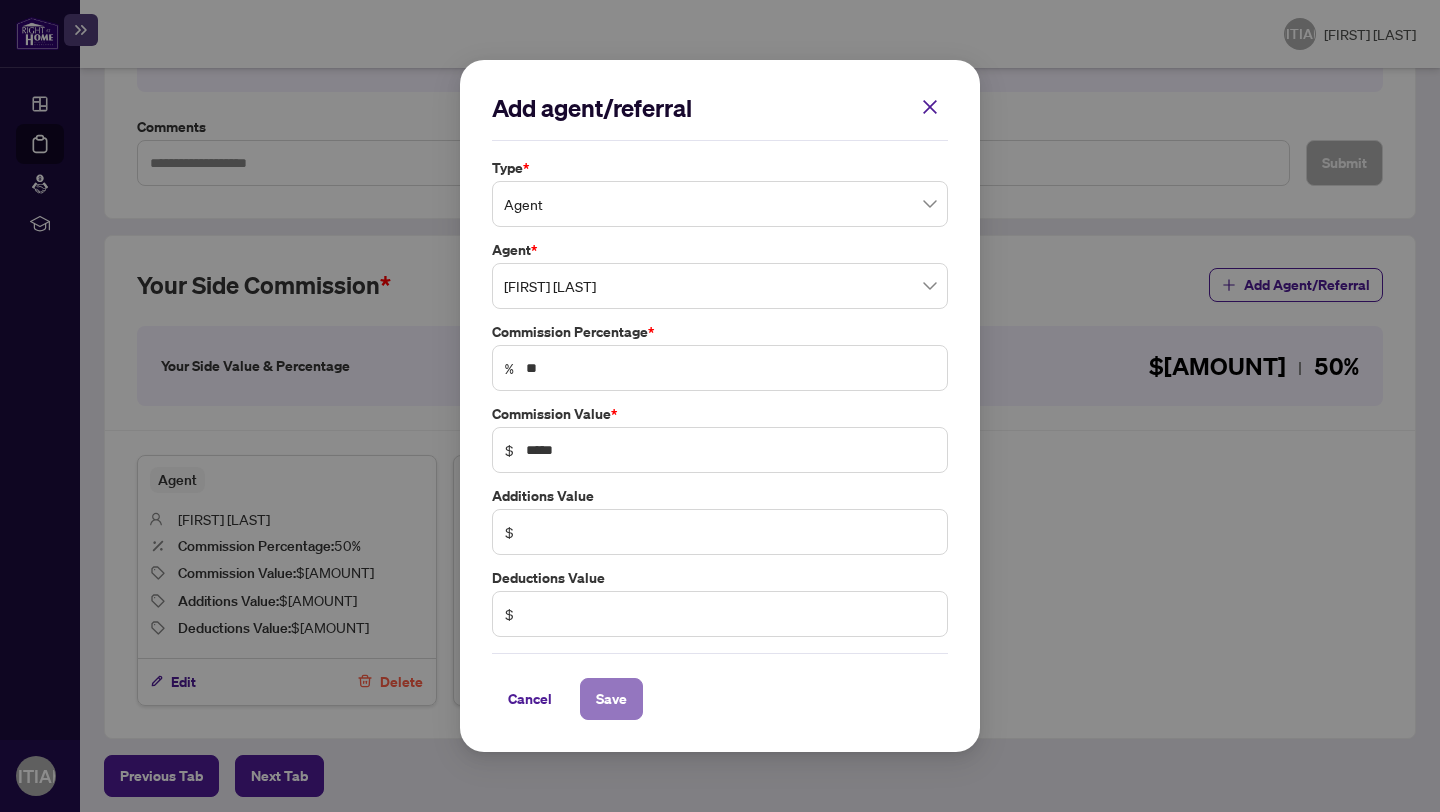 click on "Save" at bounding box center [611, 699] 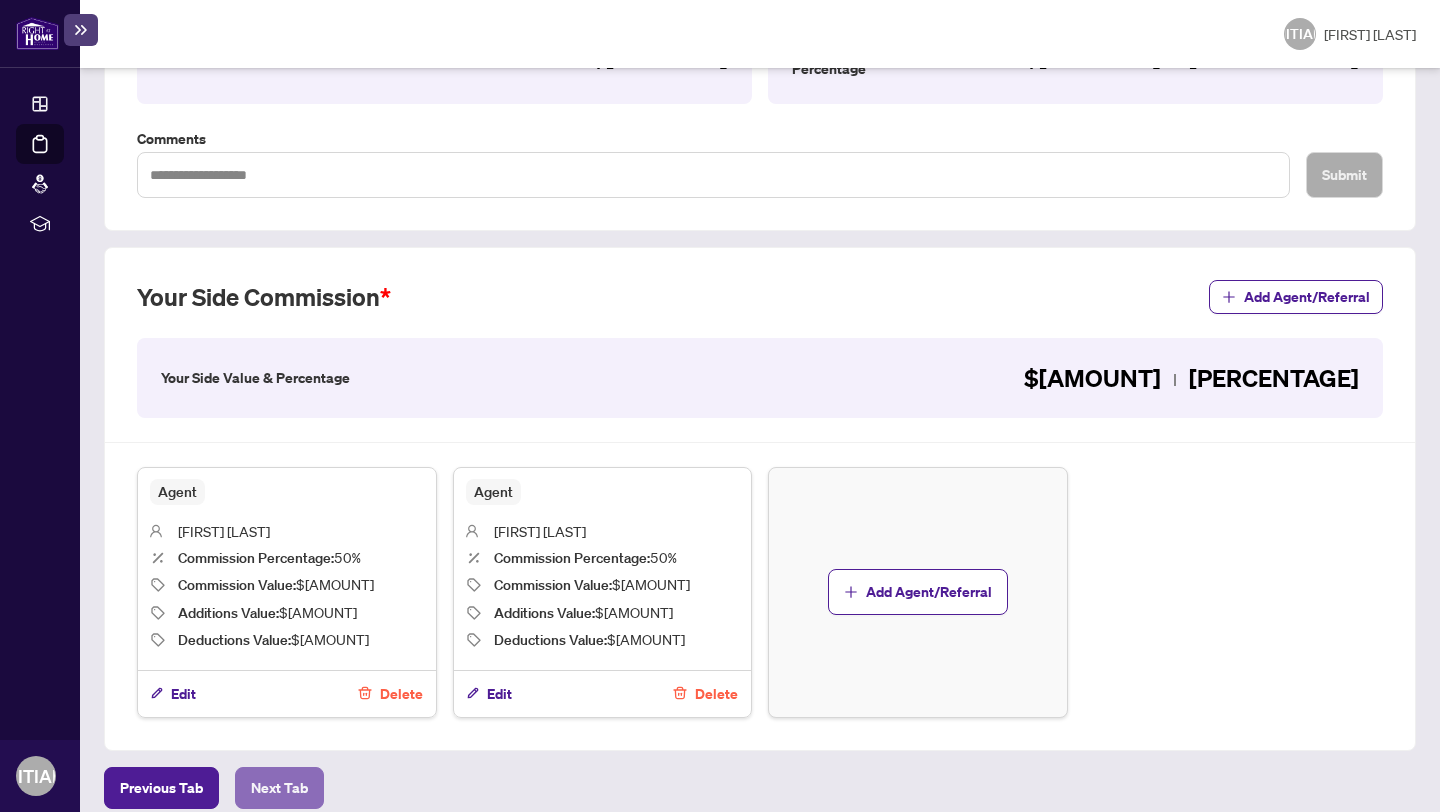 click on "Next Tab" at bounding box center (161, 788) 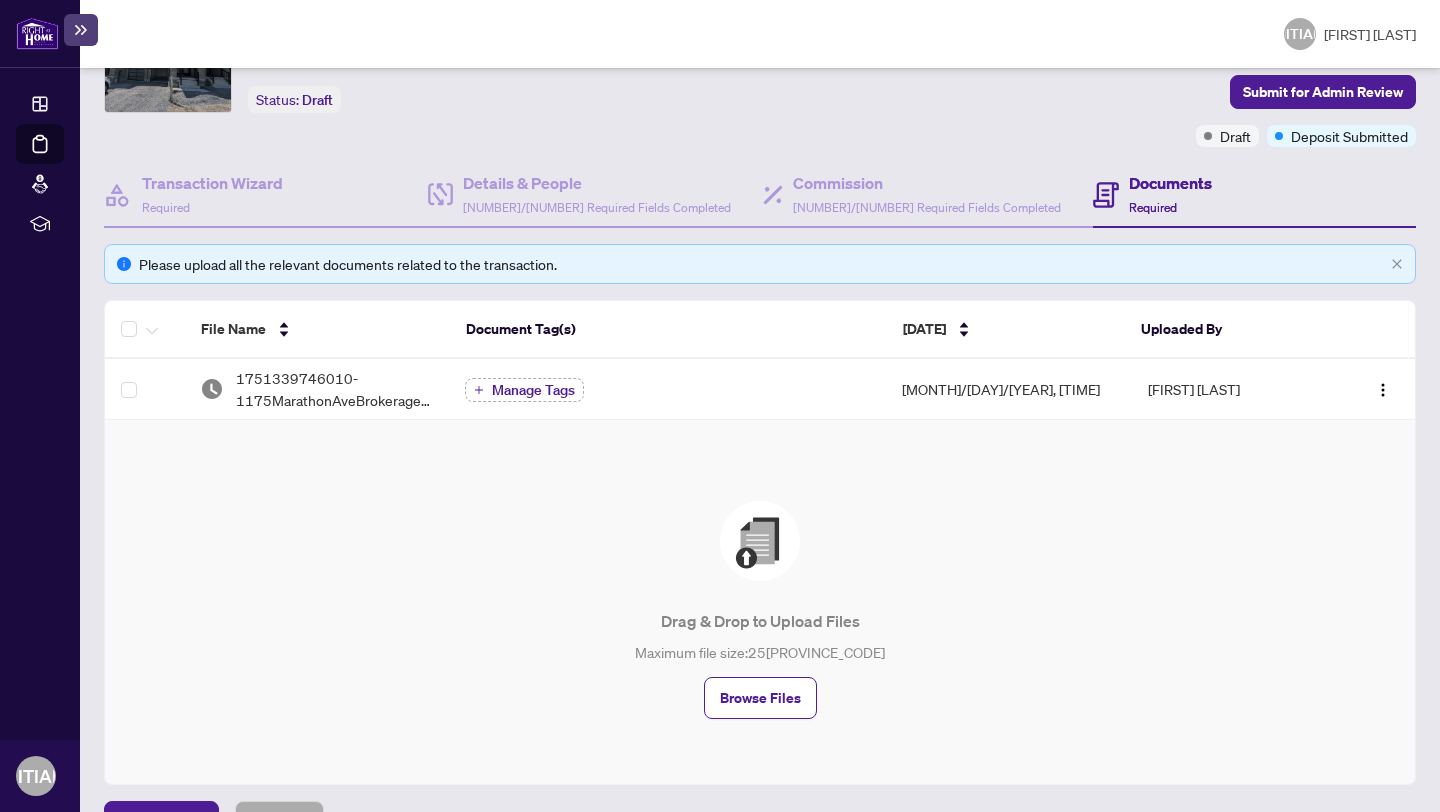 scroll, scrollTop: 117, scrollLeft: 0, axis: vertical 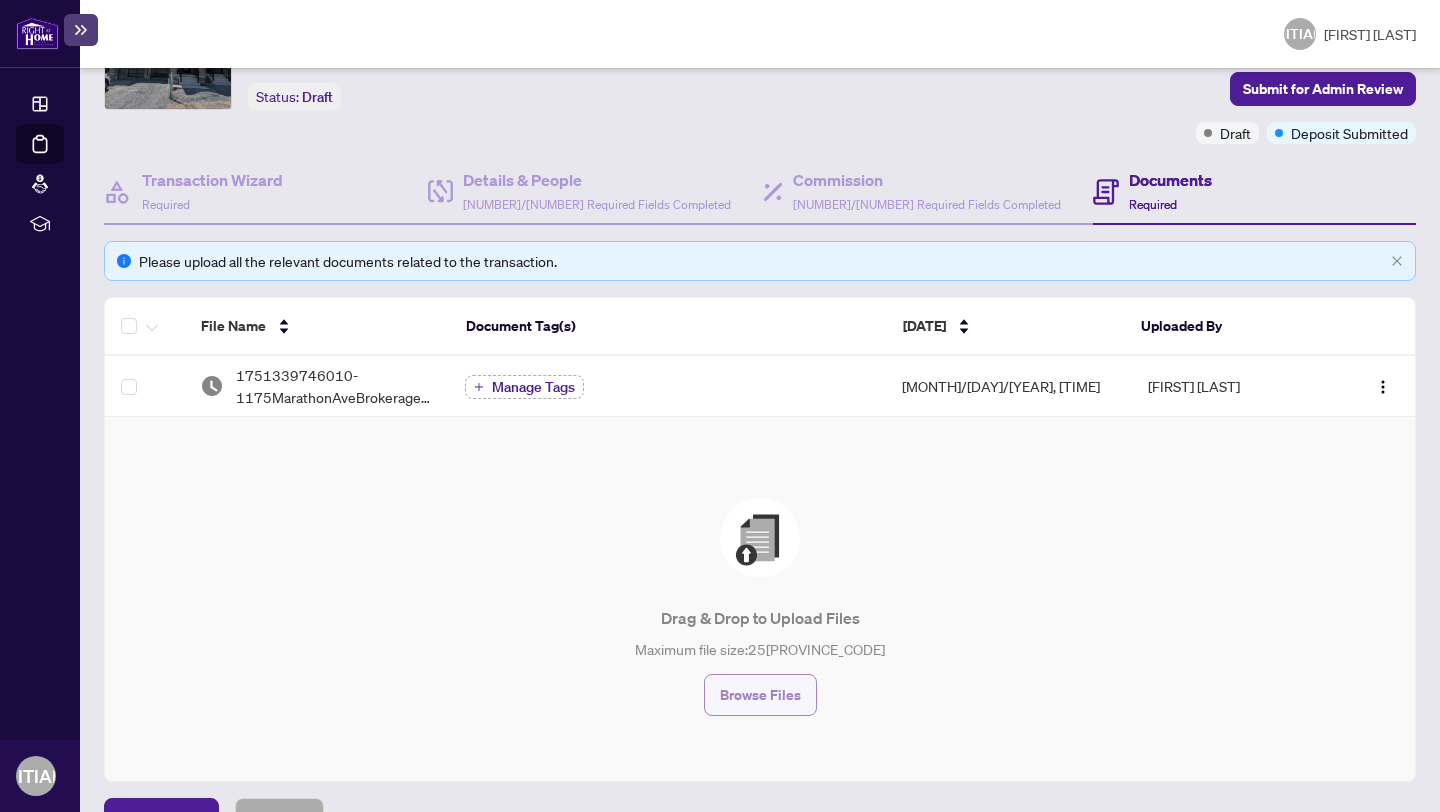click on "Browse Files" at bounding box center (760, 695) 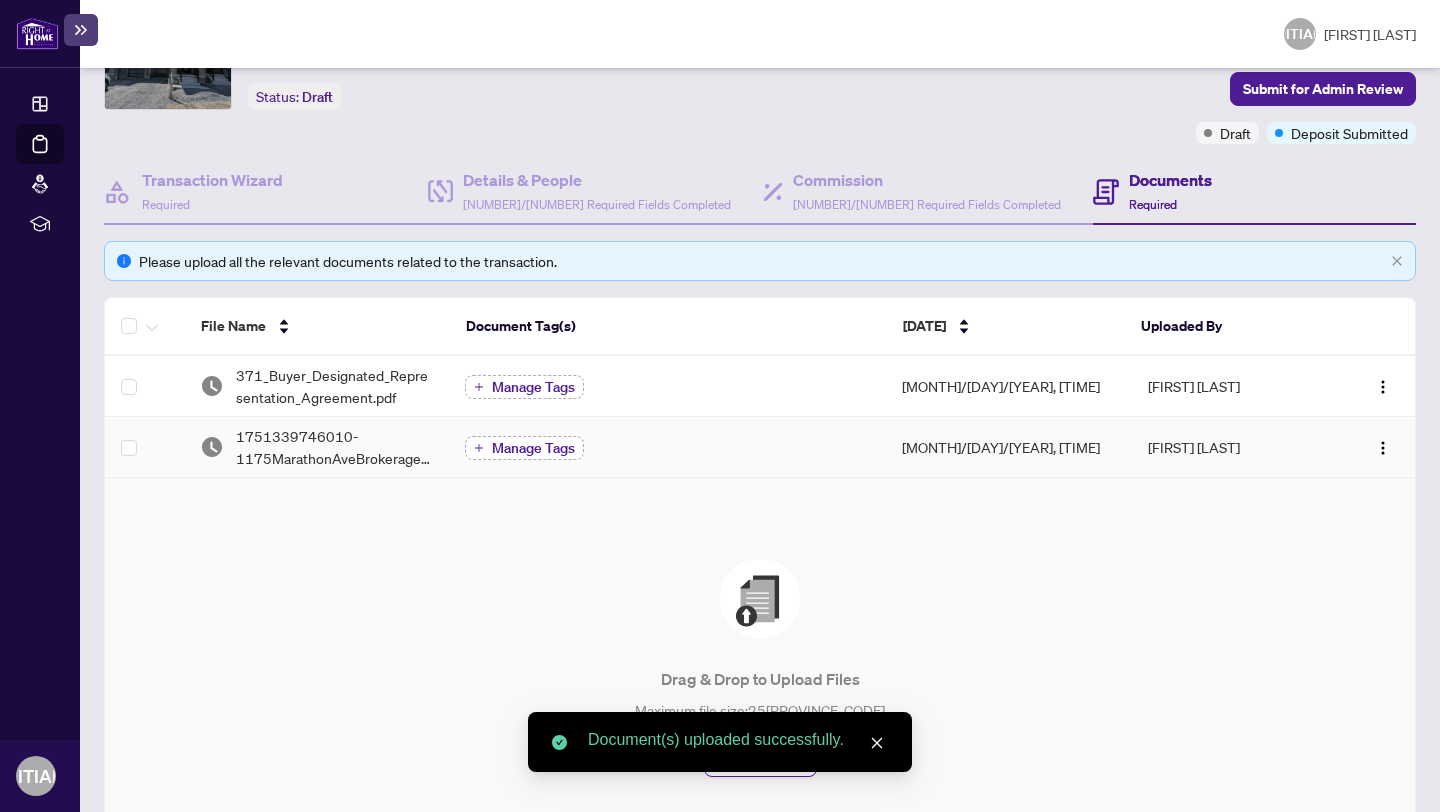 click on "Manage Tags" at bounding box center [533, 448] 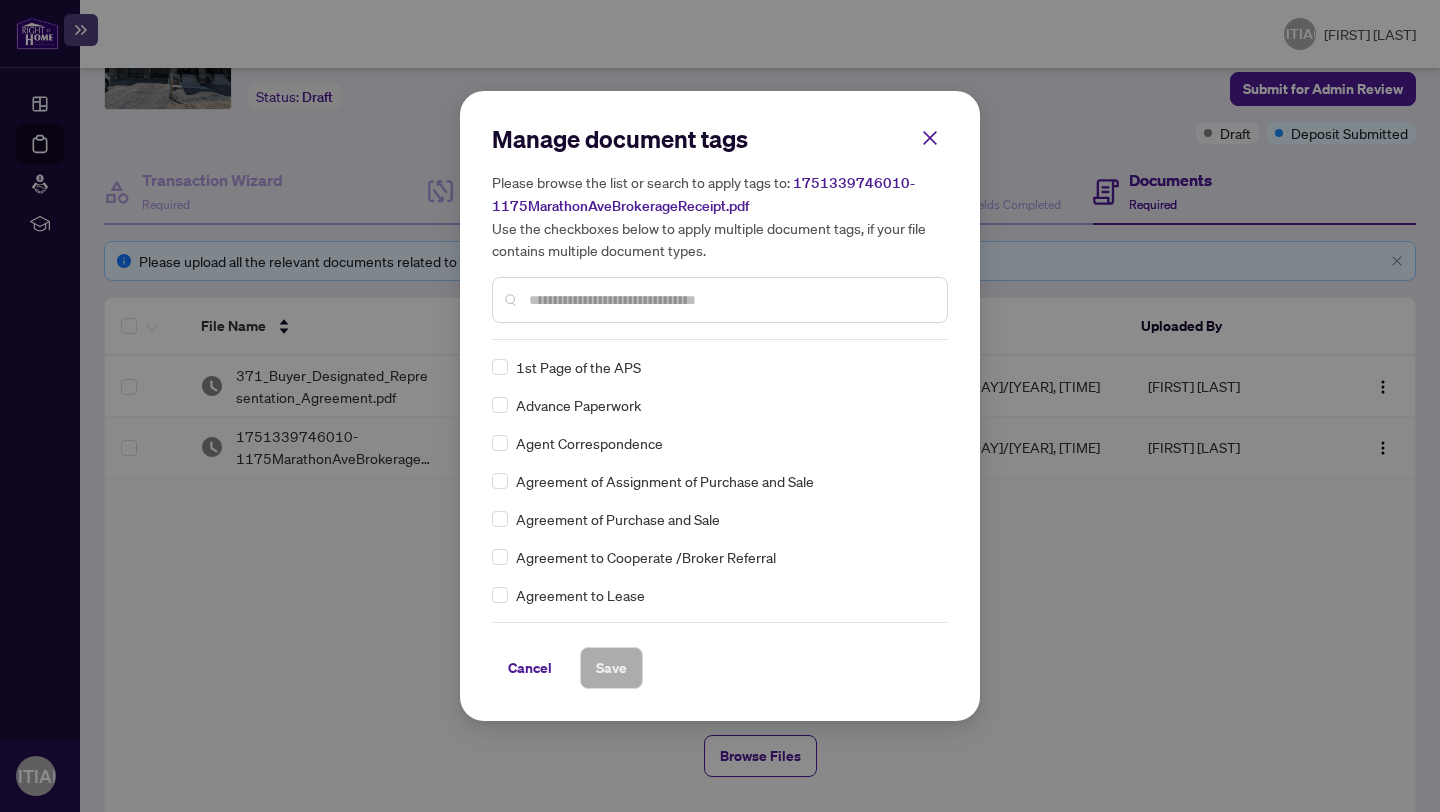 click at bounding box center [730, 300] 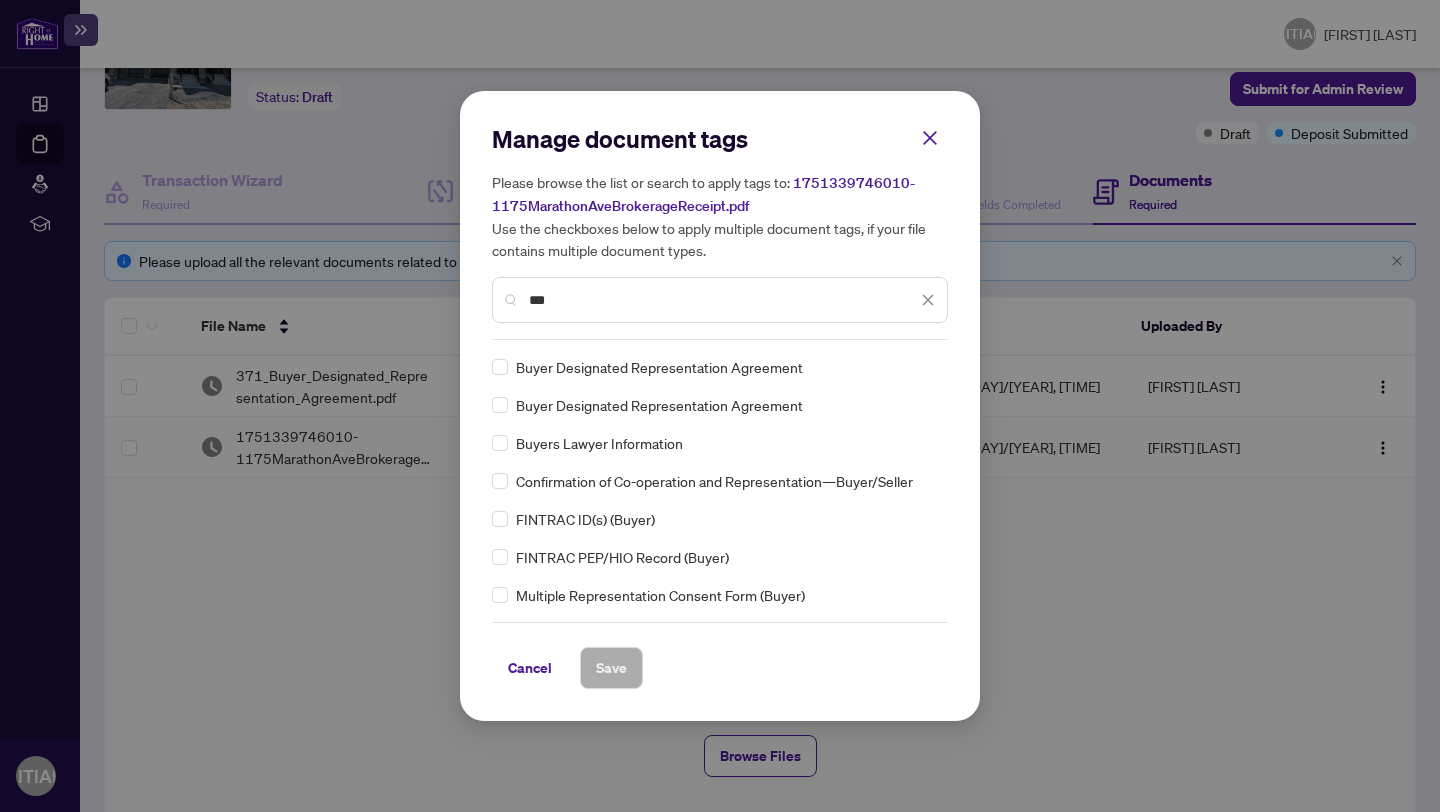 type on "***" 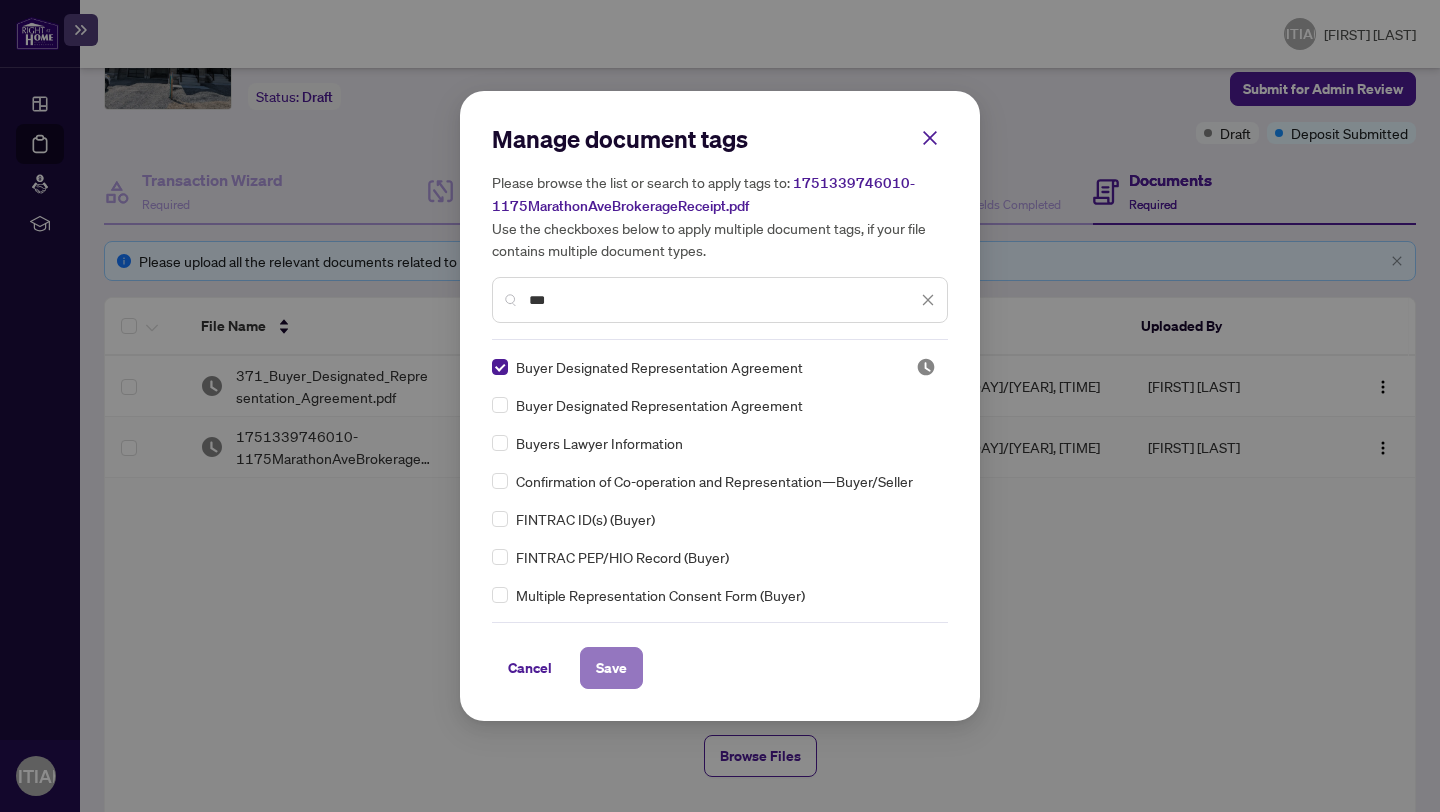 click on "Save" at bounding box center [611, 668] 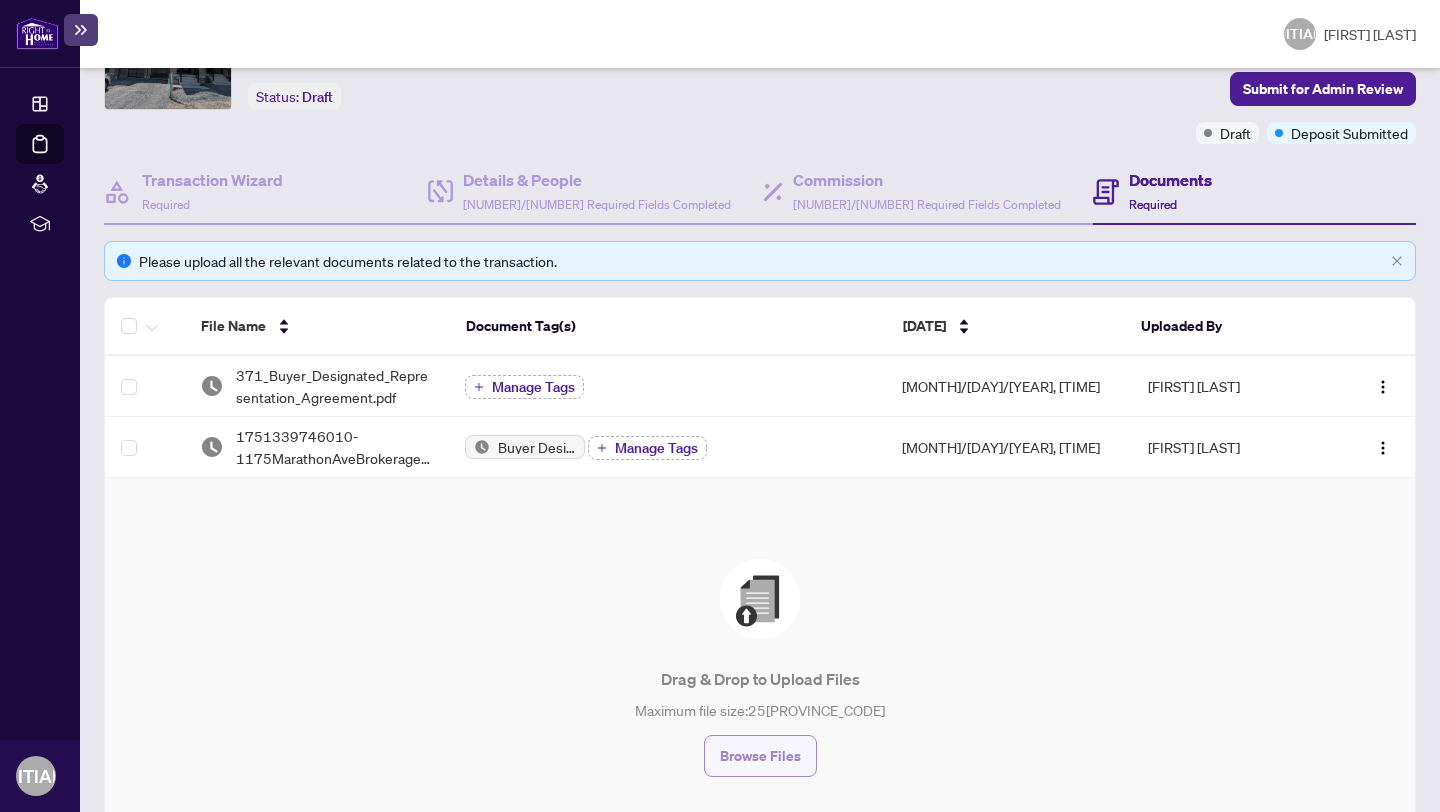 click on "Browse Files" at bounding box center (760, 756) 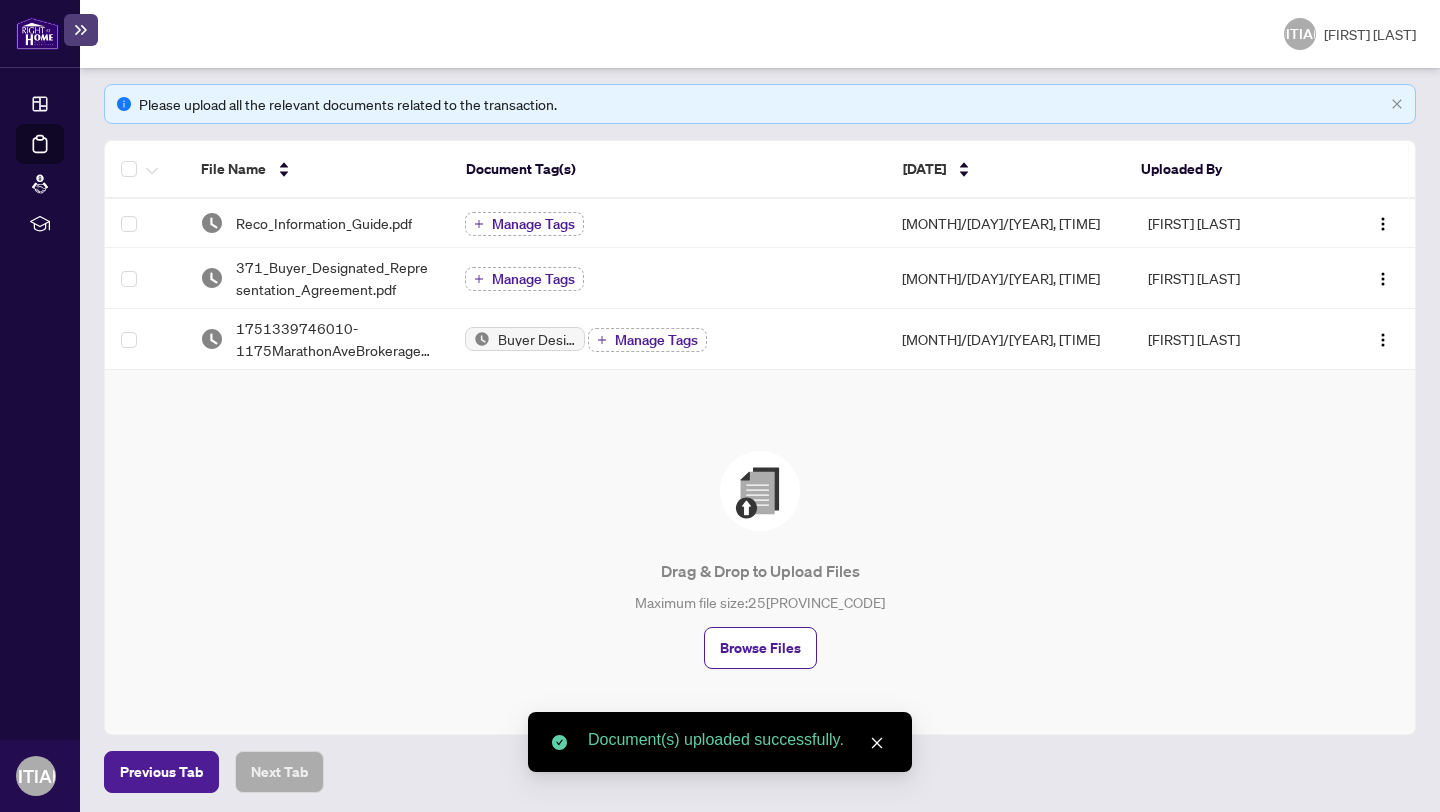 scroll, scrollTop: 277, scrollLeft: 0, axis: vertical 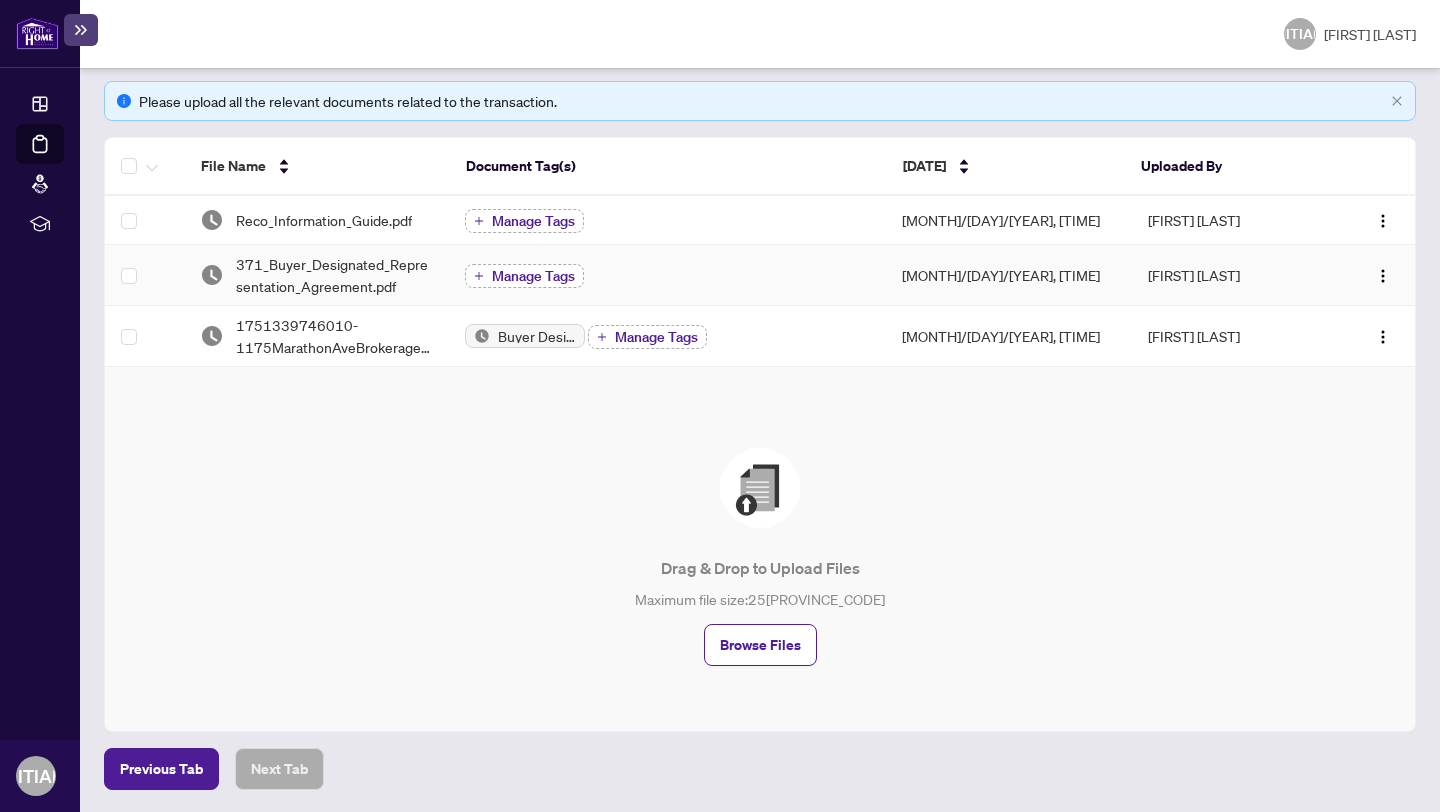 click on "Manage Tags" at bounding box center (533, 276) 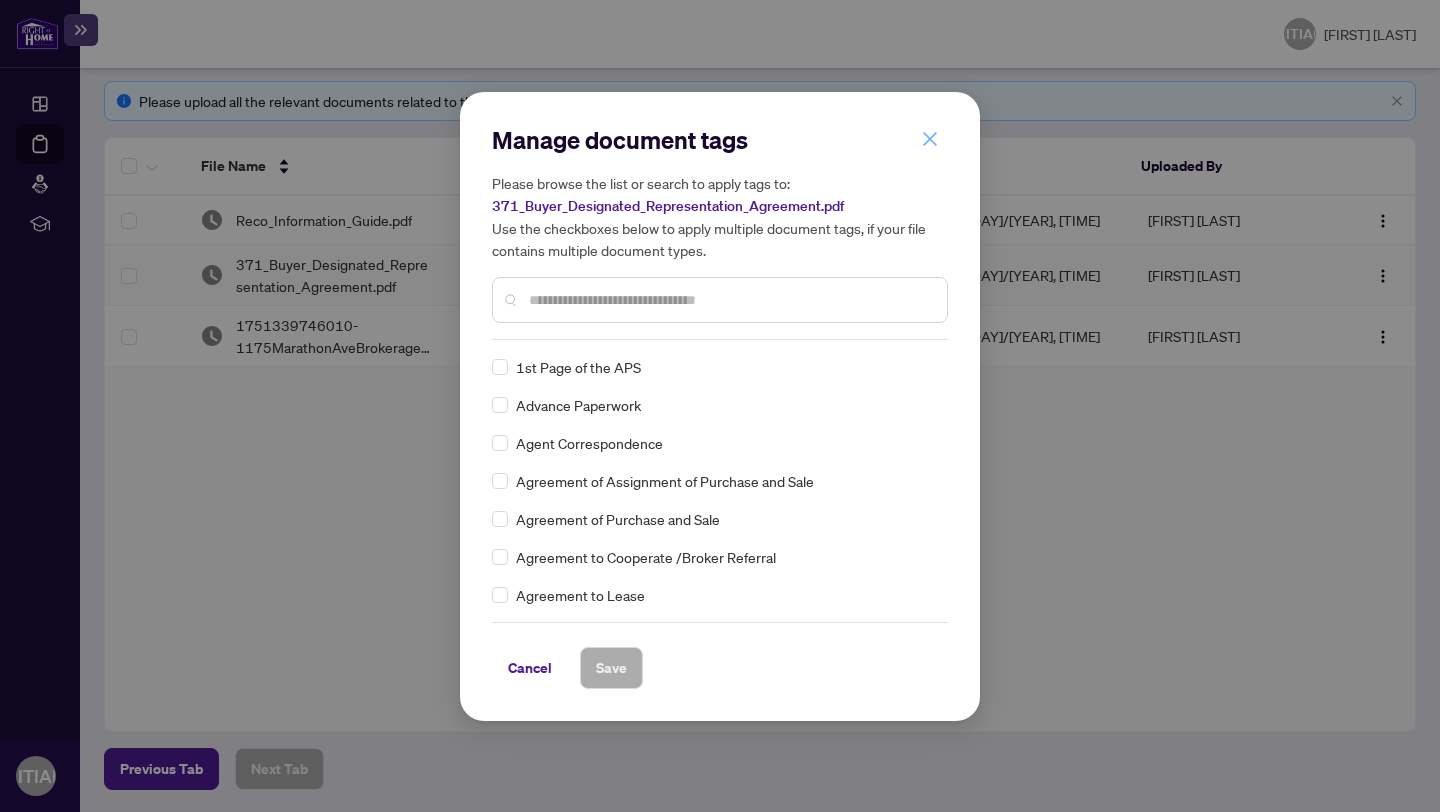 click at bounding box center (0, 0) 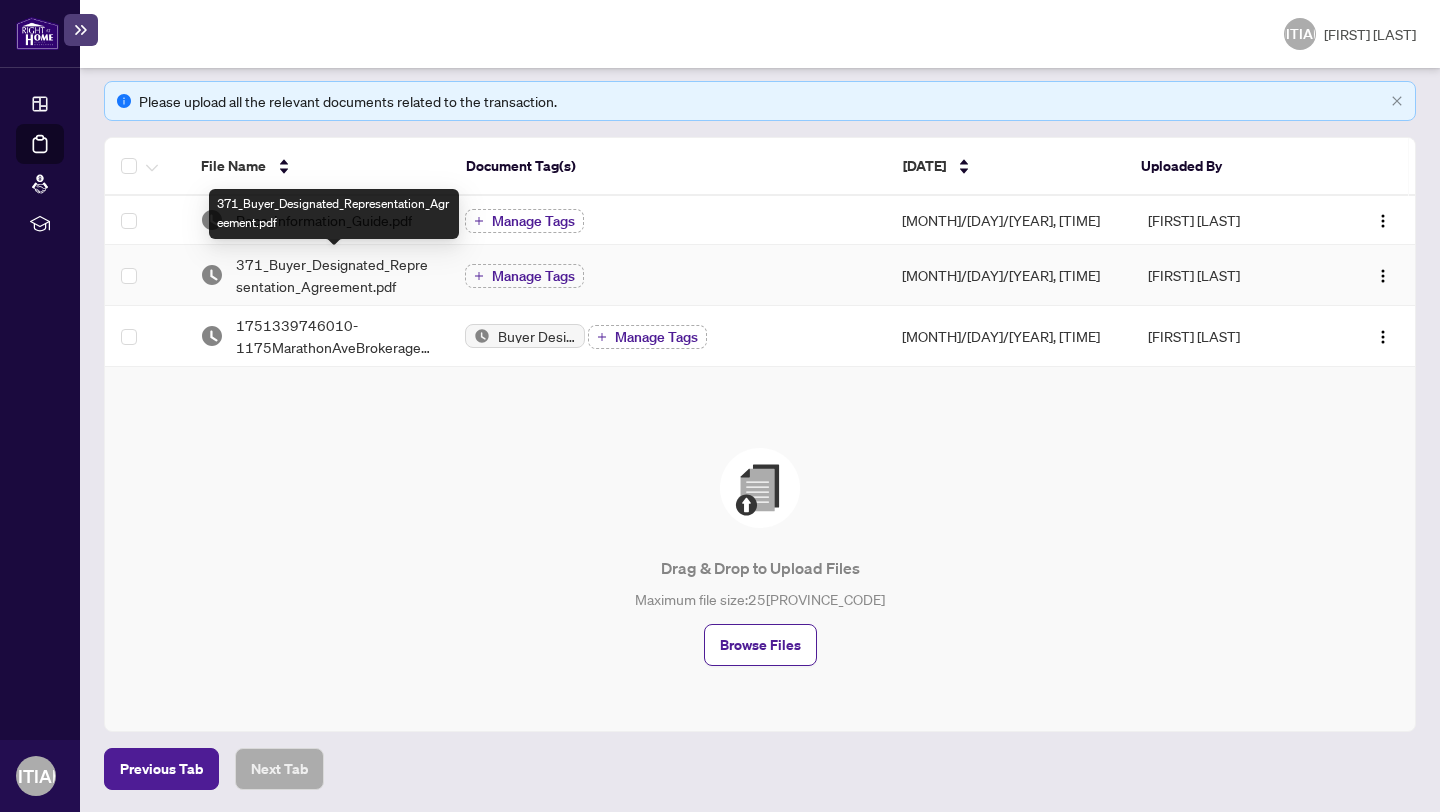 click on "371_Buyer_Designated_Representation_Agreement.pdf" at bounding box center (334, 275) 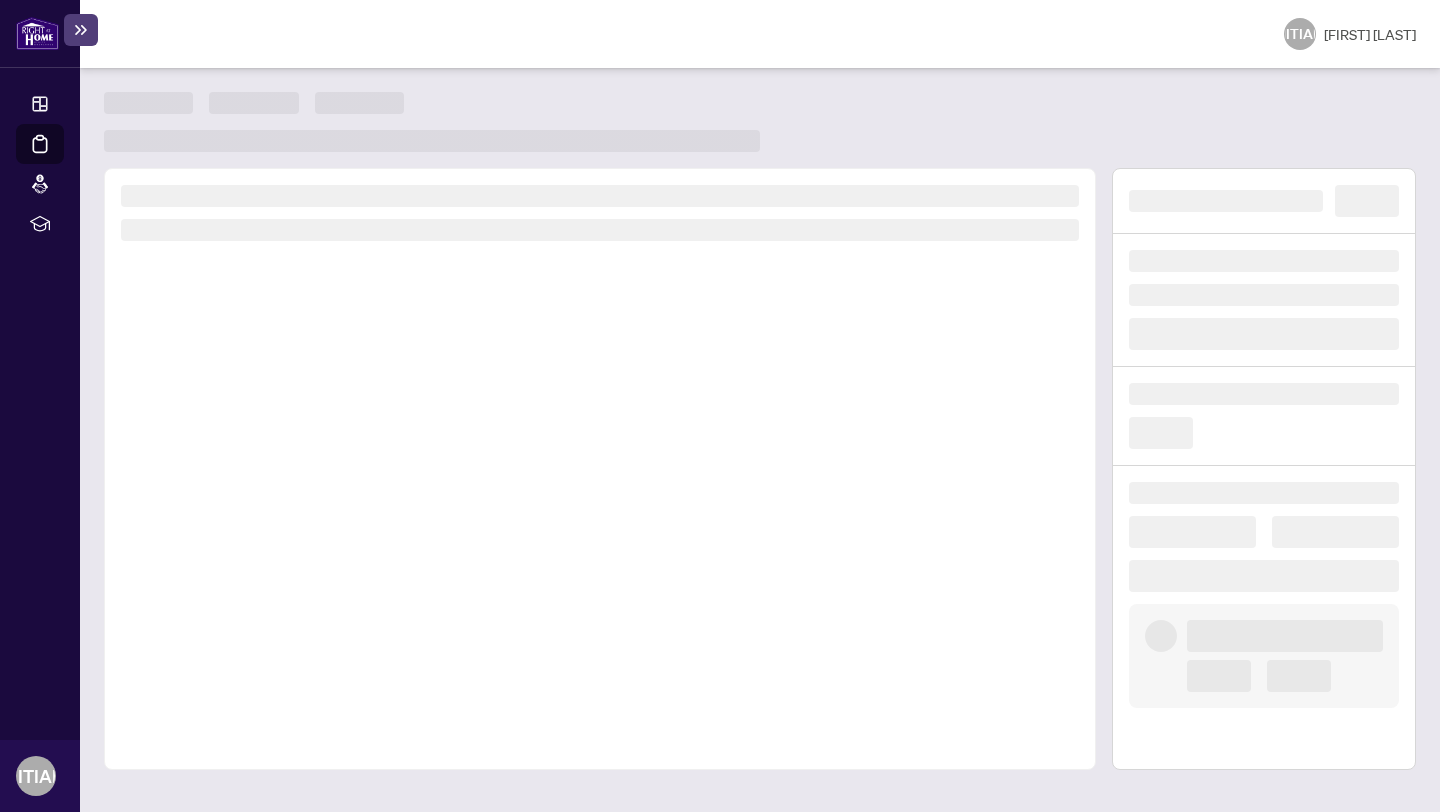 scroll, scrollTop: 0, scrollLeft: 0, axis: both 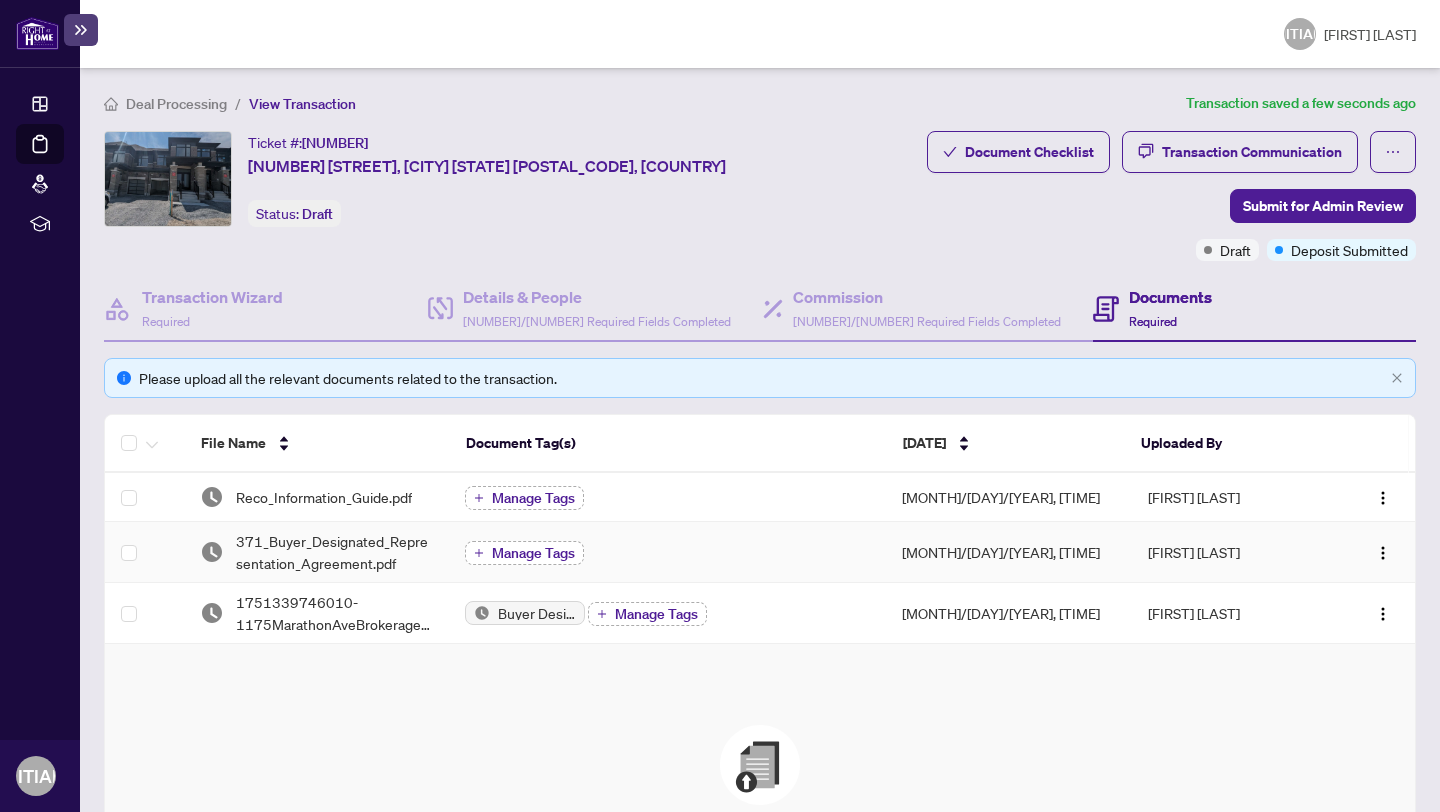 click on "Manage Tags" at bounding box center (533, 553) 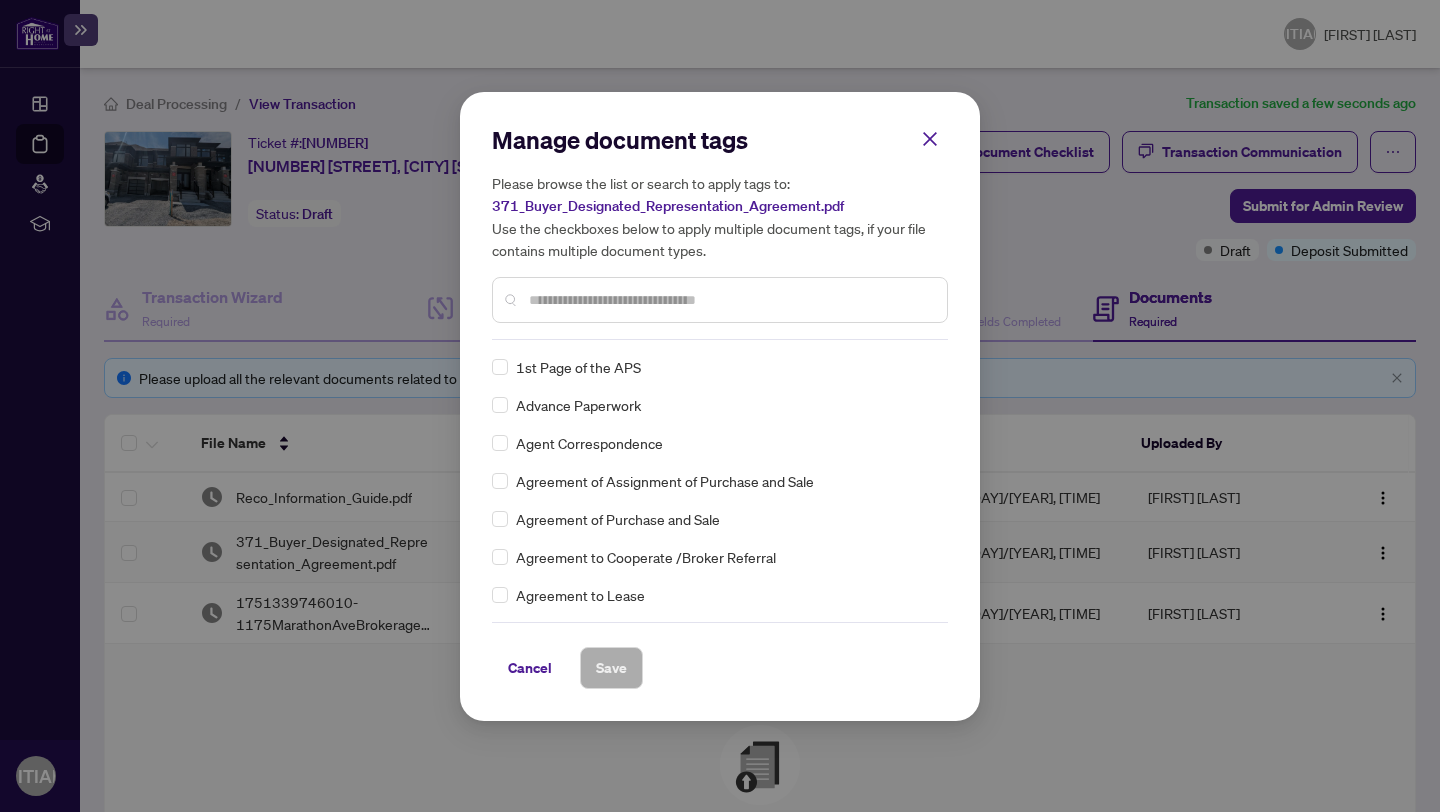 click at bounding box center (730, 300) 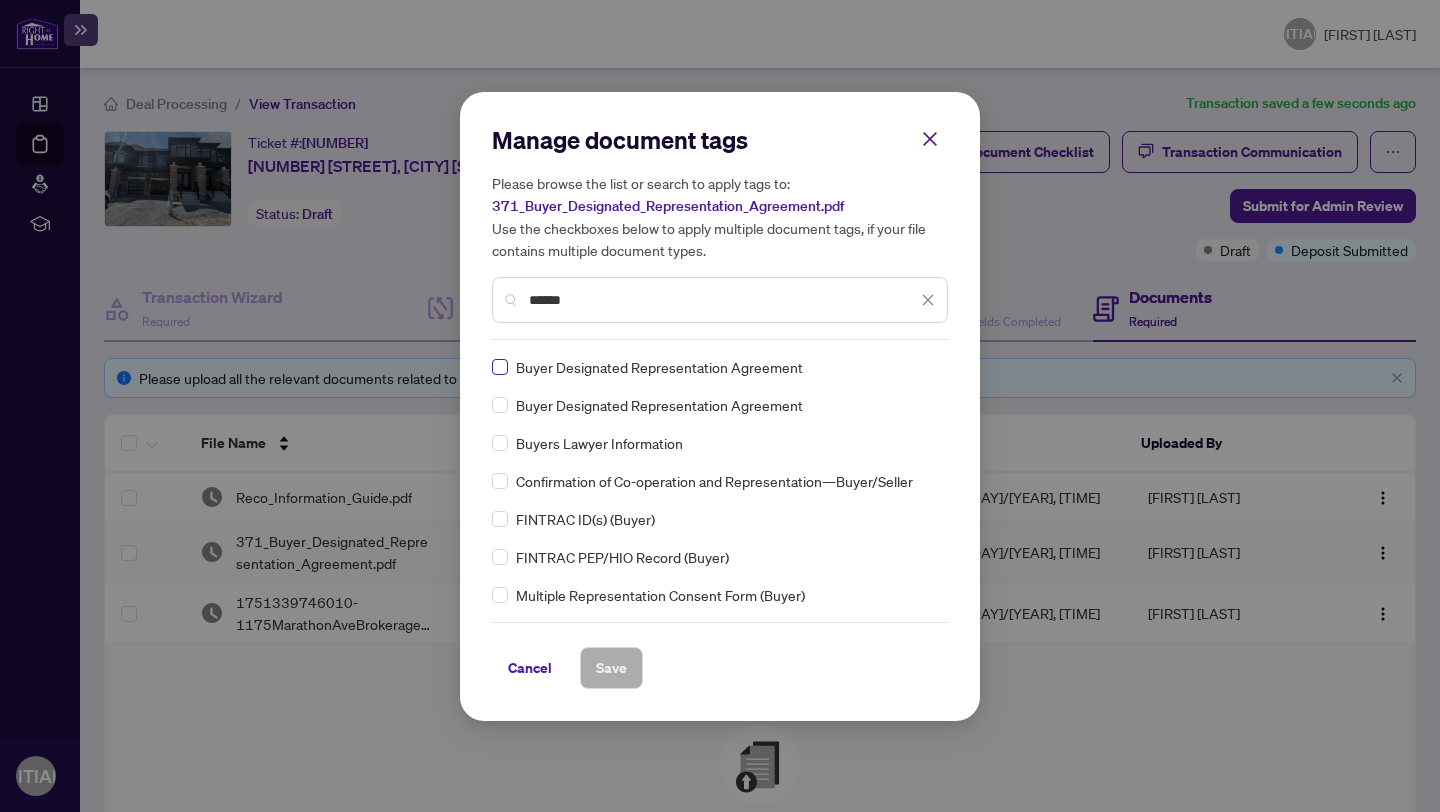 type on "*****" 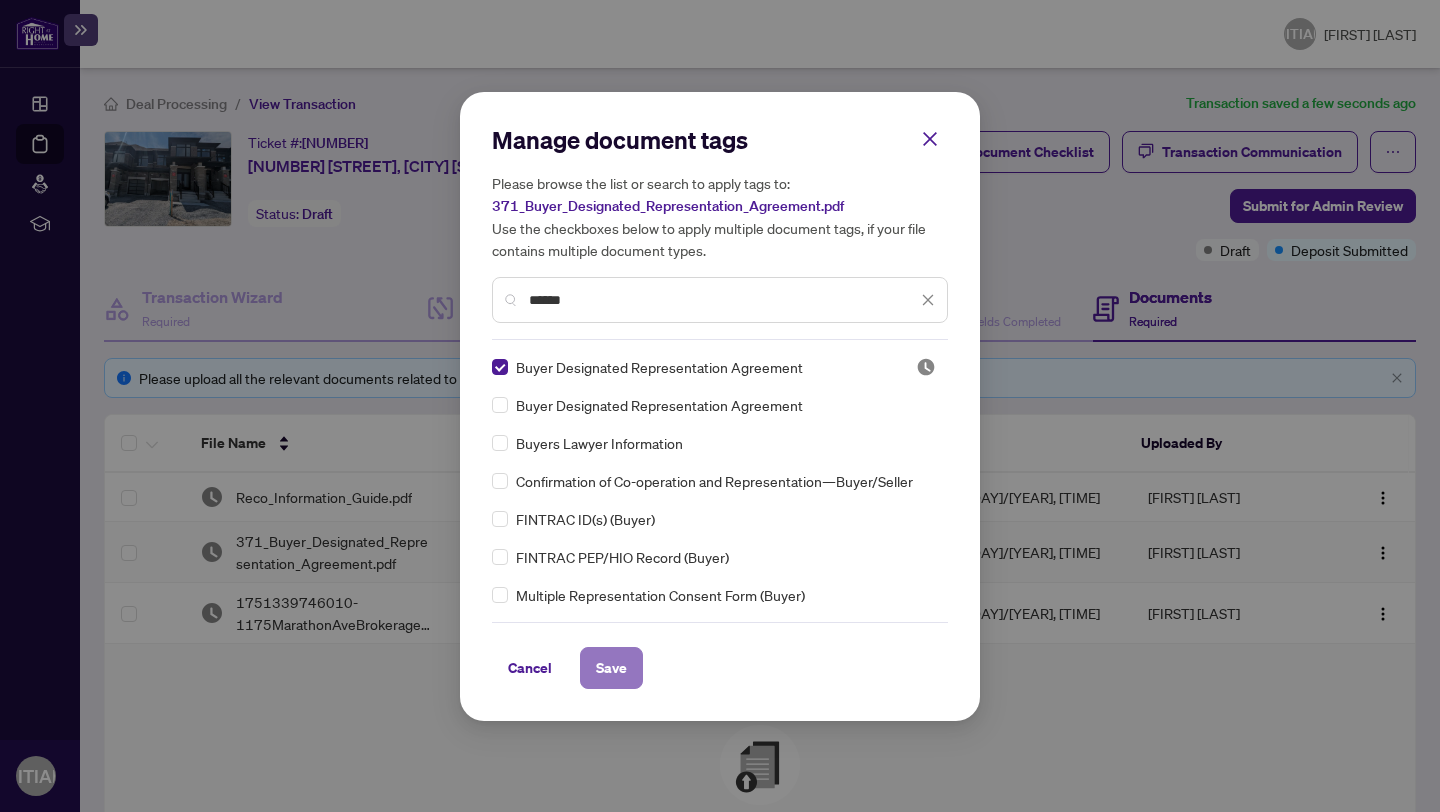 click on "Save" at bounding box center (611, 668) 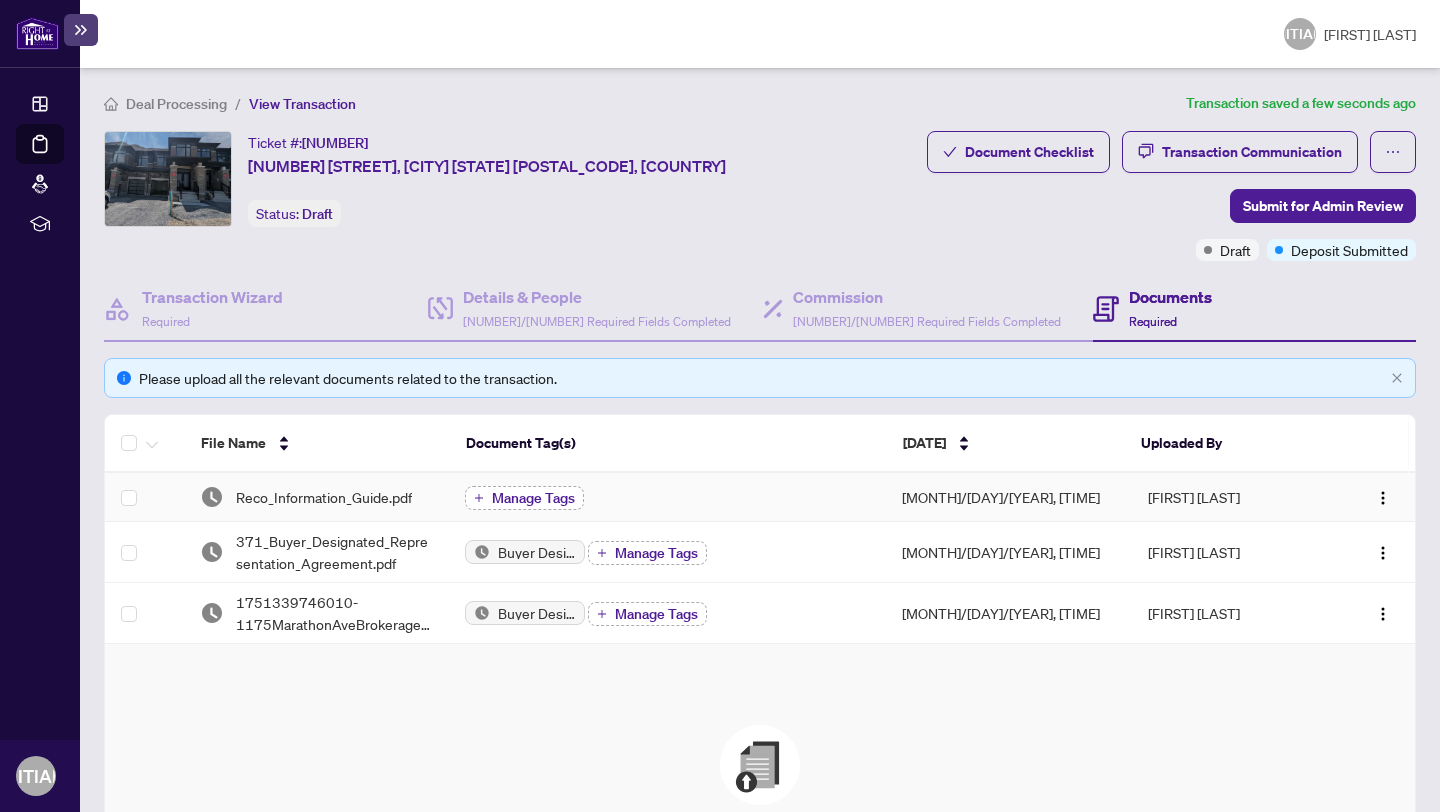 click on "Manage Tags" at bounding box center (533, 498) 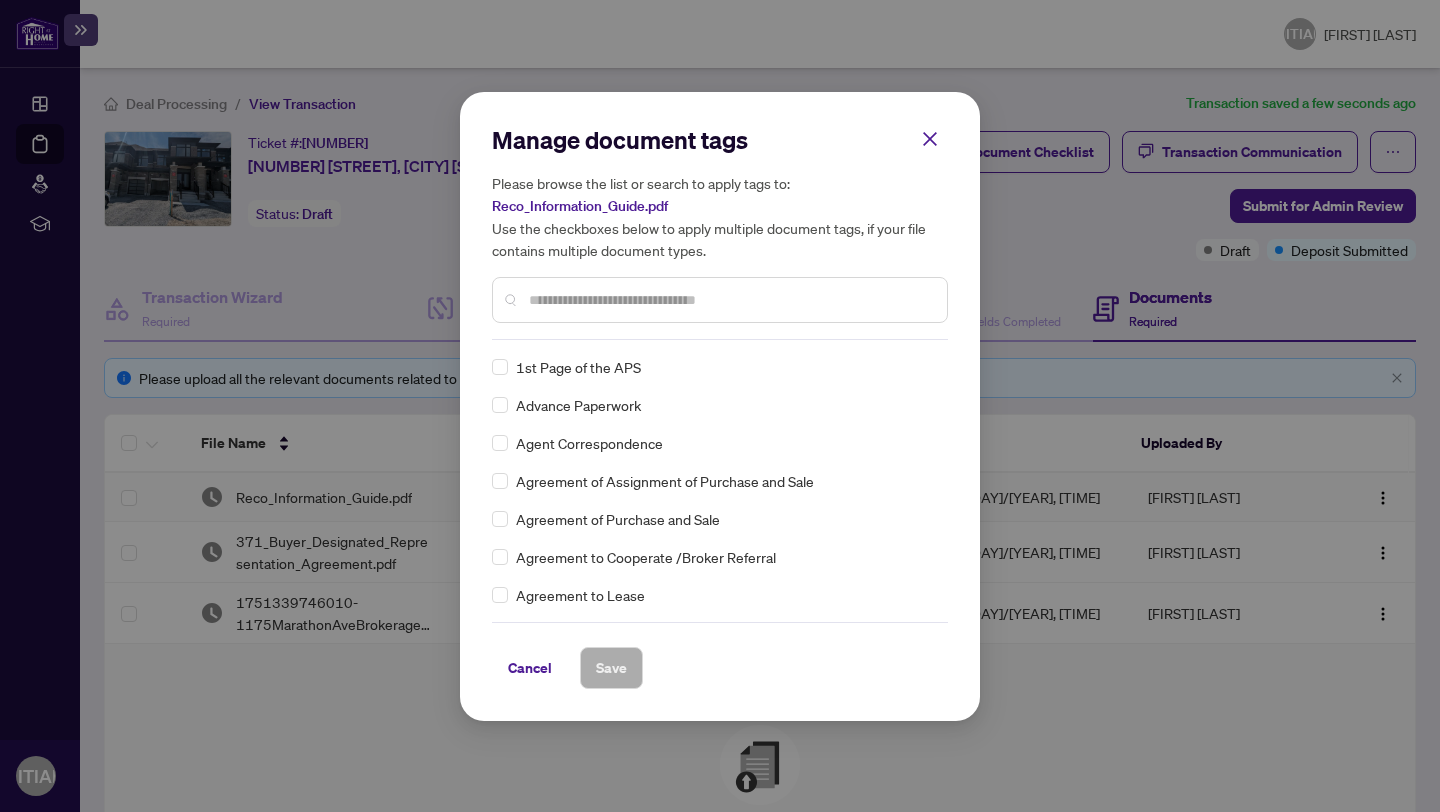 click at bounding box center (0, 0) 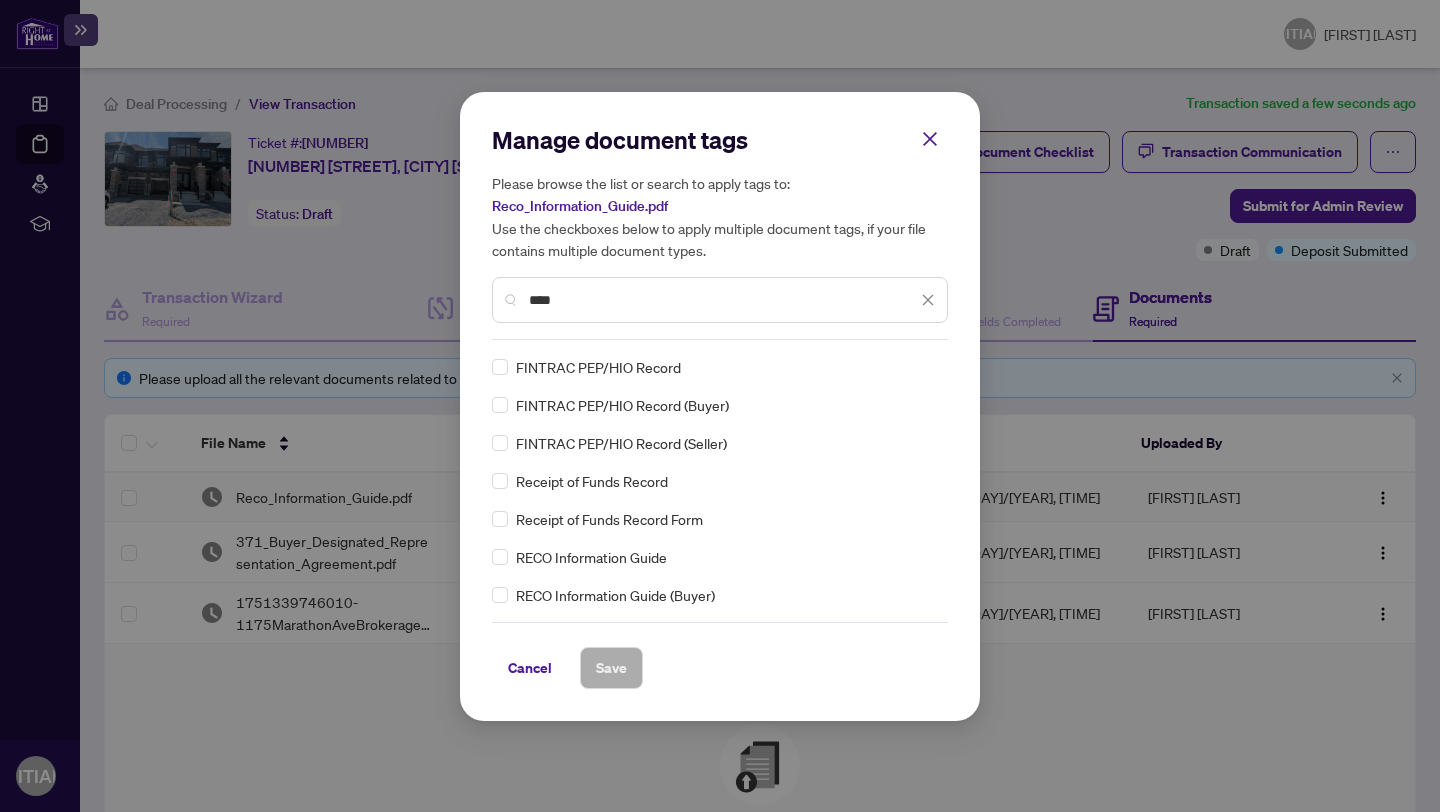 type on "****" 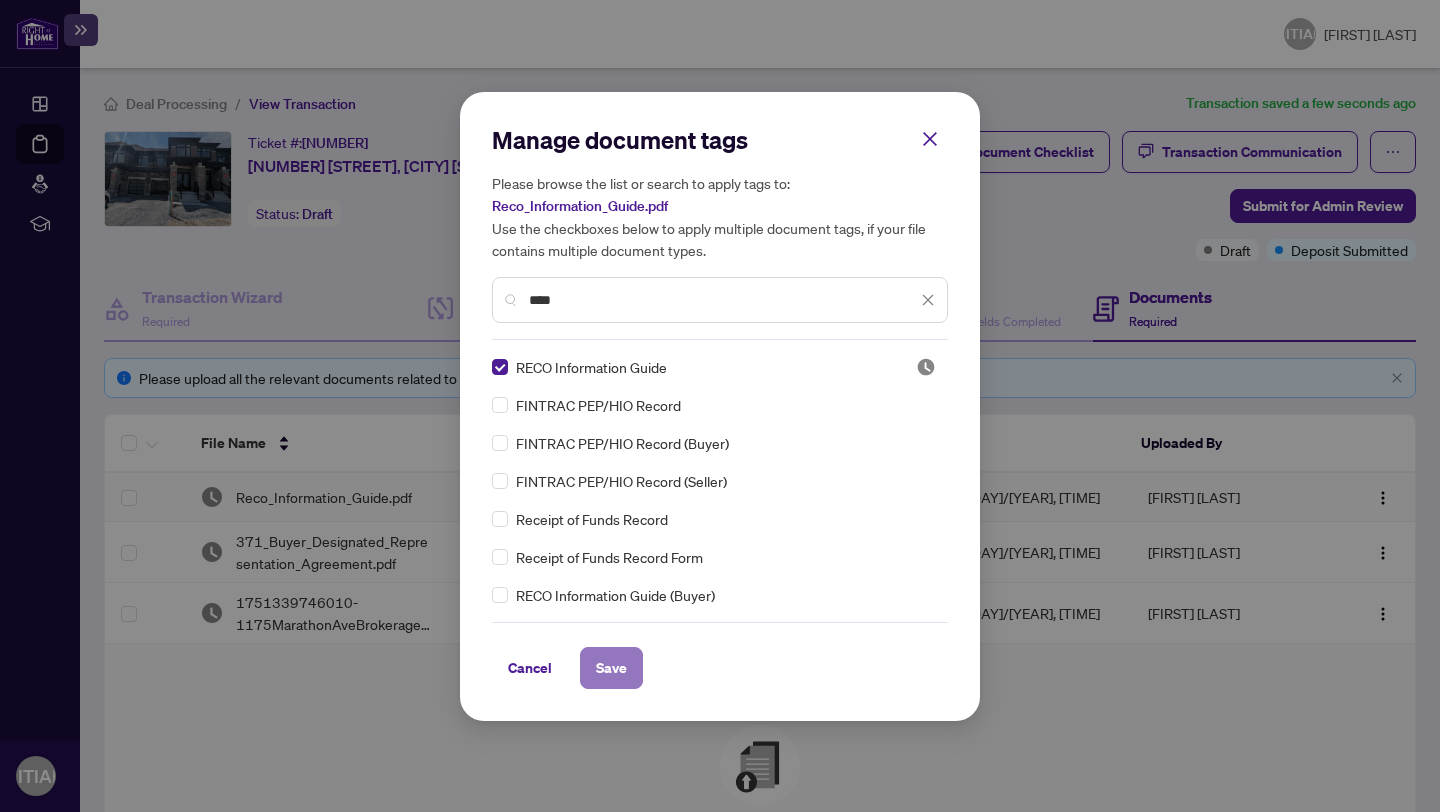 click on "Save" at bounding box center (0, 0) 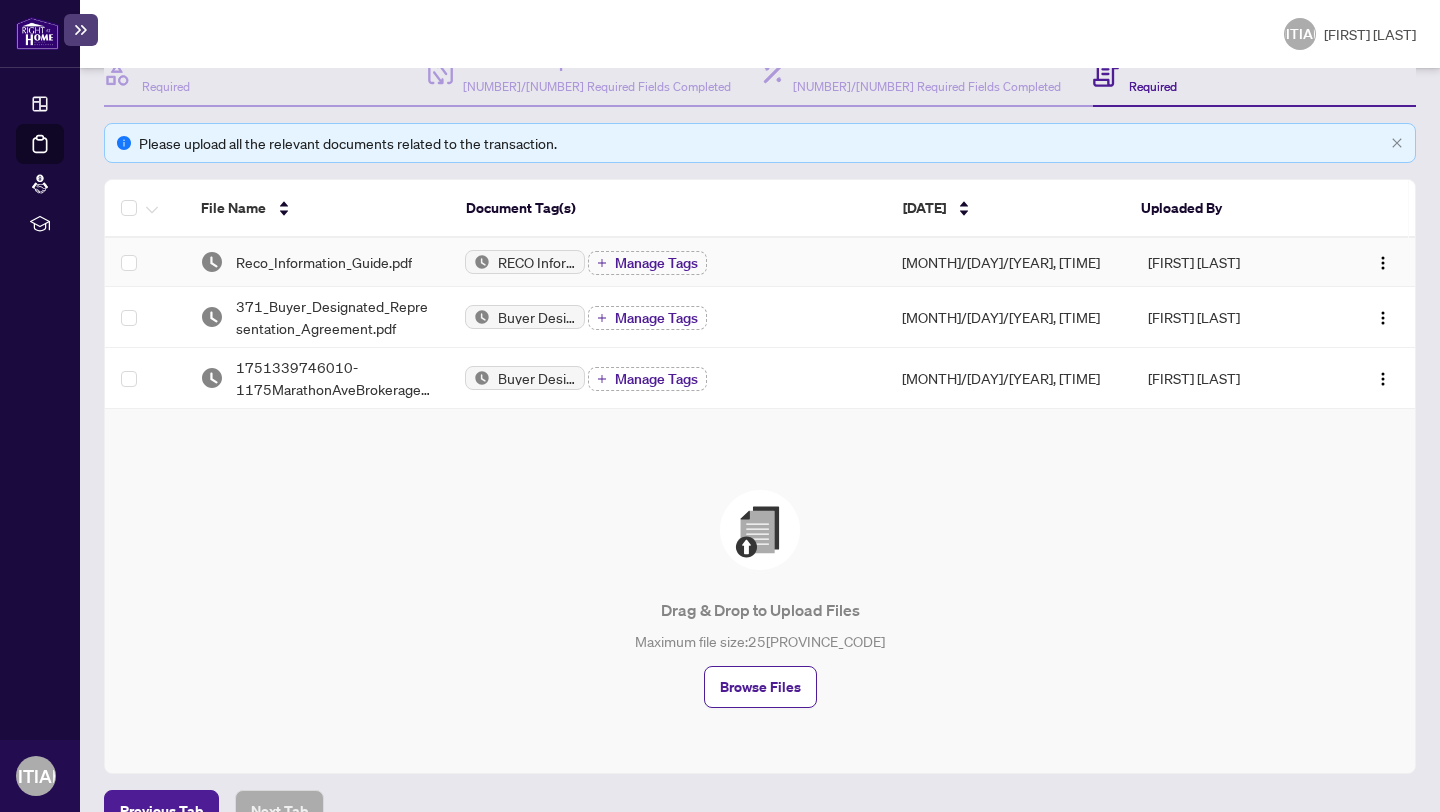 scroll, scrollTop: 247, scrollLeft: 0, axis: vertical 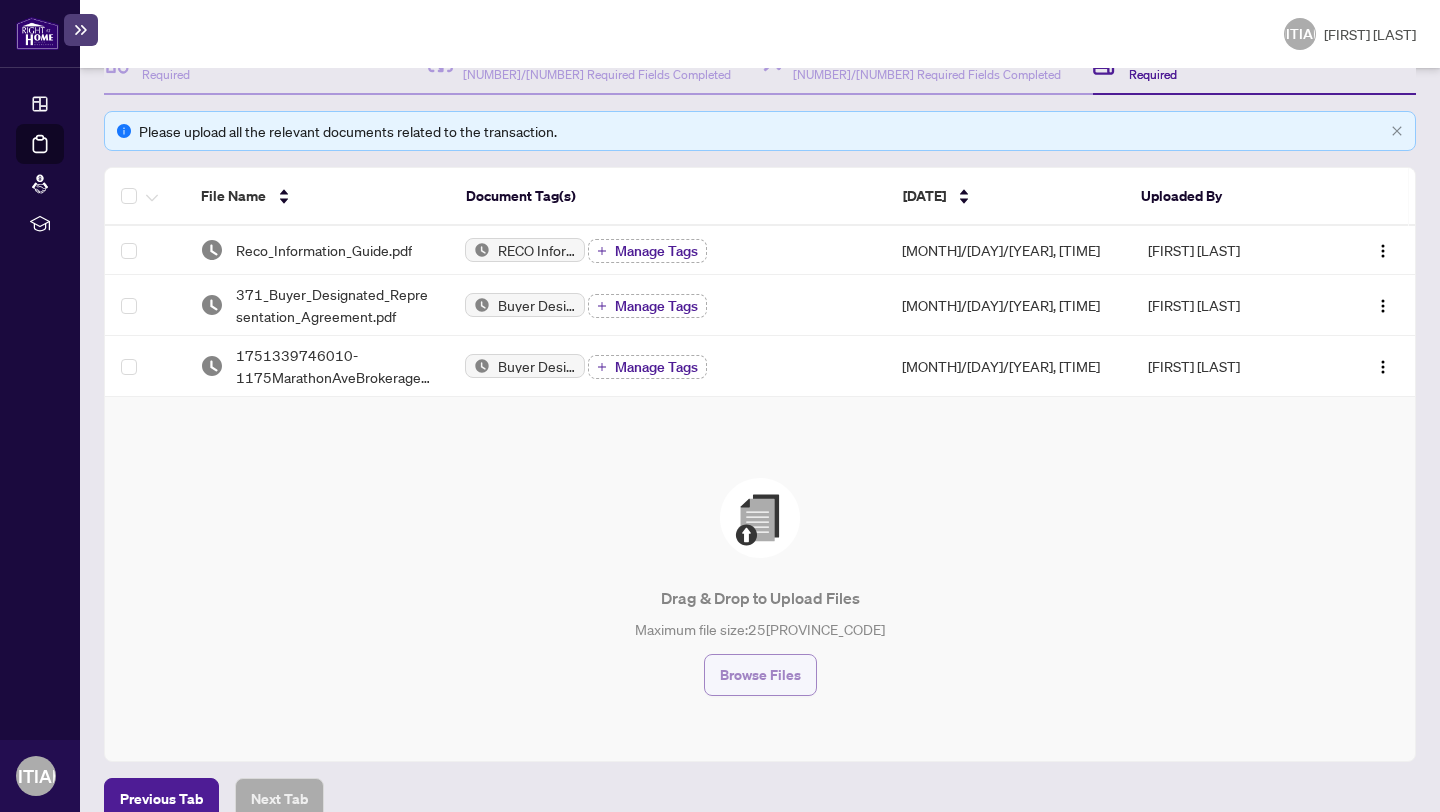 click on "Browse Files" at bounding box center (760, 675) 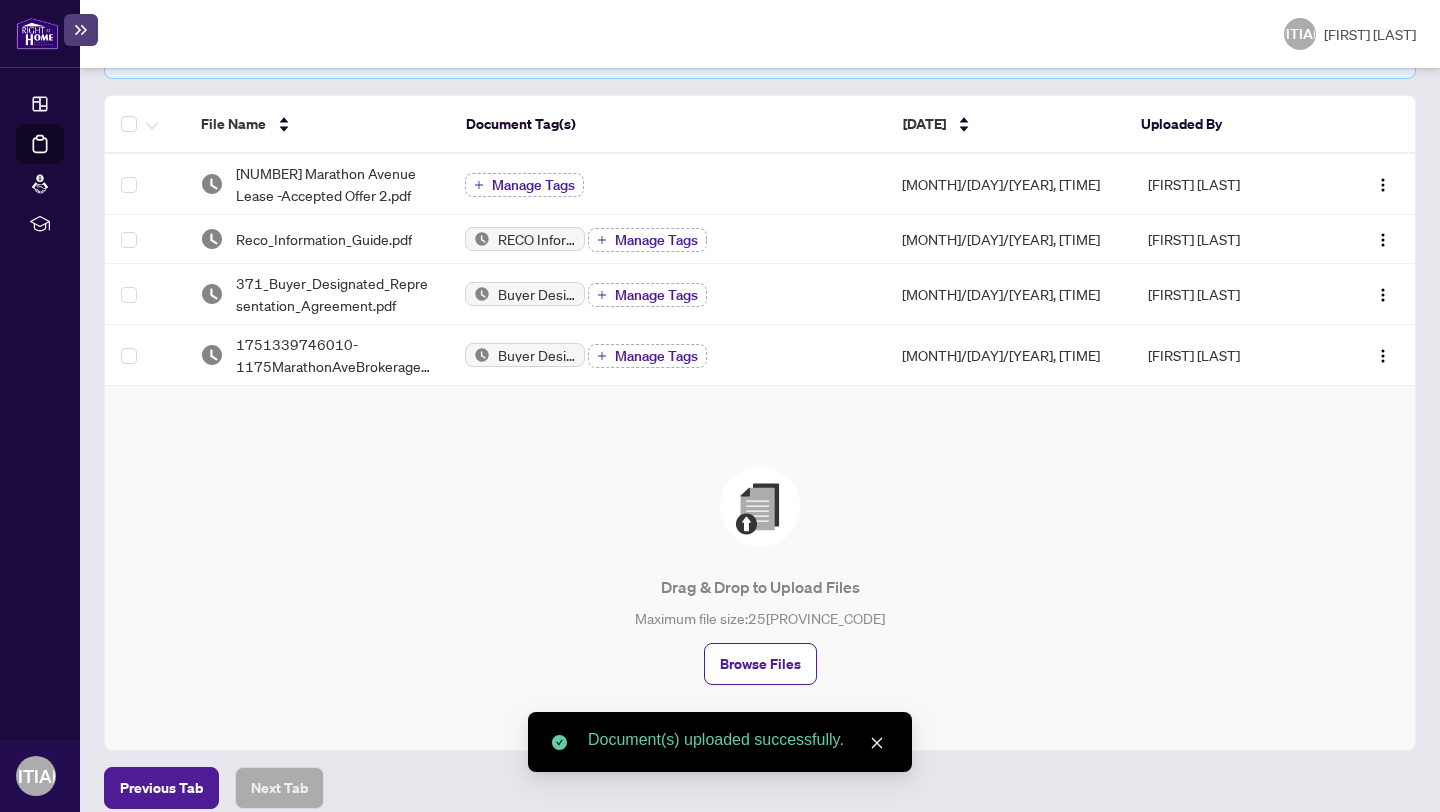 scroll, scrollTop: 338, scrollLeft: 0, axis: vertical 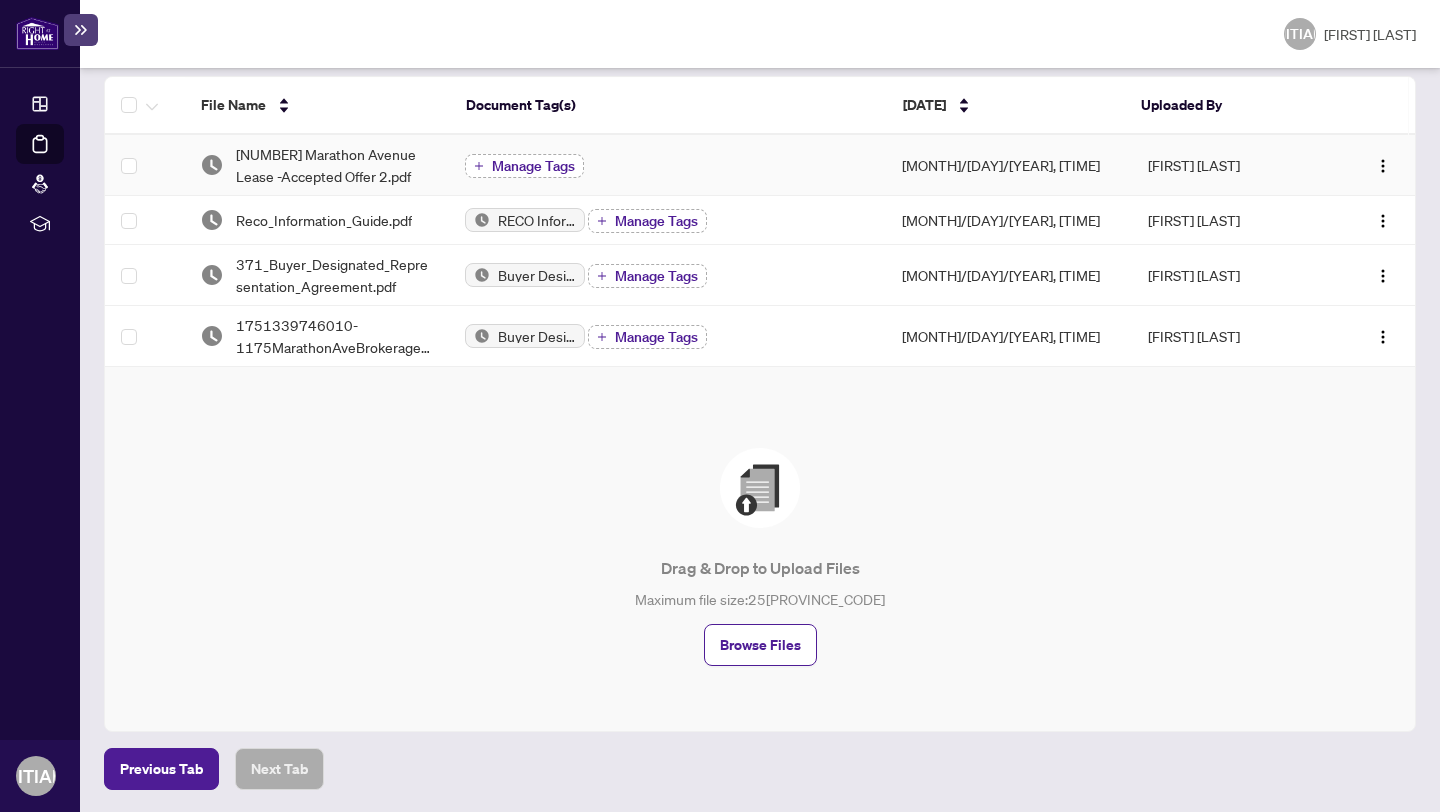 click on "Manage Tags" at bounding box center (533, 166) 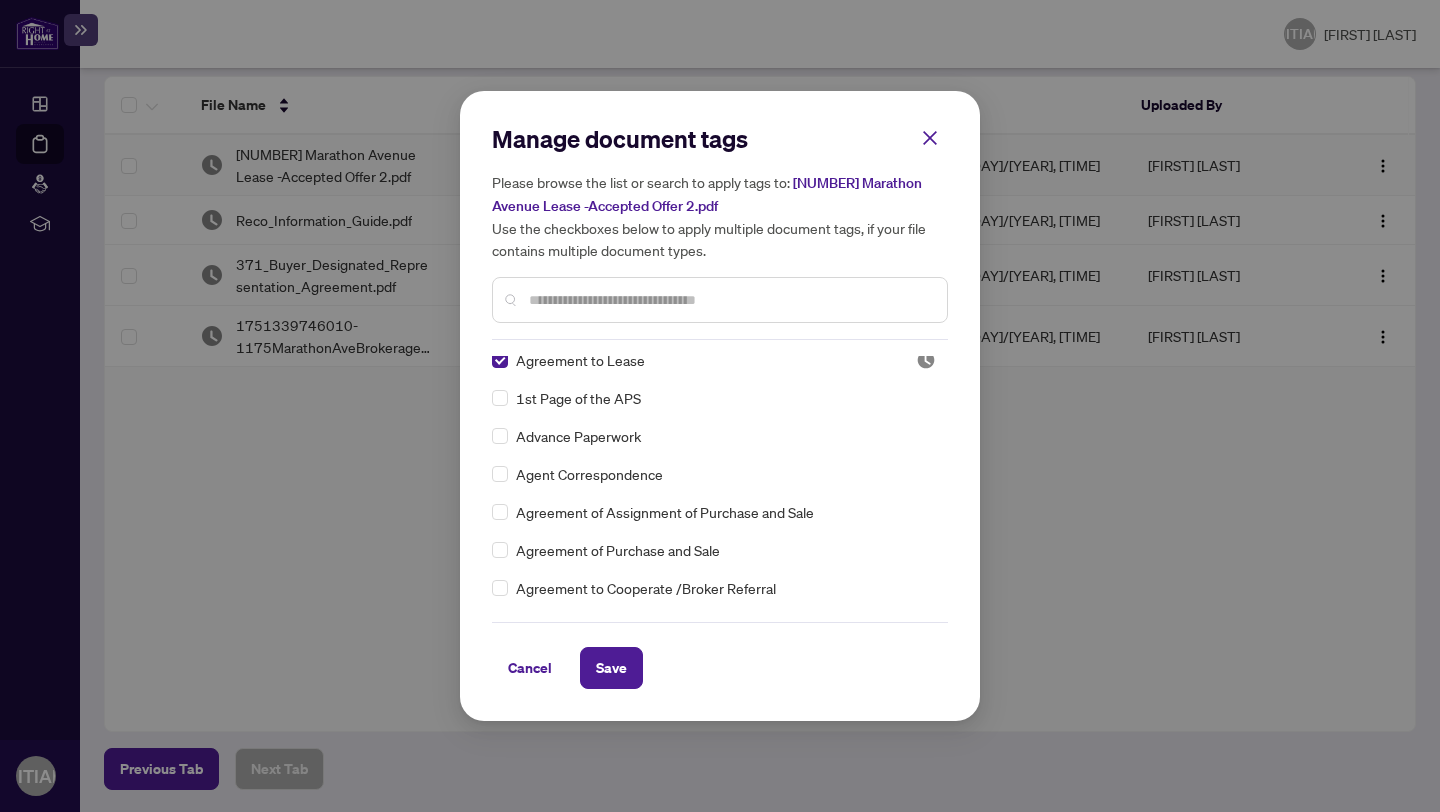 scroll, scrollTop: 14, scrollLeft: 0, axis: vertical 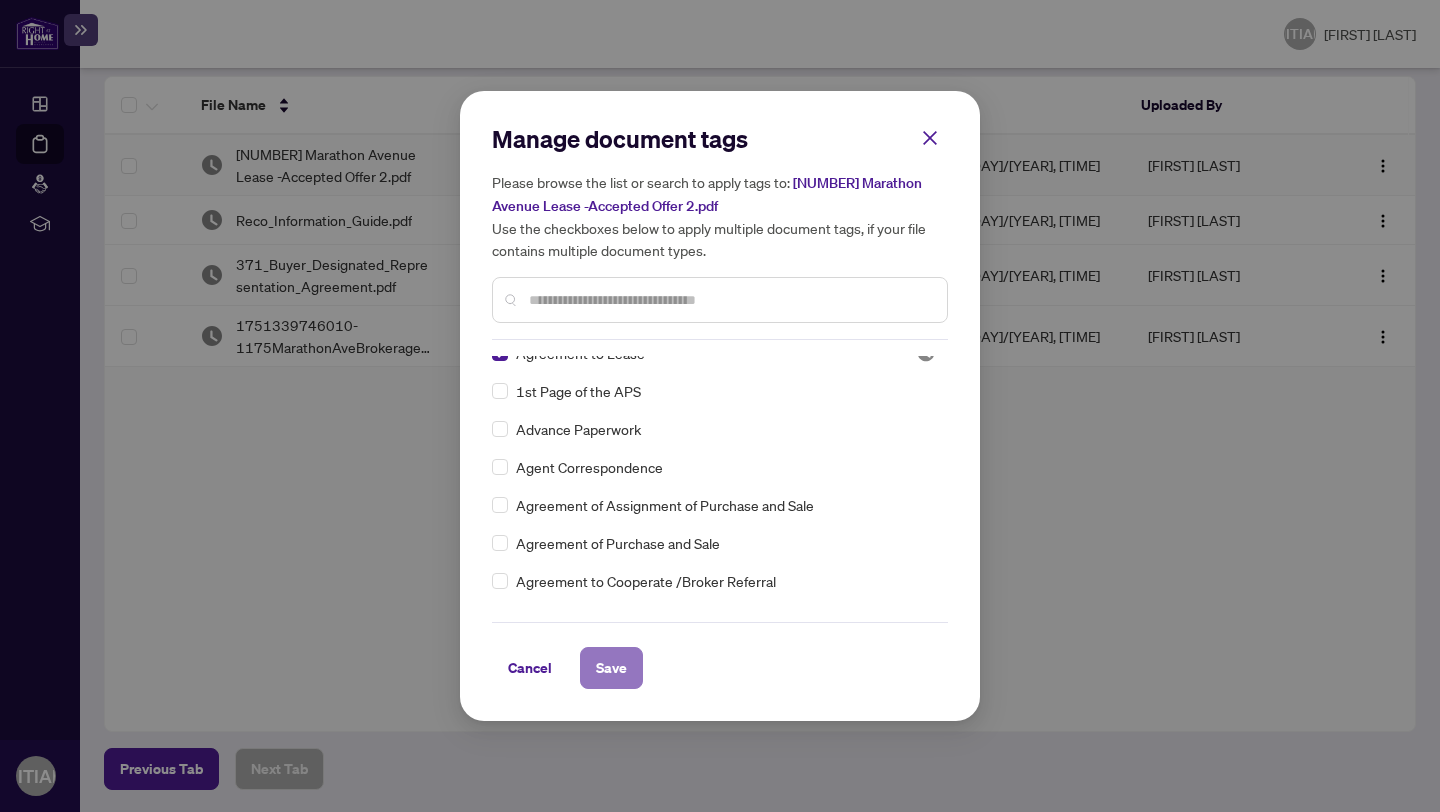 click on "Save" at bounding box center (0, 0) 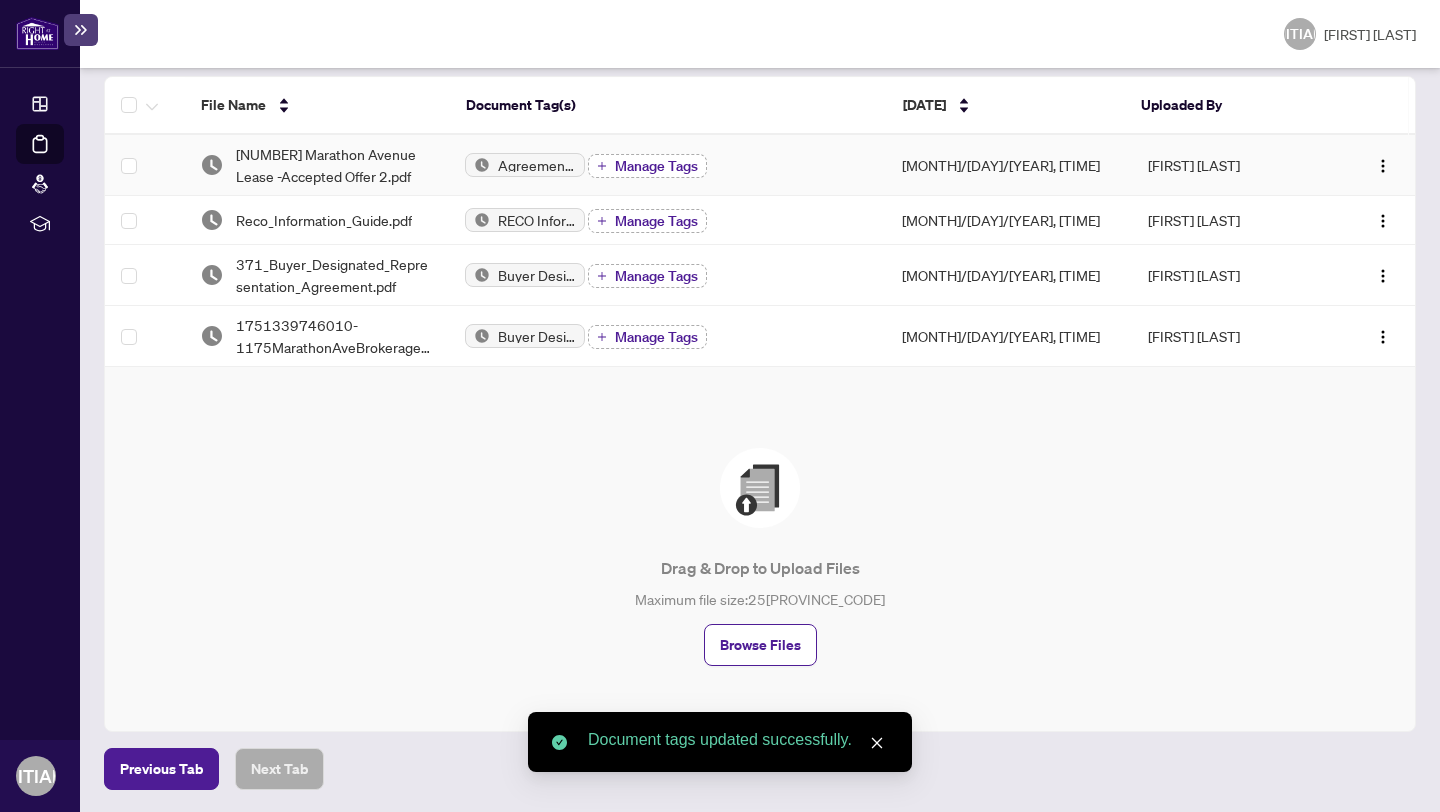 click on "Manage Tags" at bounding box center [656, 166] 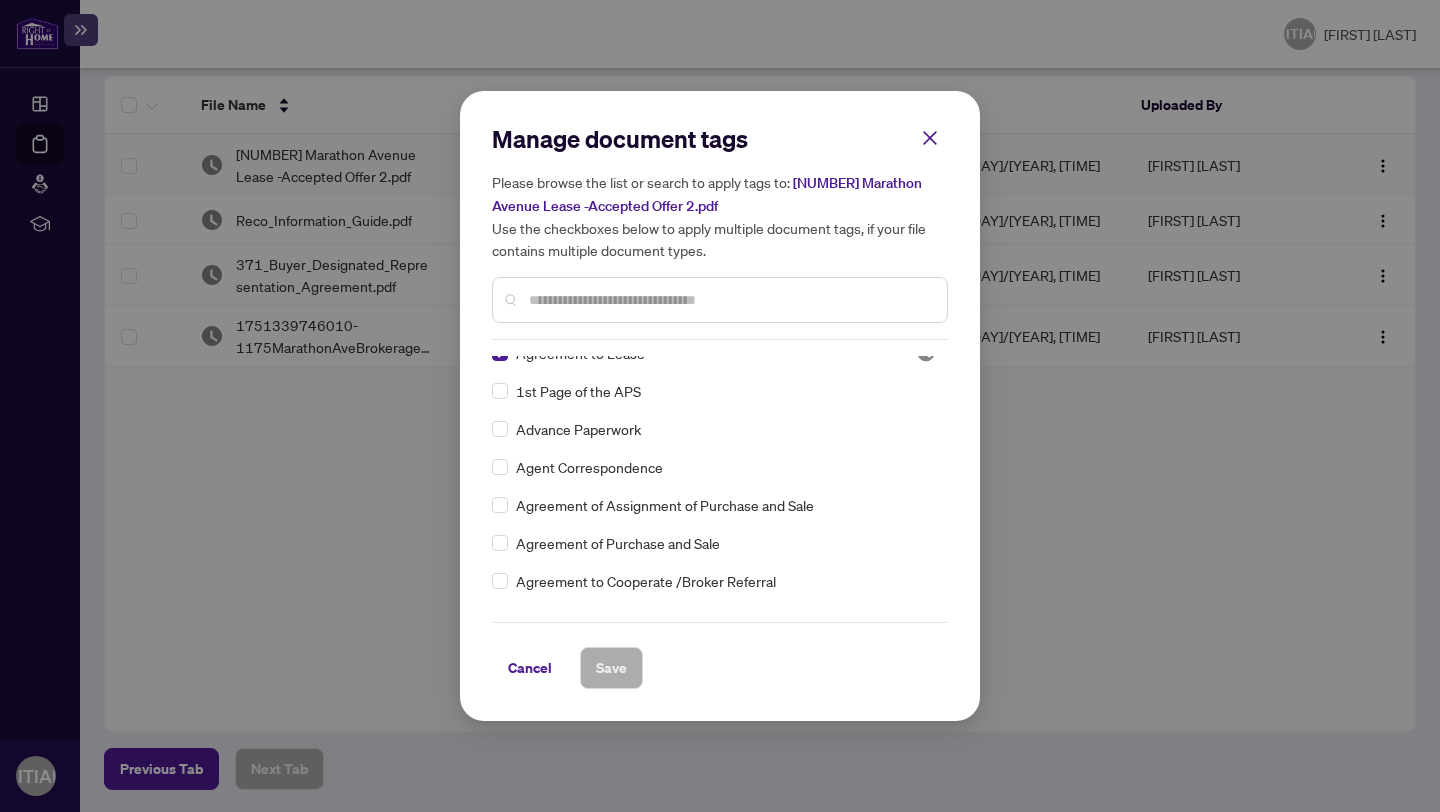 scroll, scrollTop: 0, scrollLeft: 0, axis: both 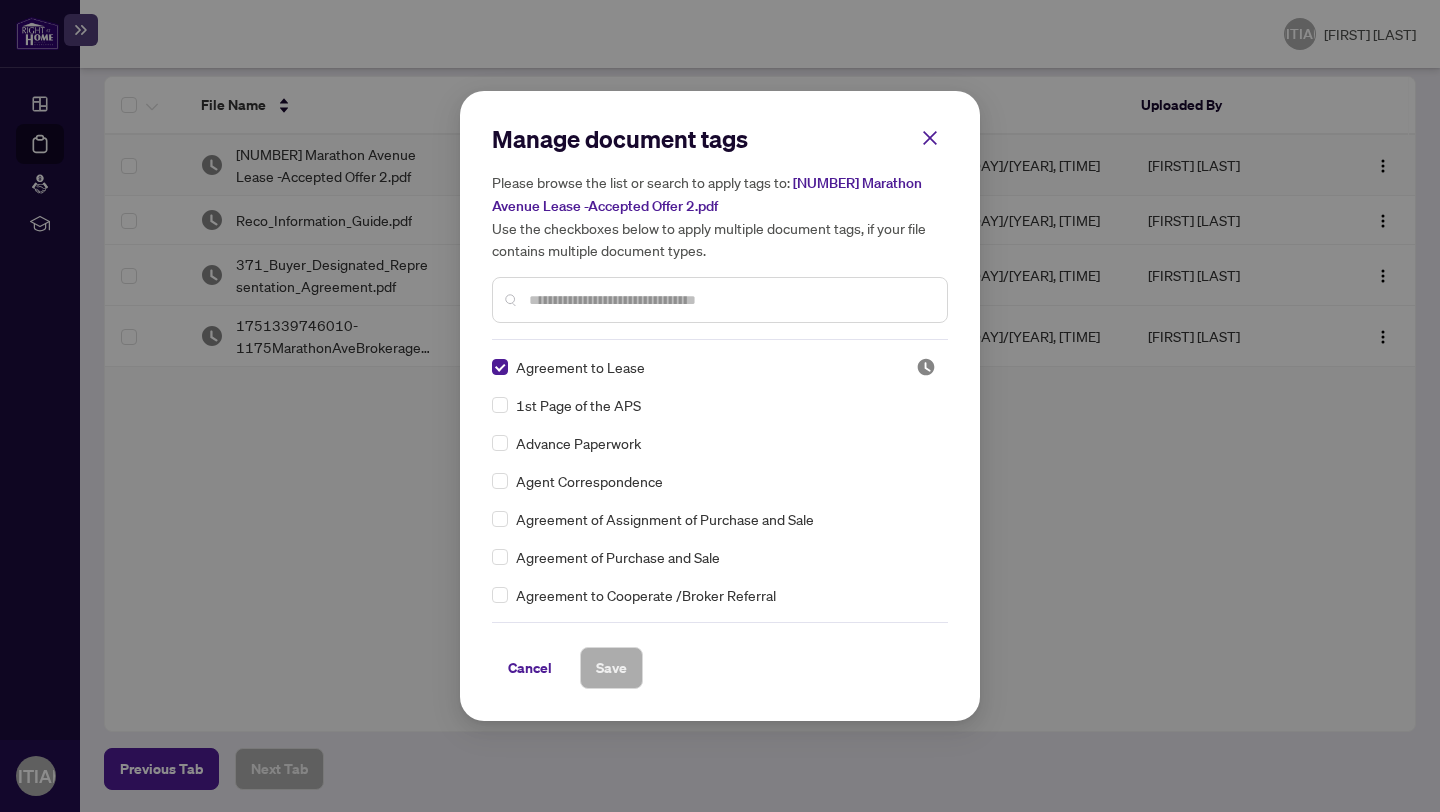 click at bounding box center (0, 0) 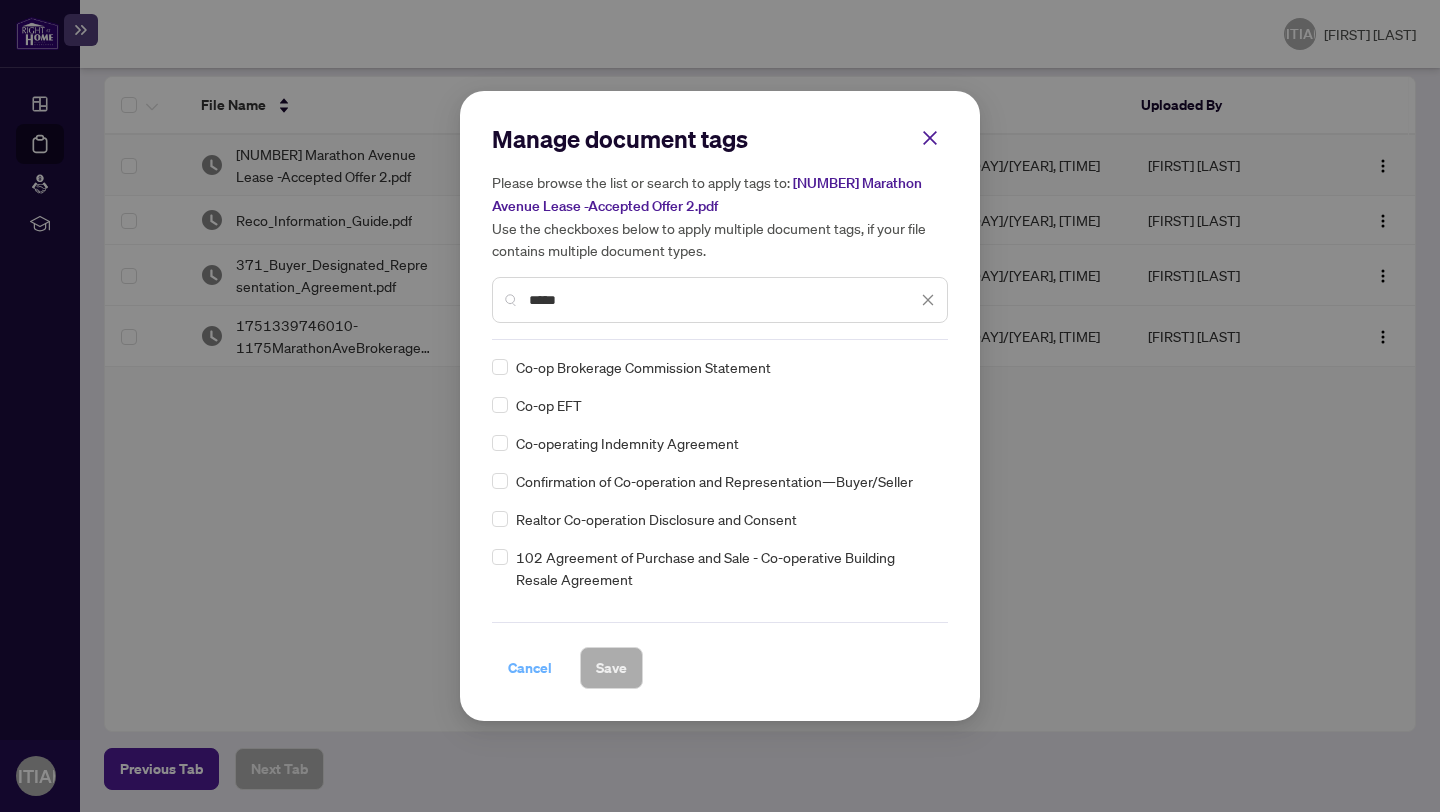 type on "*****" 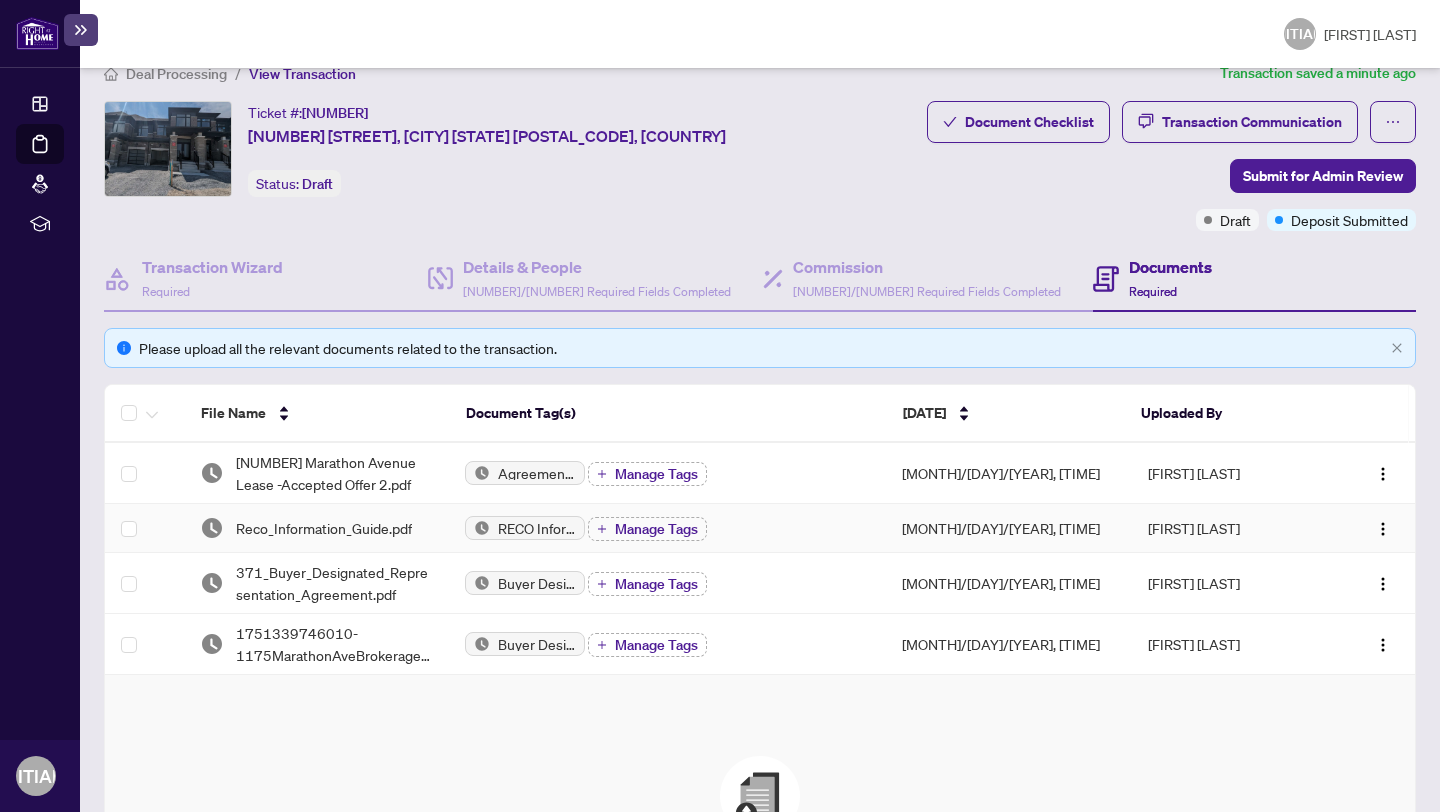 scroll, scrollTop: 0, scrollLeft: 0, axis: both 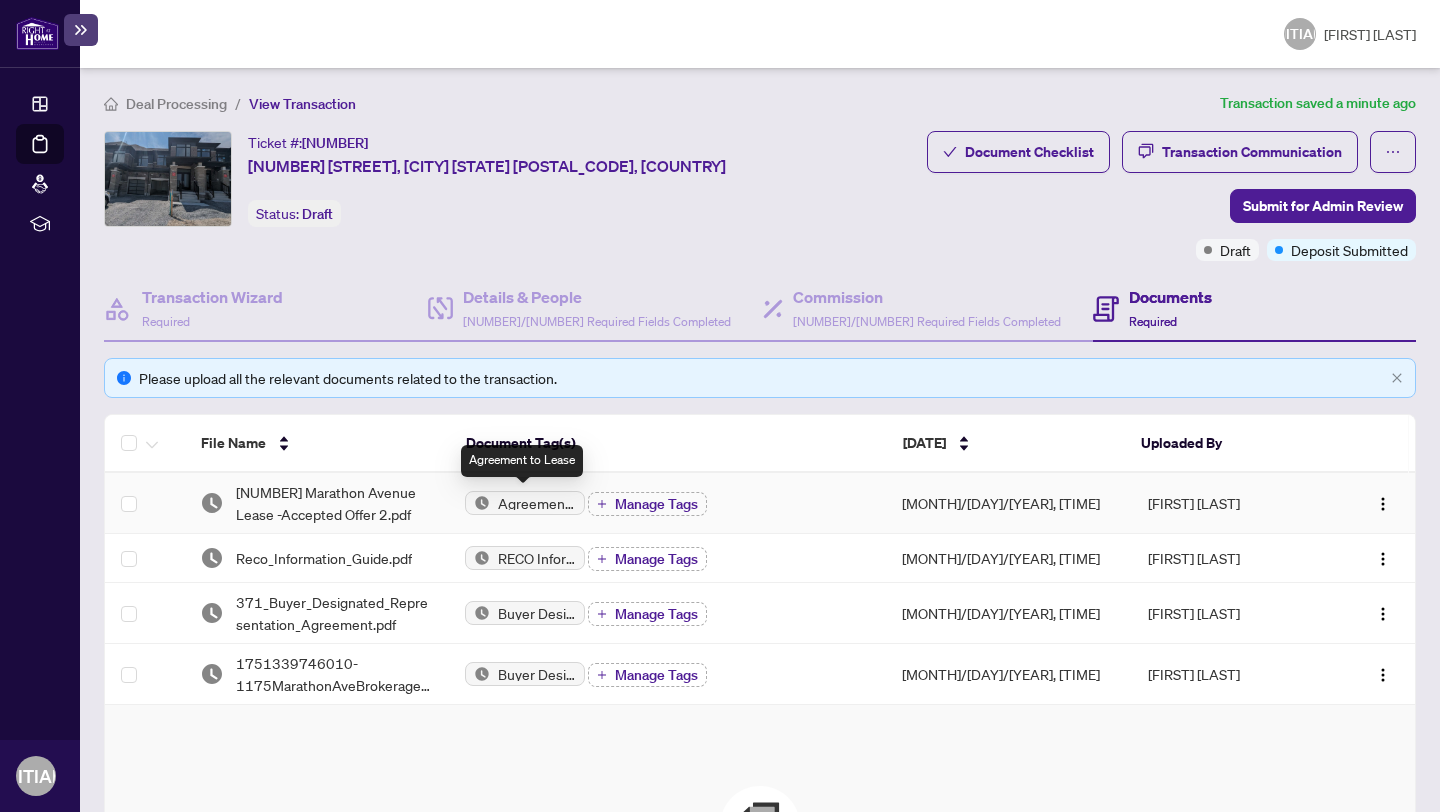 click on "Agreement to Lease" at bounding box center (525, 503) 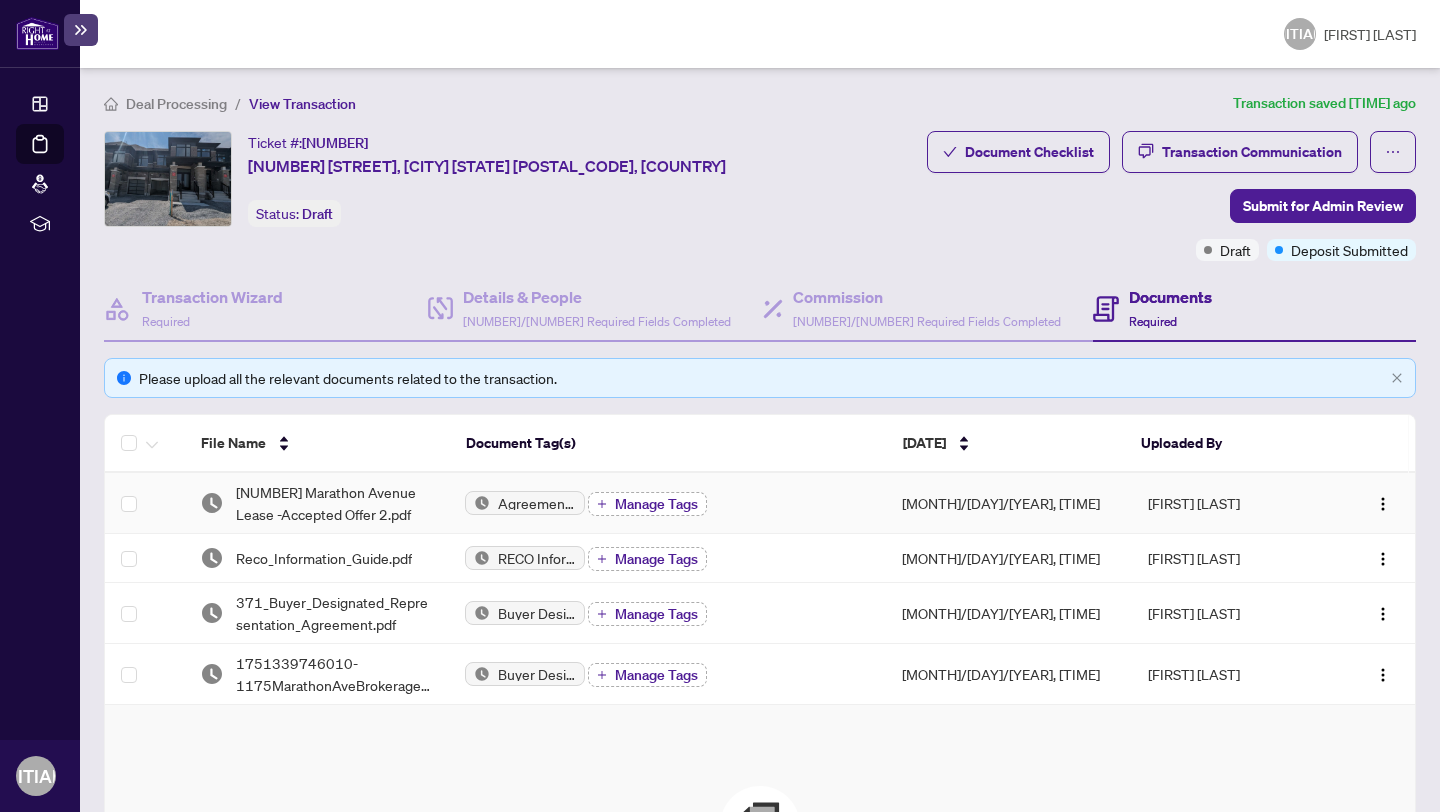 click on "Manage Tags" at bounding box center [656, 504] 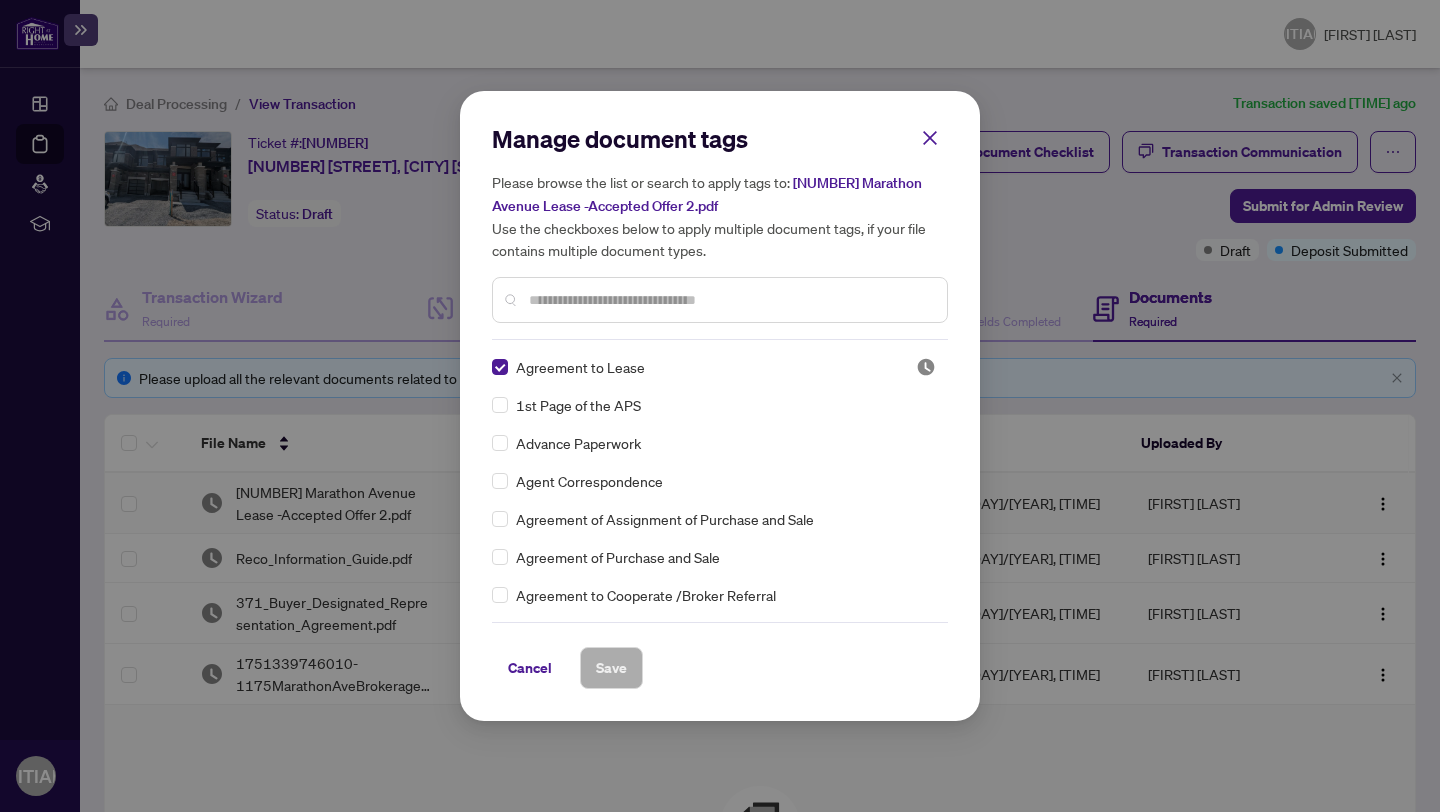 click at bounding box center (730, 300) 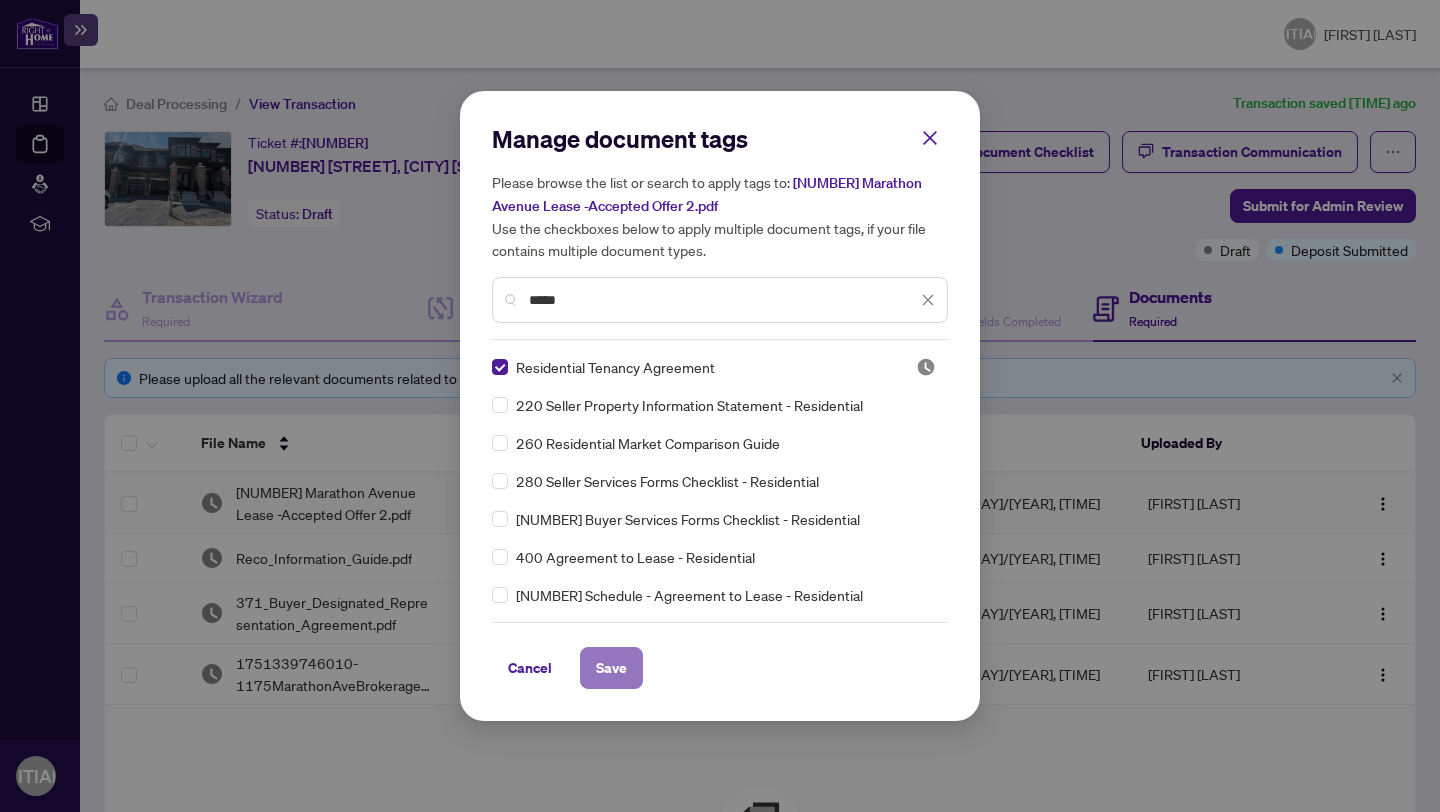 click on "Save" at bounding box center (611, 668) 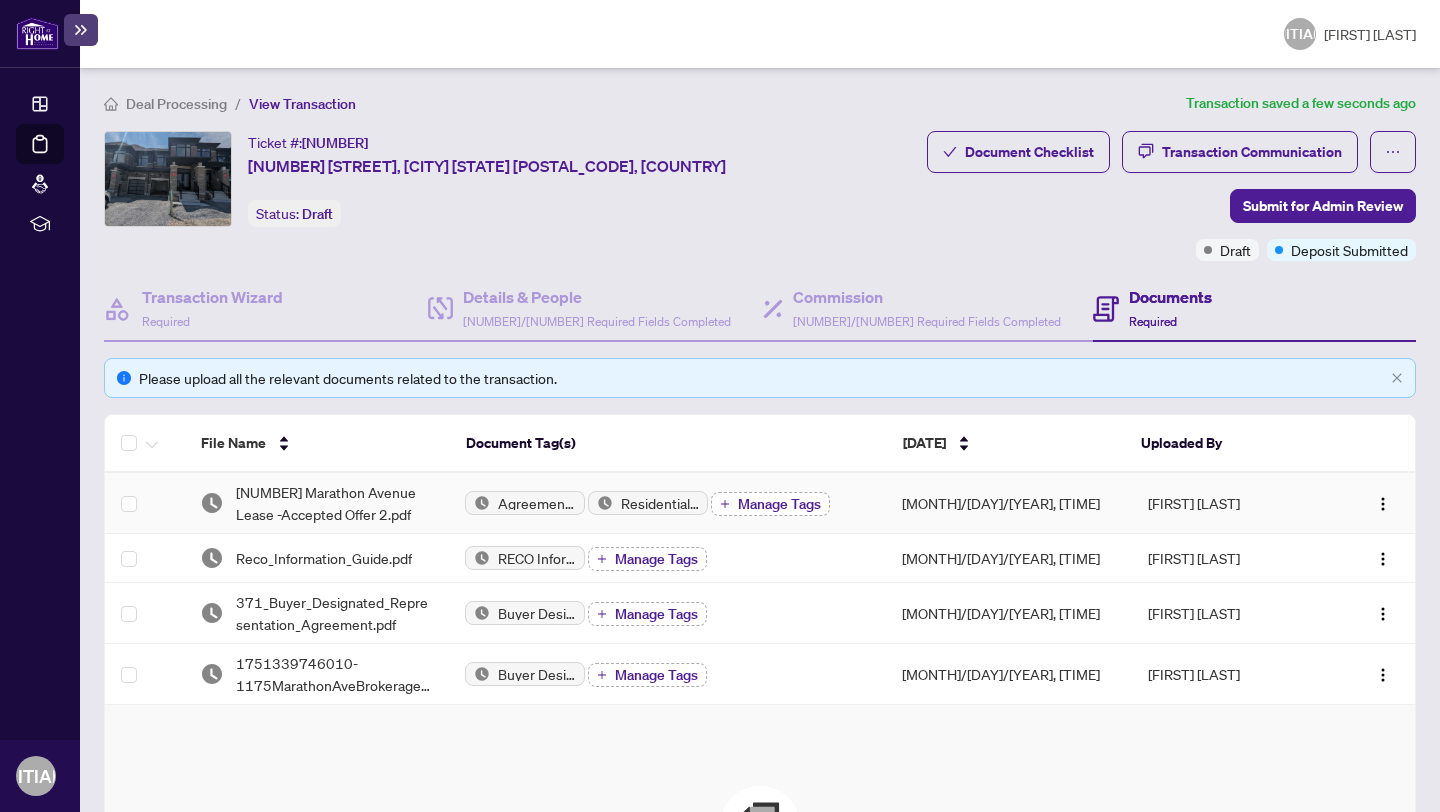 click on "Manage Tags" at bounding box center (779, 504) 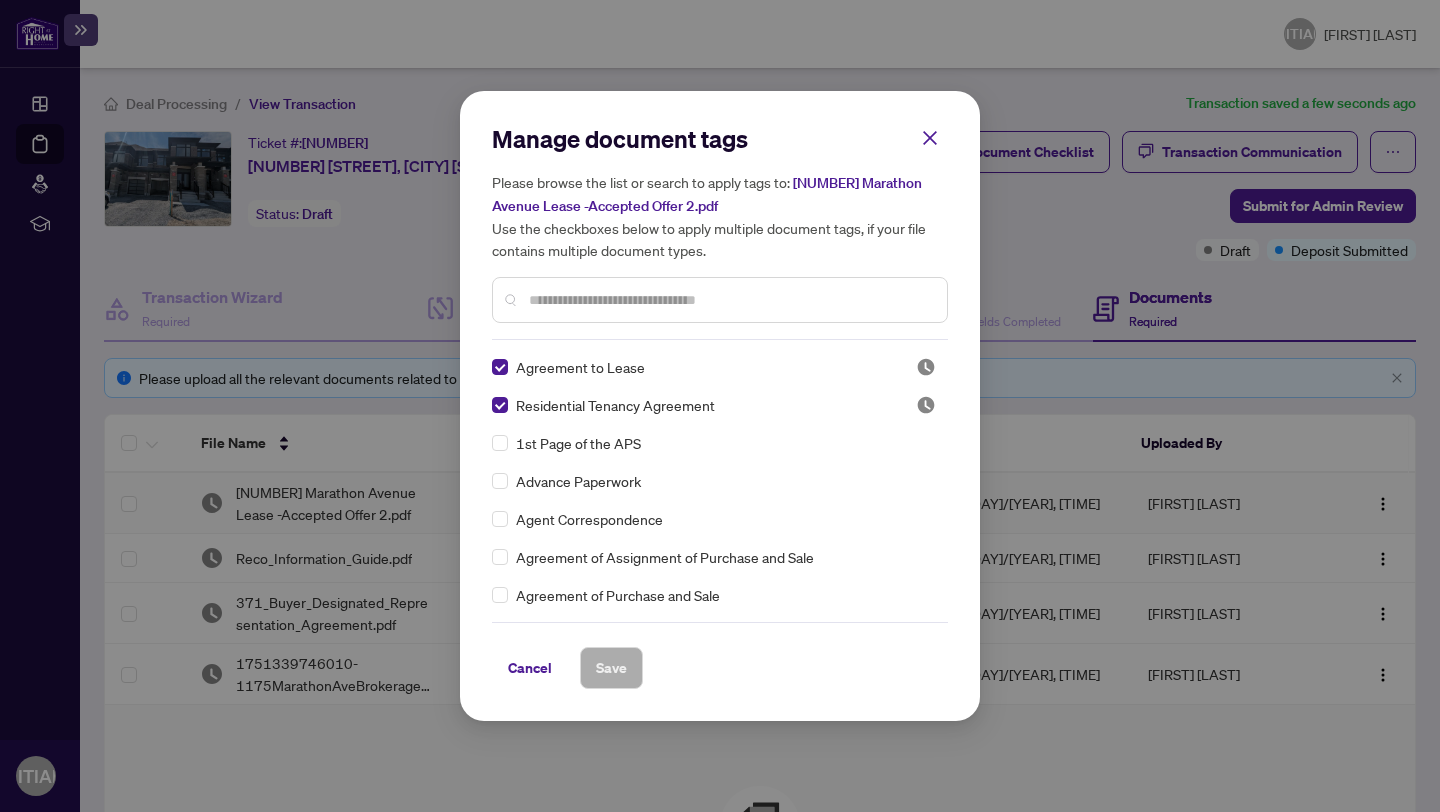 click at bounding box center [730, 300] 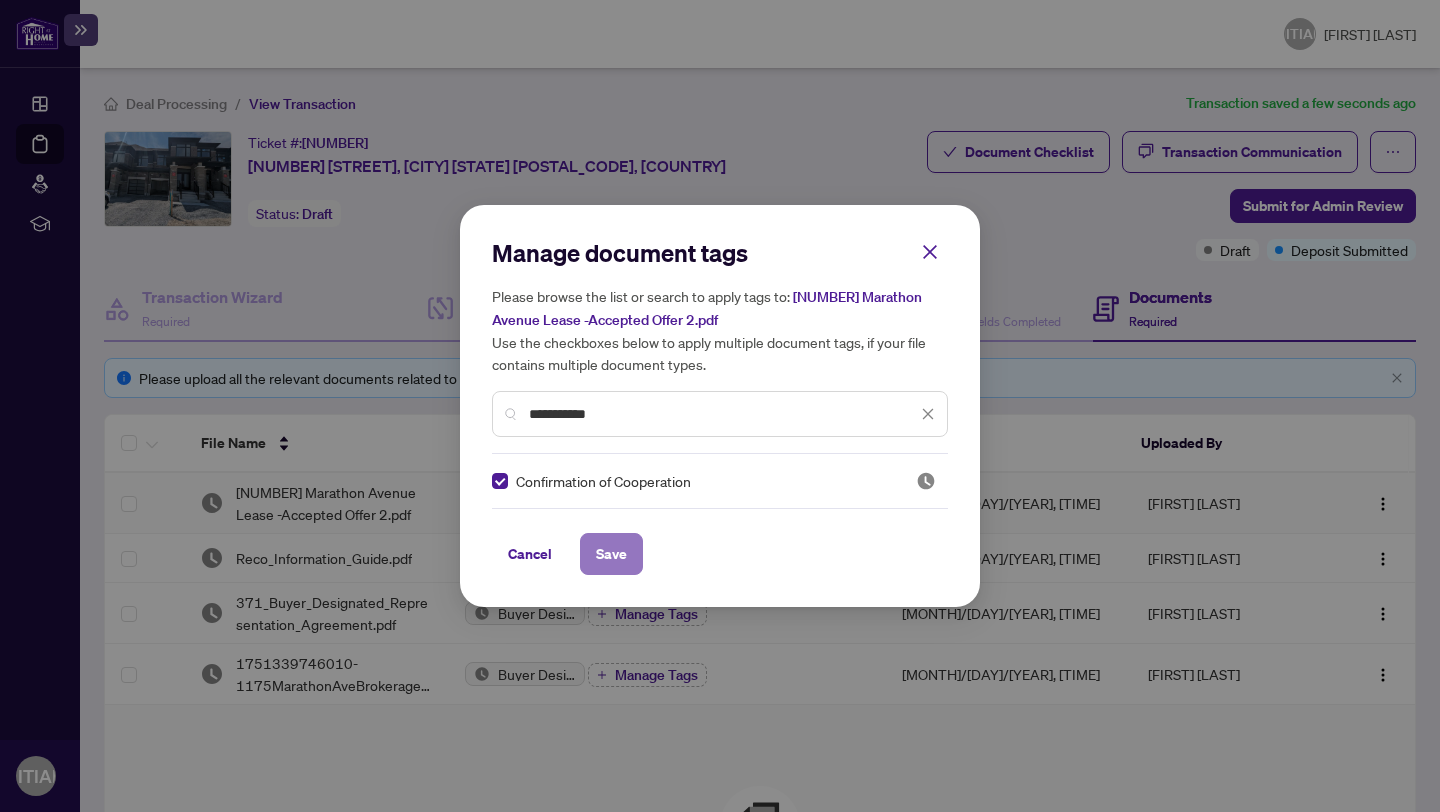 drag, startPoint x: 590, startPoint y: 546, endPoint x: 611, endPoint y: 547, distance: 21.023796 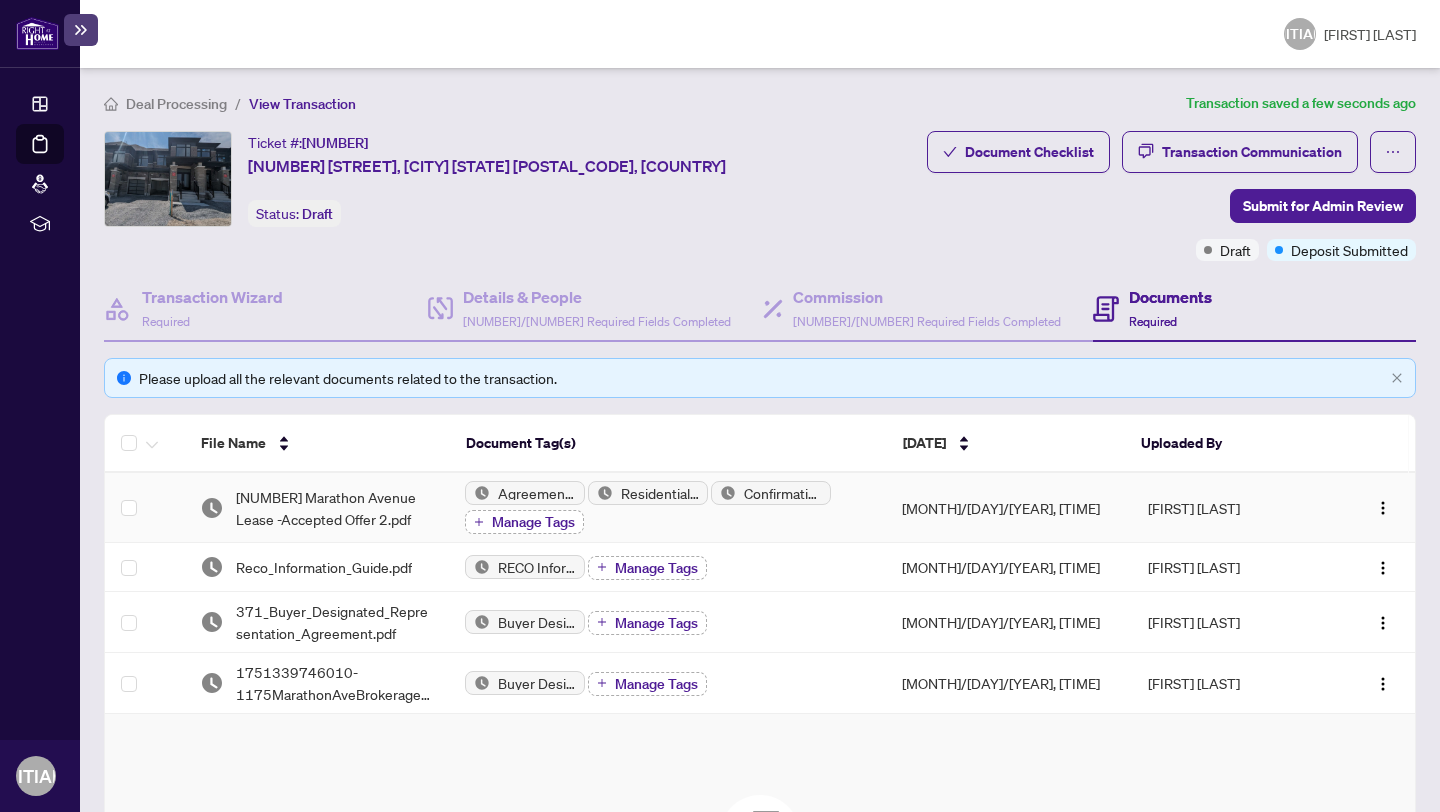 click on "Manage Tags" at bounding box center [533, 522] 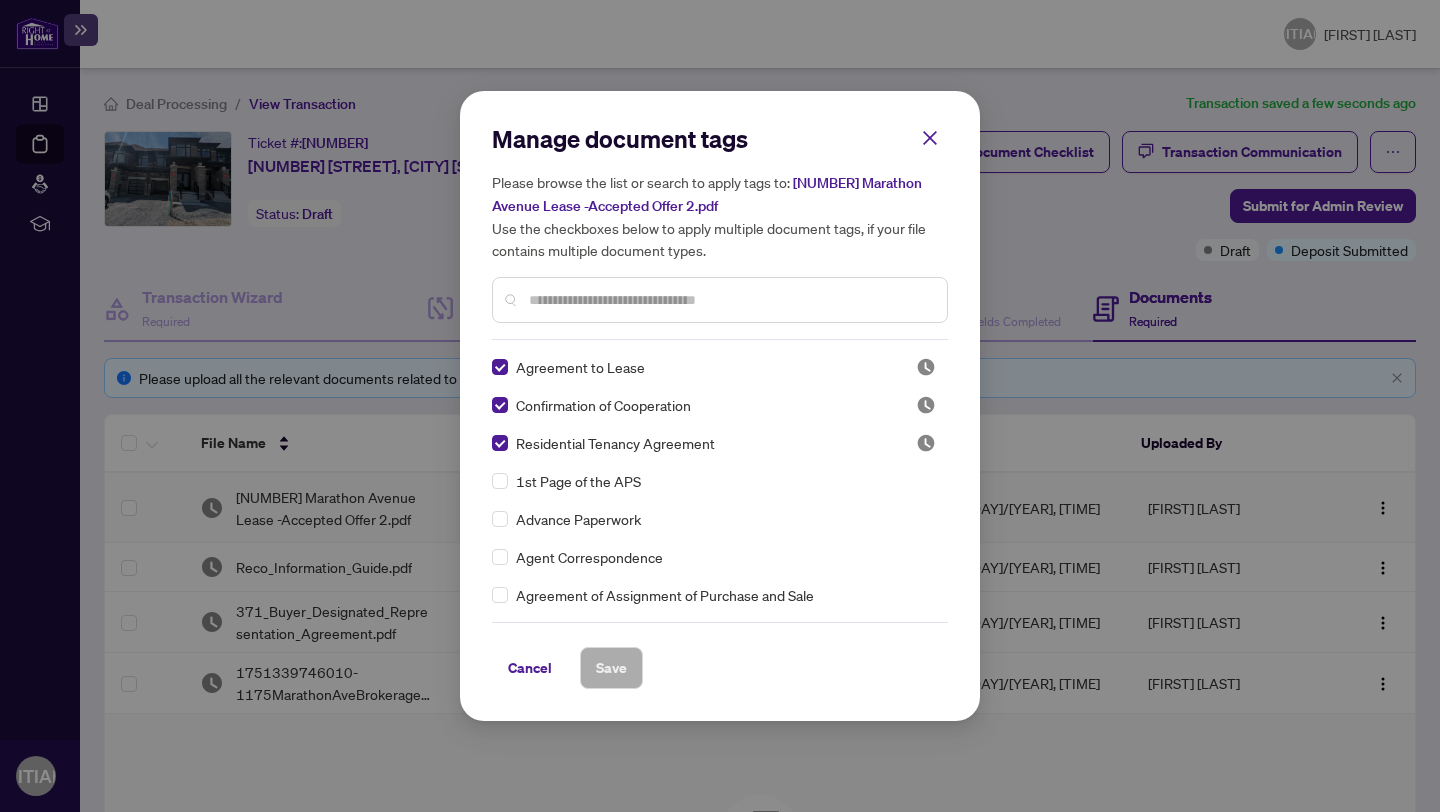 click at bounding box center [730, 300] 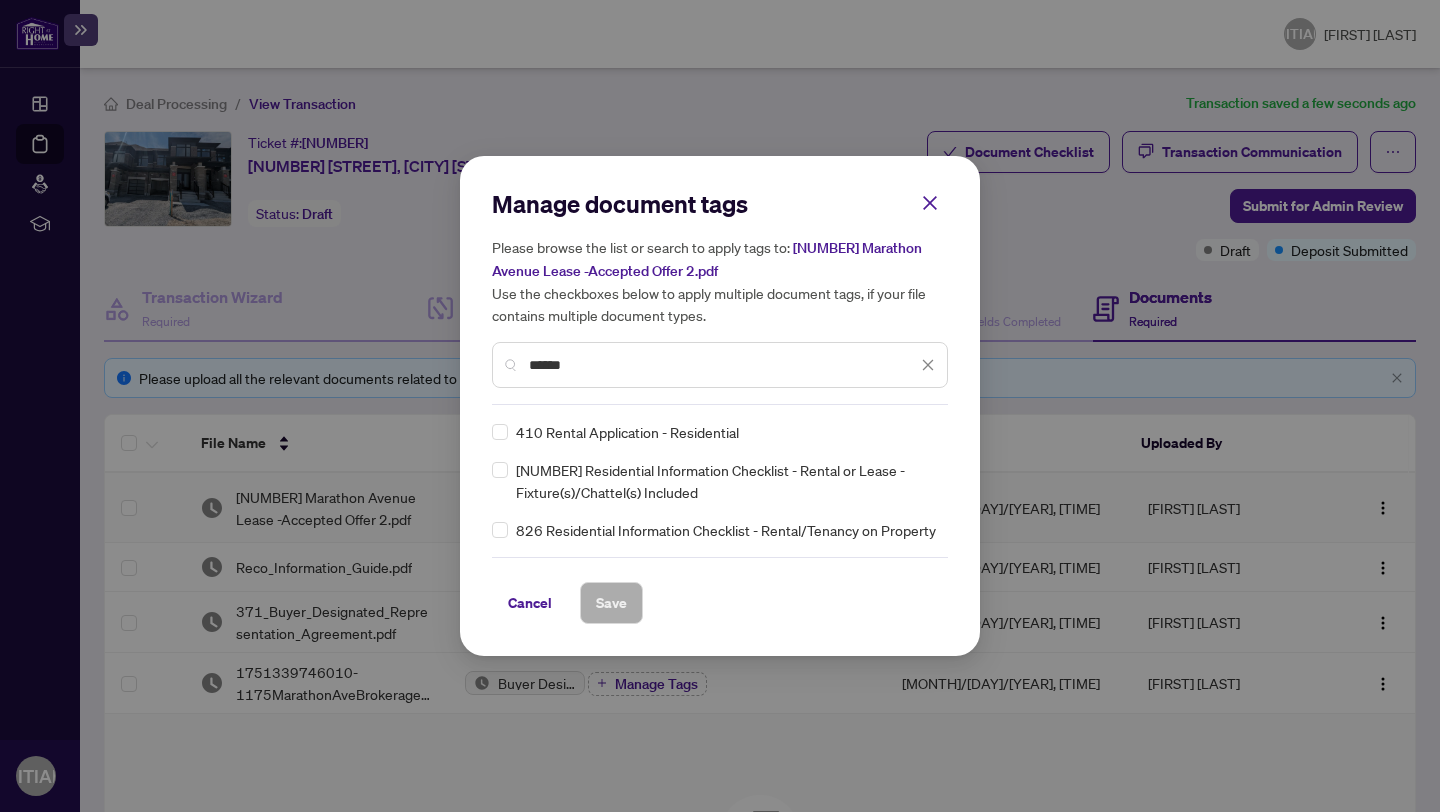 type on "******" 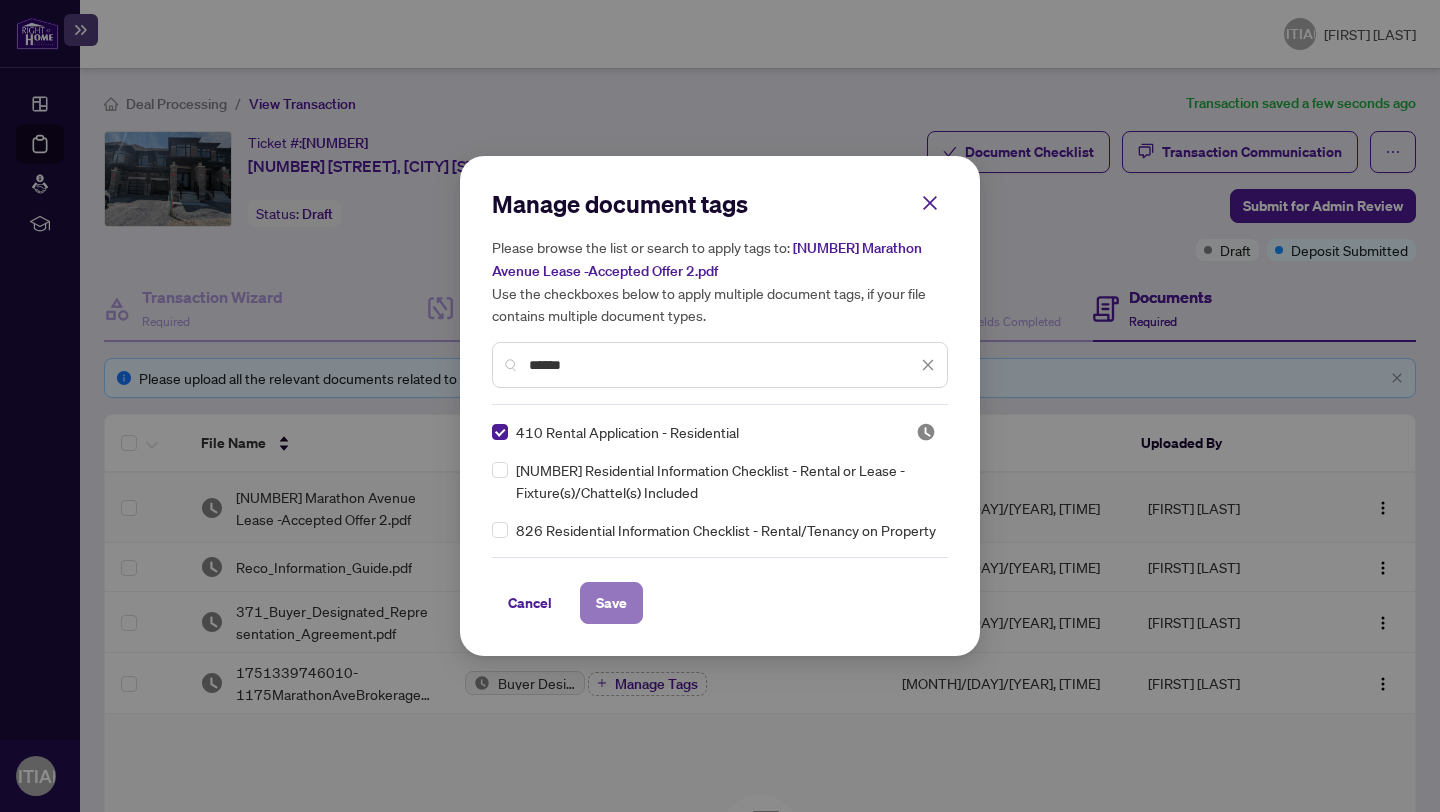 click on "Save" at bounding box center [611, 603] 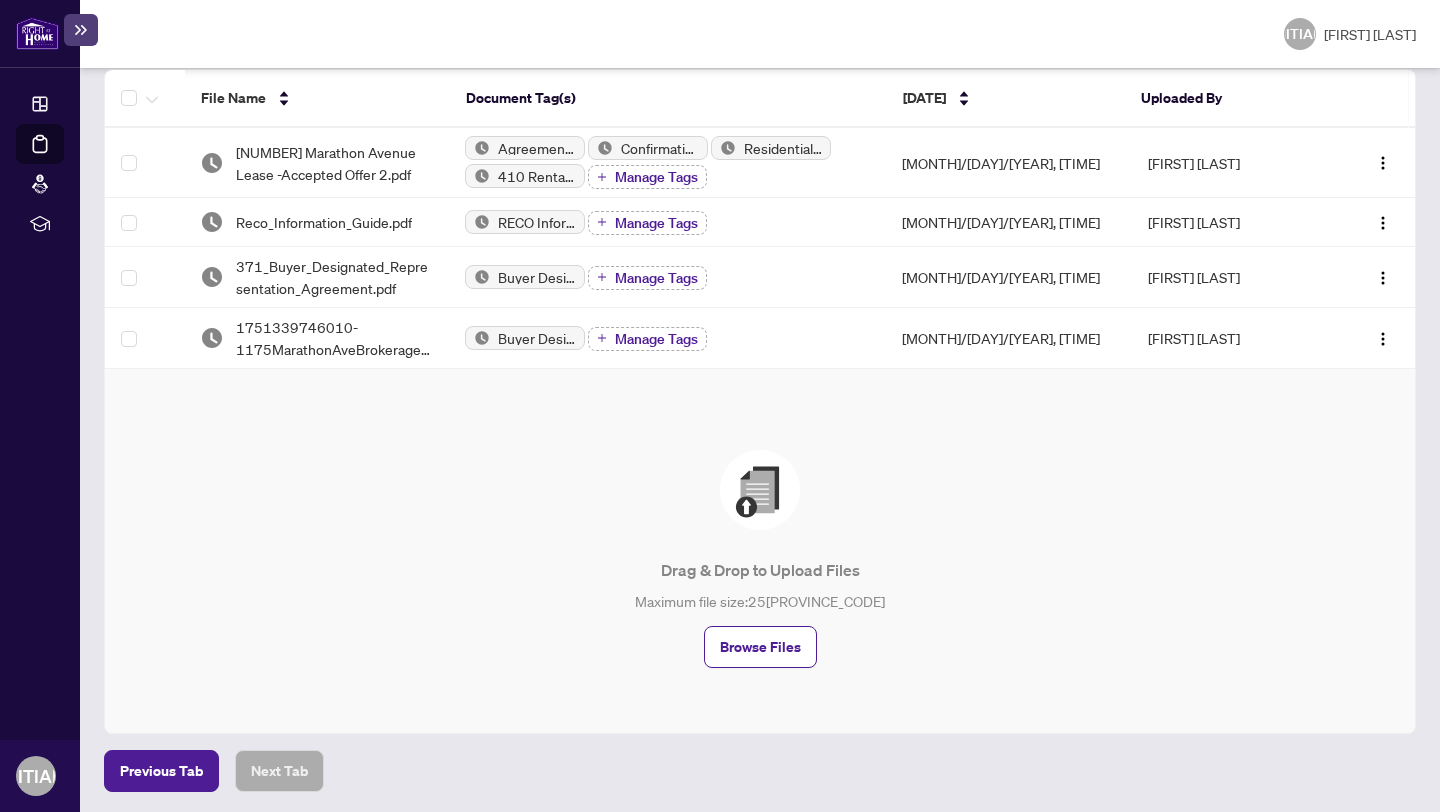 scroll, scrollTop: 0, scrollLeft: 0, axis: both 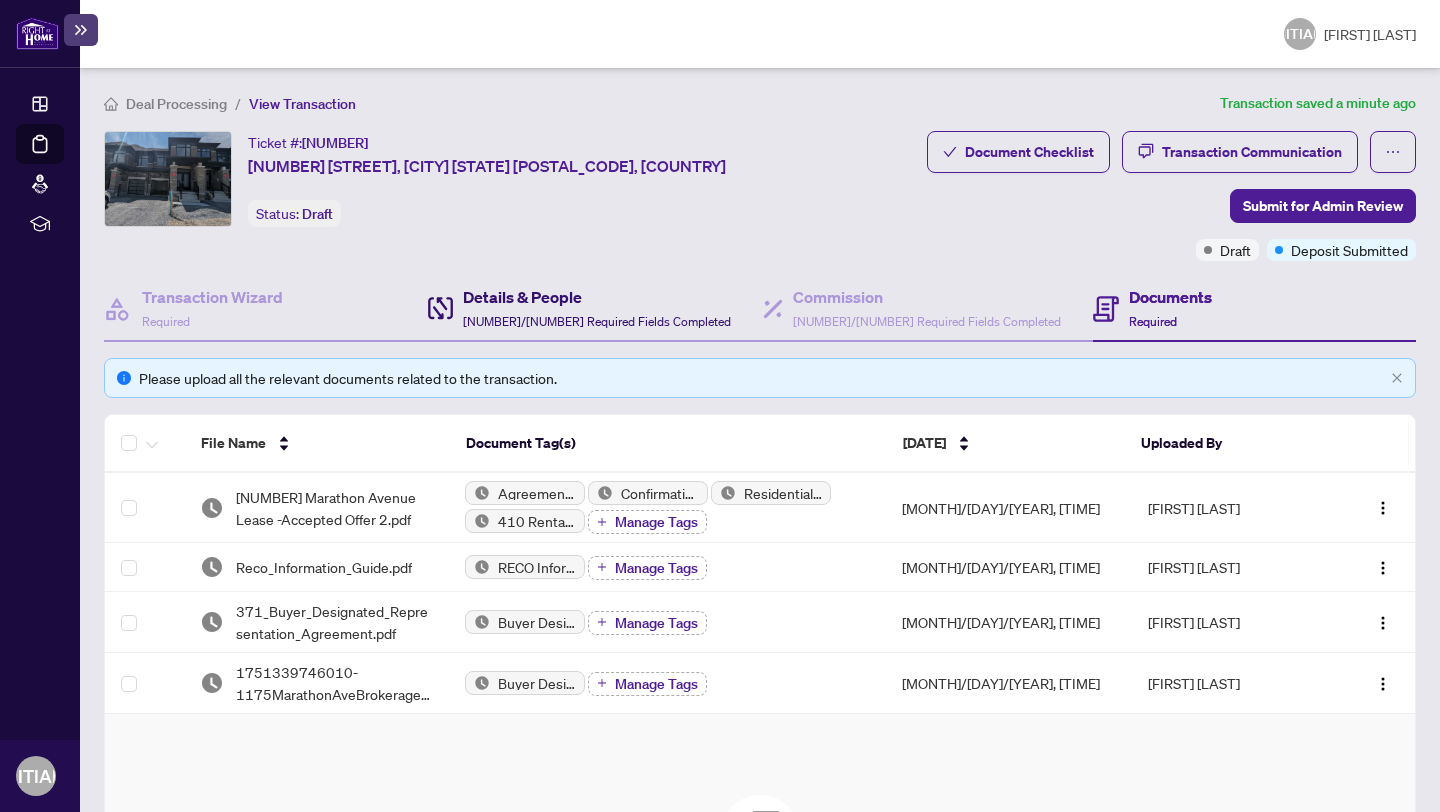 click on "Details & People" at bounding box center (597, 297) 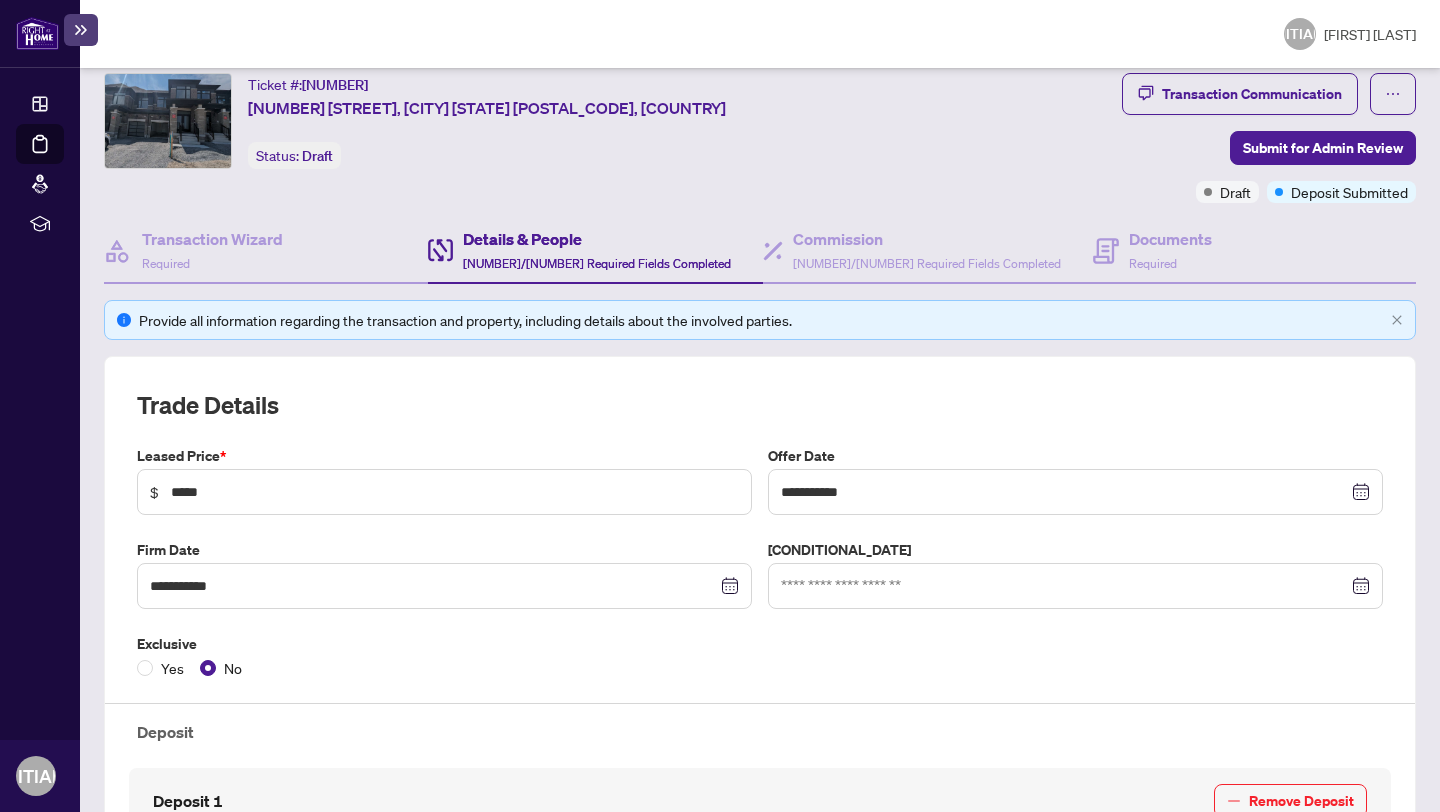 scroll, scrollTop: 0, scrollLeft: 0, axis: both 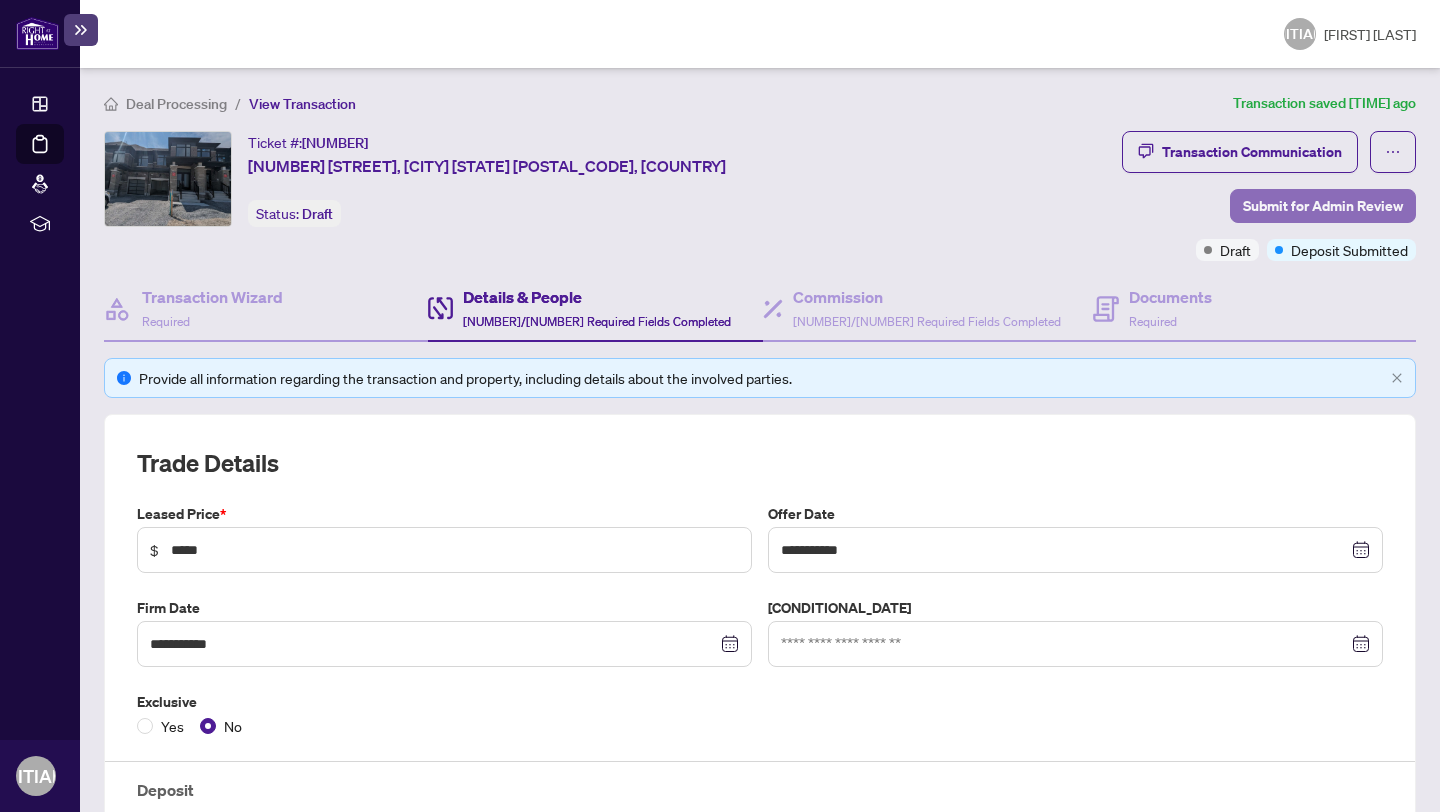 click on "Submit for Admin Review" at bounding box center (1323, 206) 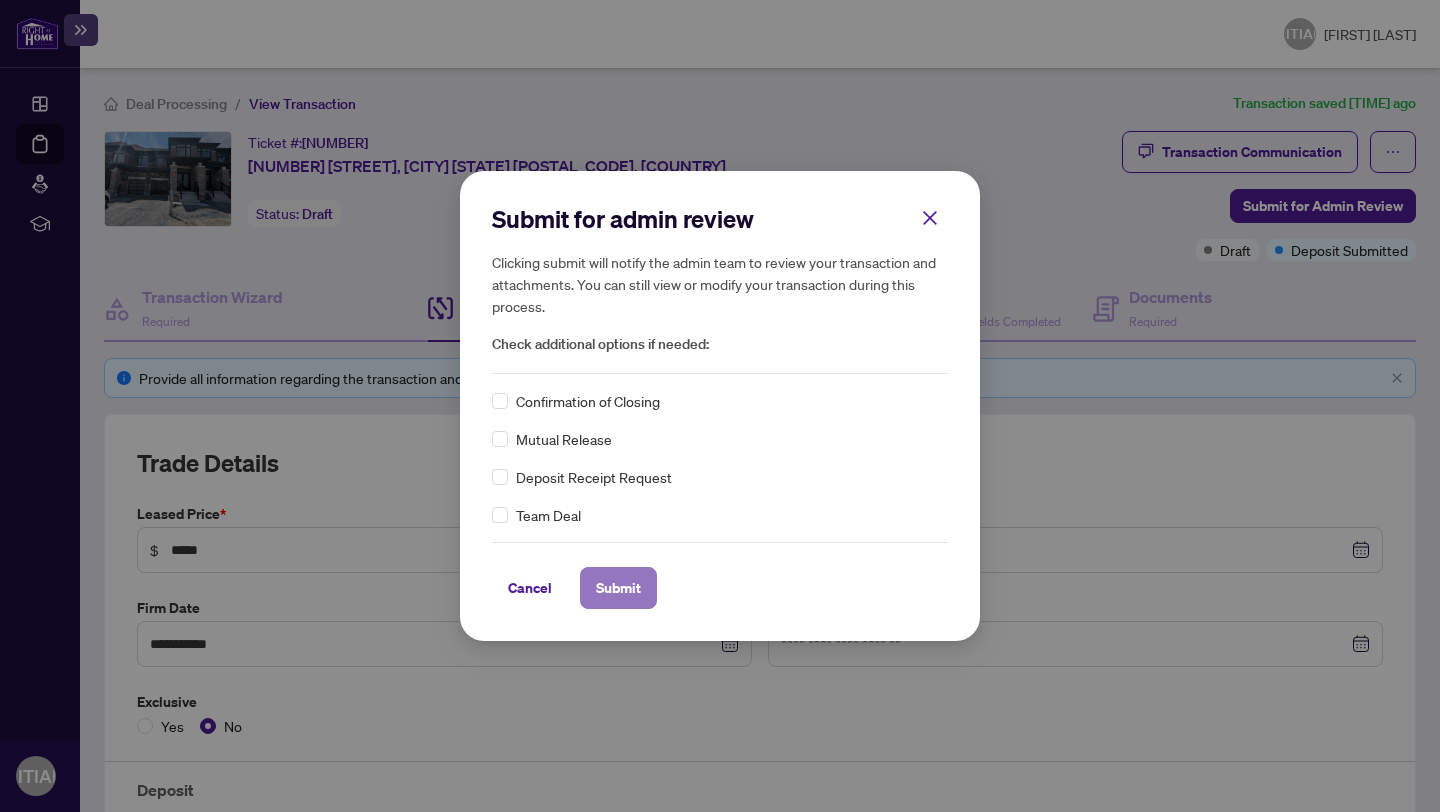 click on "Submit" at bounding box center [618, 588] 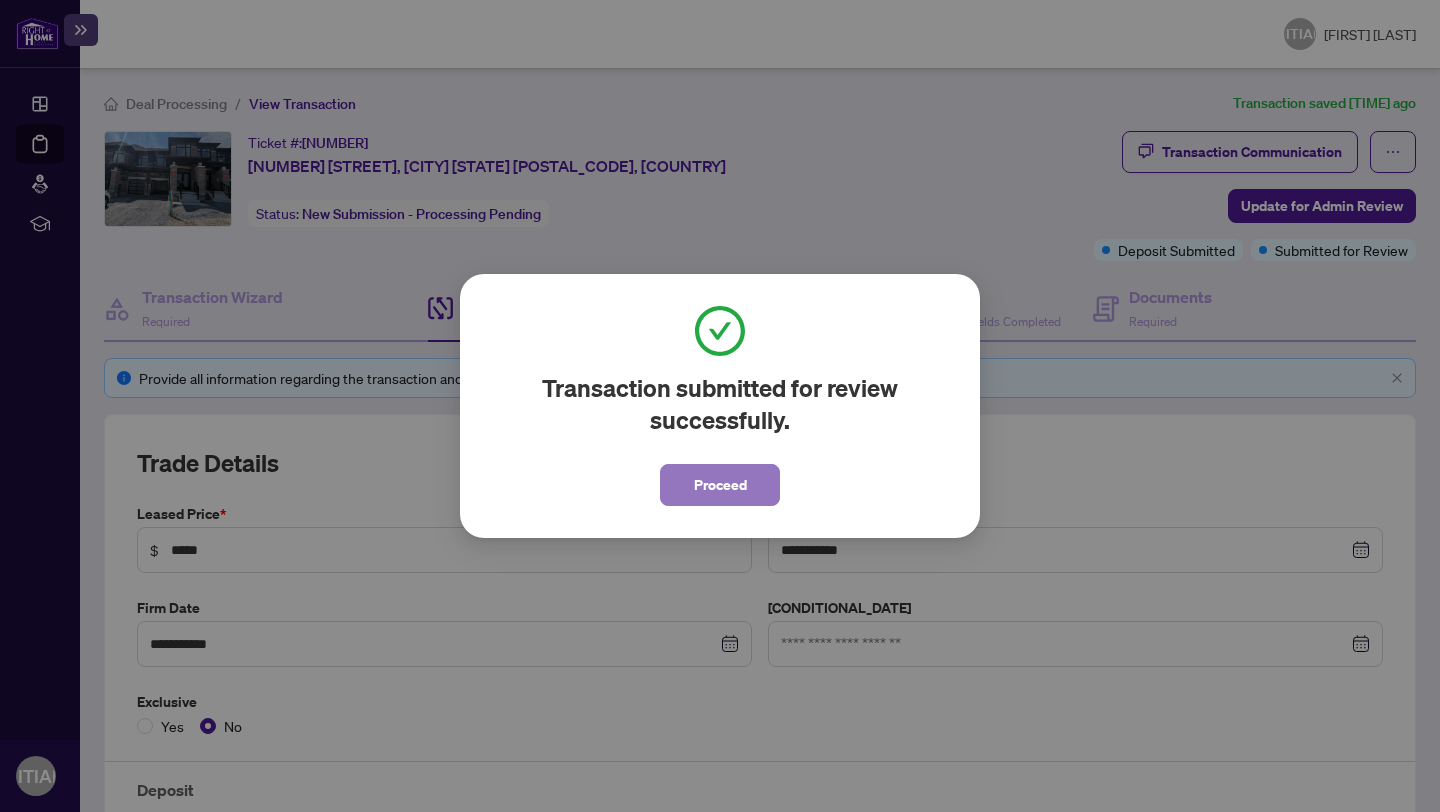 click on "Proceed" at bounding box center (720, 485) 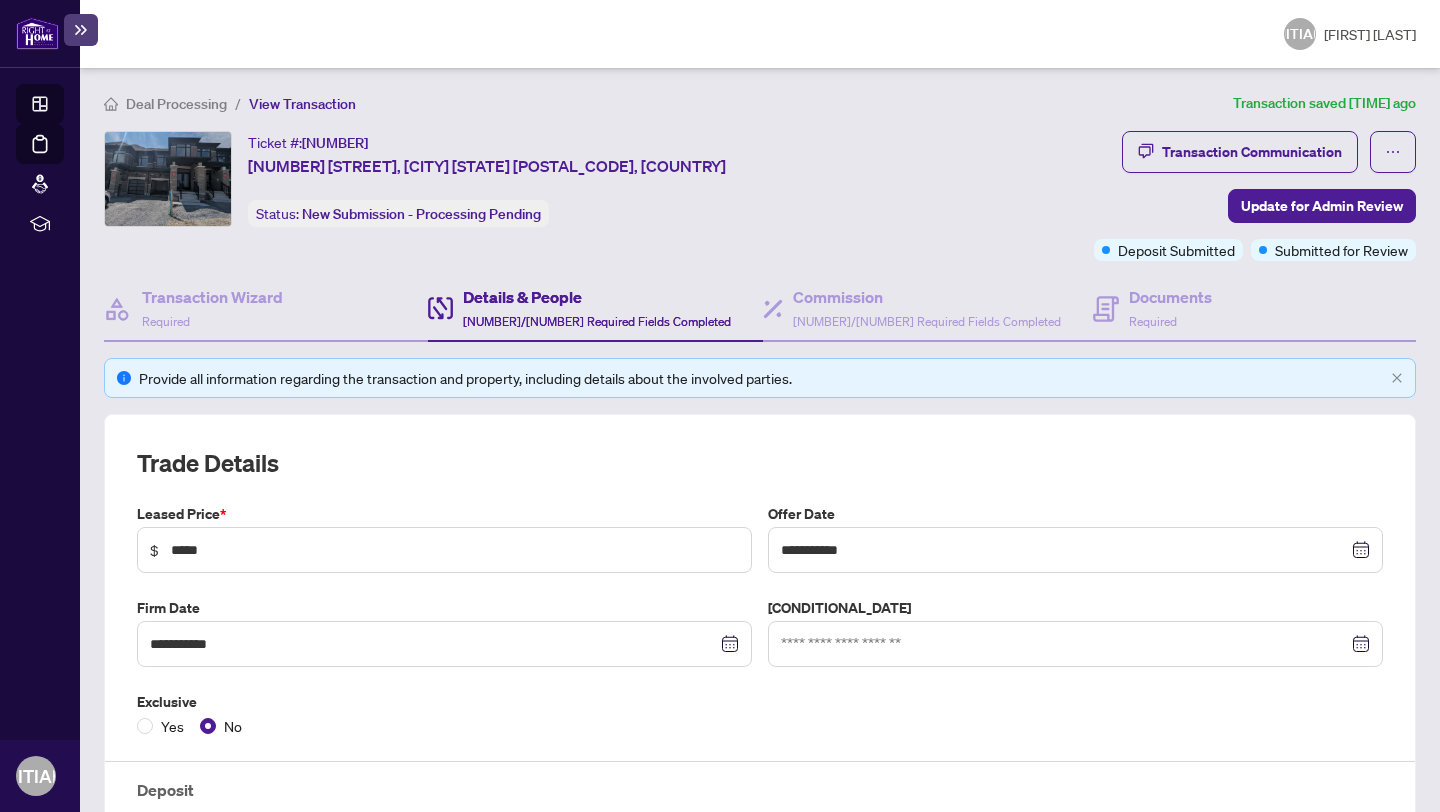 click on "Dashboard" at bounding box center (62, 107) 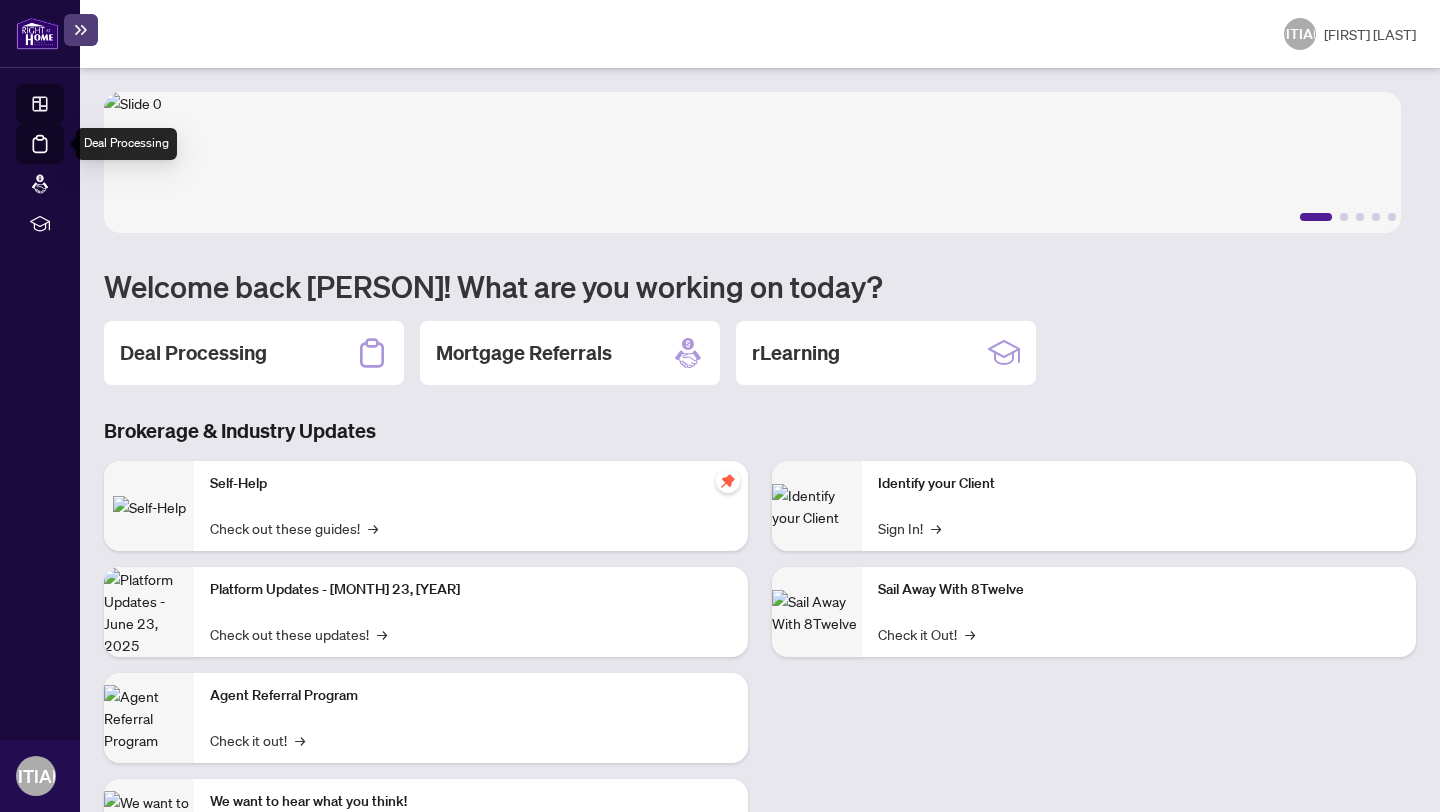 click on "Deal Processing" at bounding box center [63, 158] 